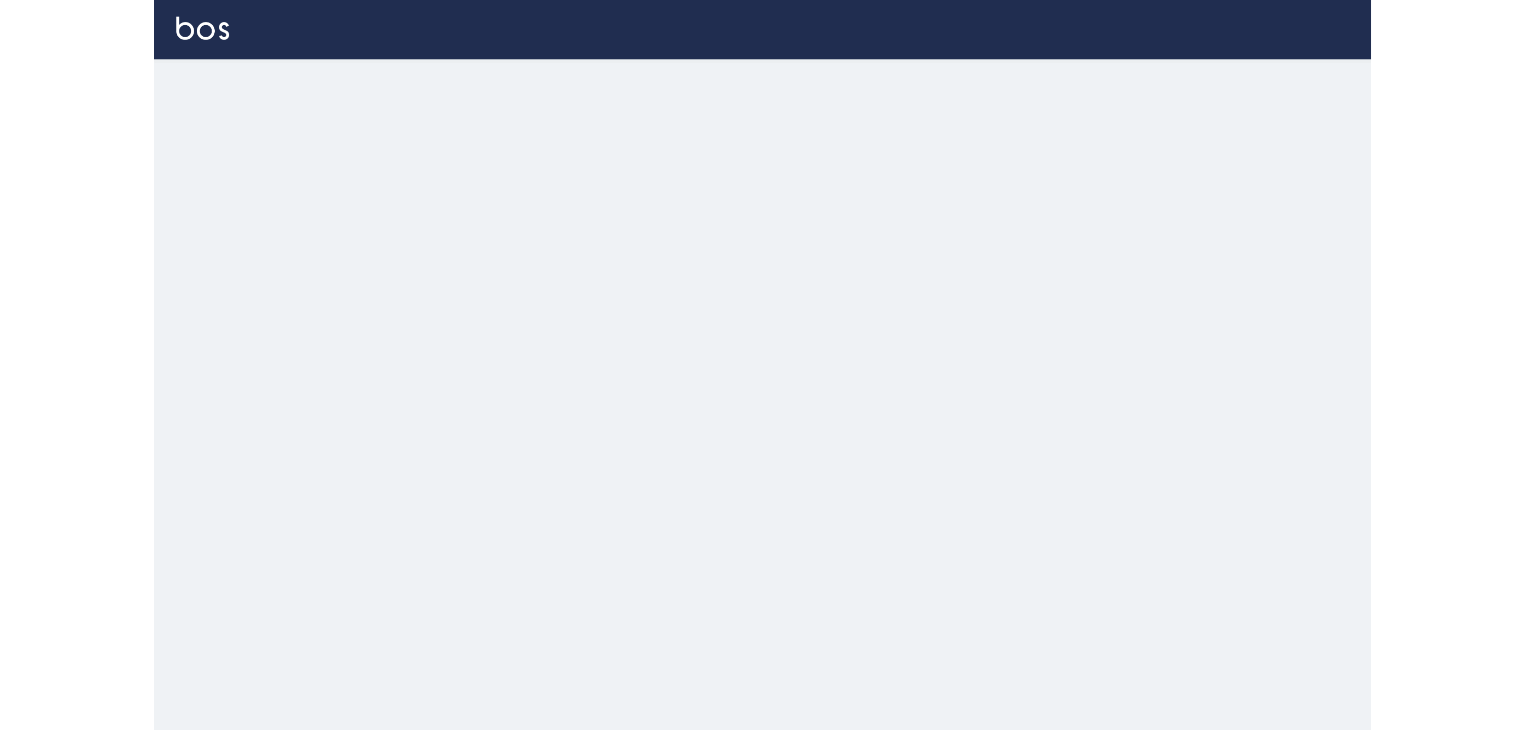 scroll, scrollTop: 0, scrollLeft: 0, axis: both 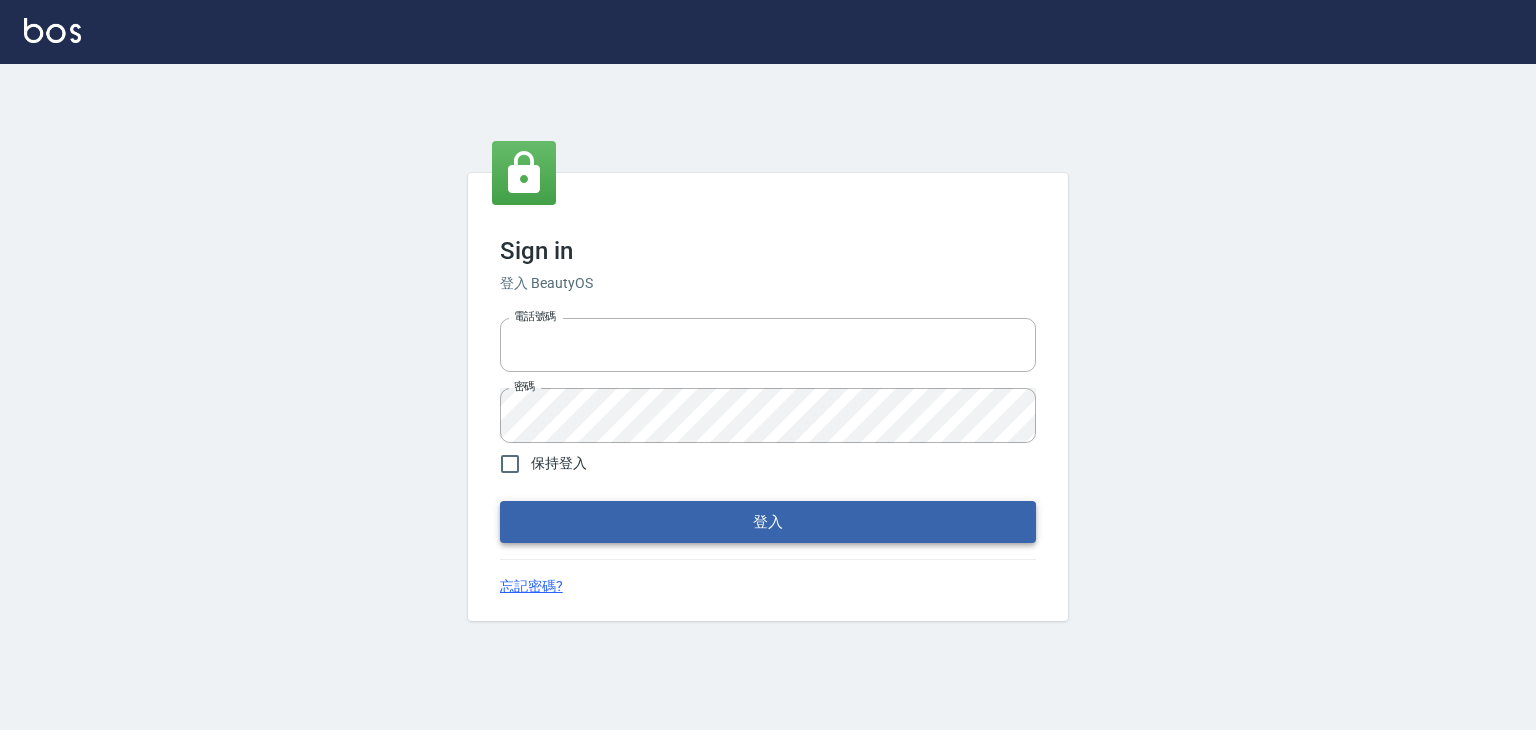 type on "6430581" 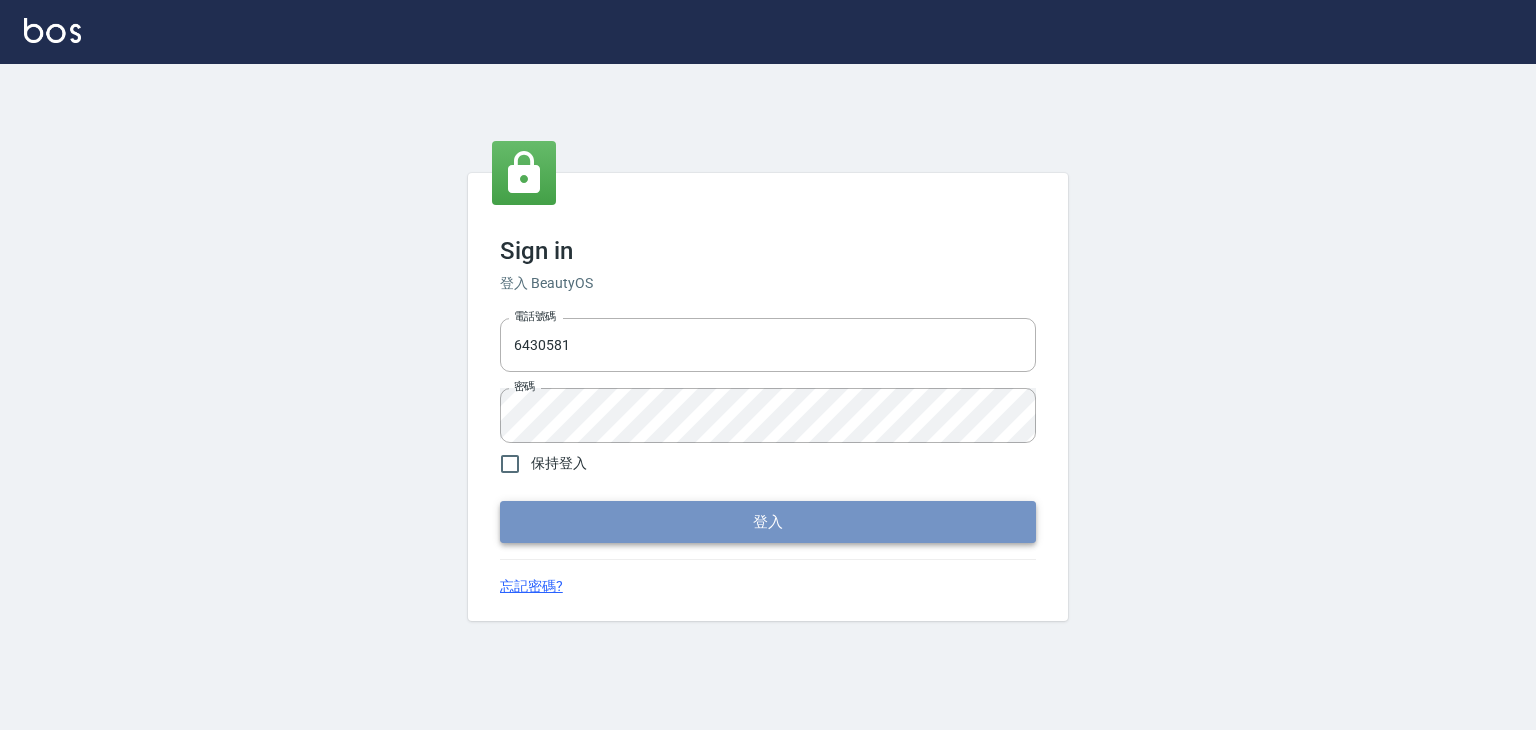click on "登入" at bounding box center [768, 522] 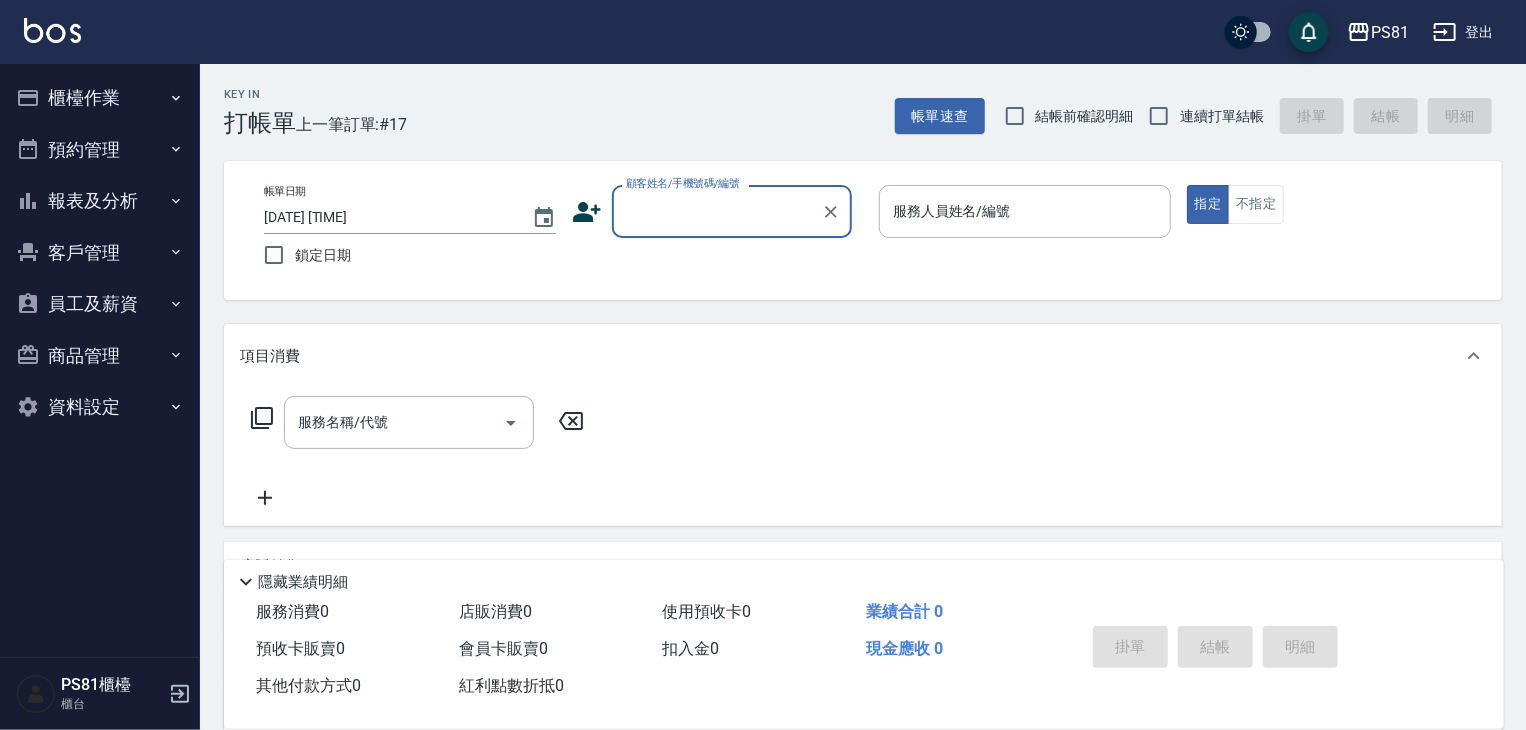 click on "櫃檯作業" at bounding box center [100, 98] 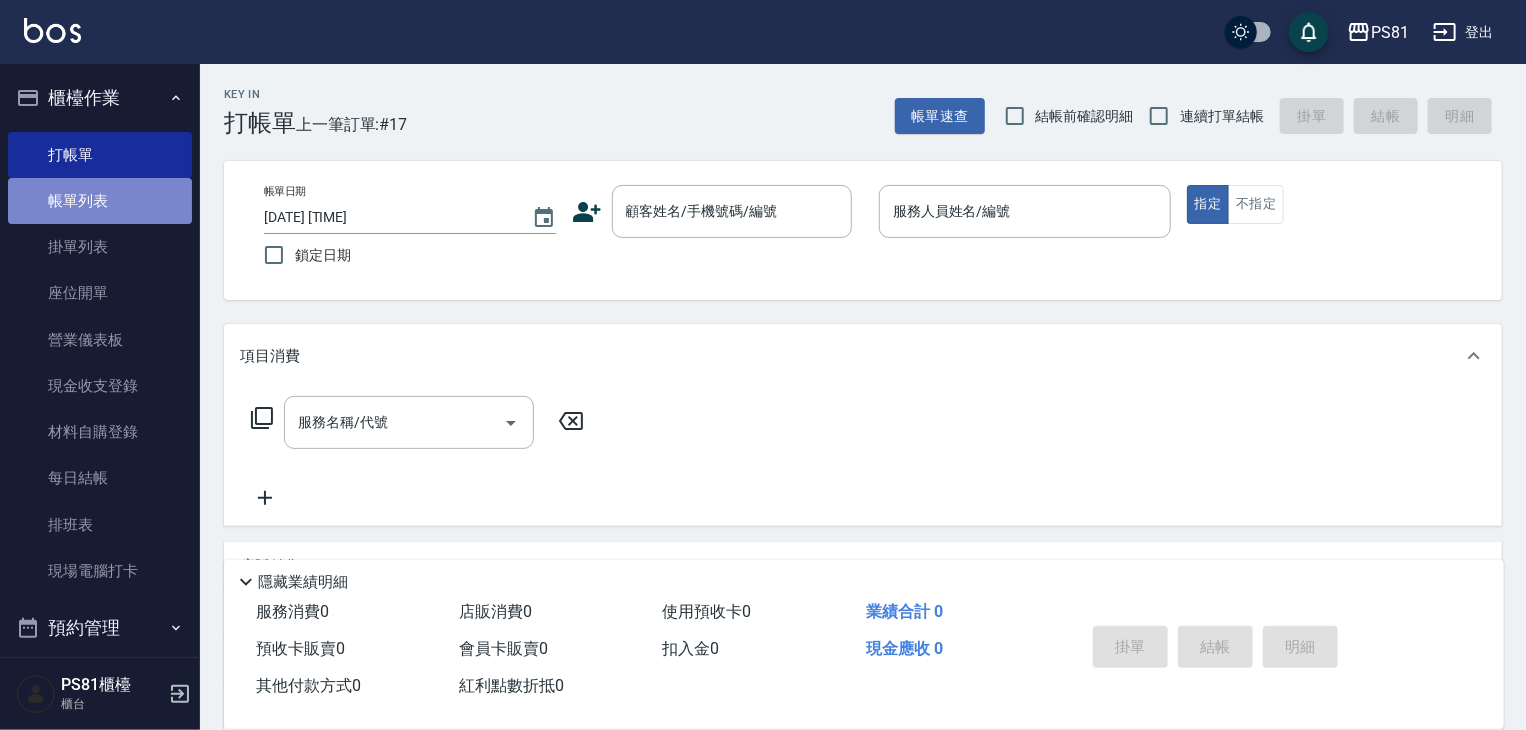click on "帳單列表" at bounding box center (100, 201) 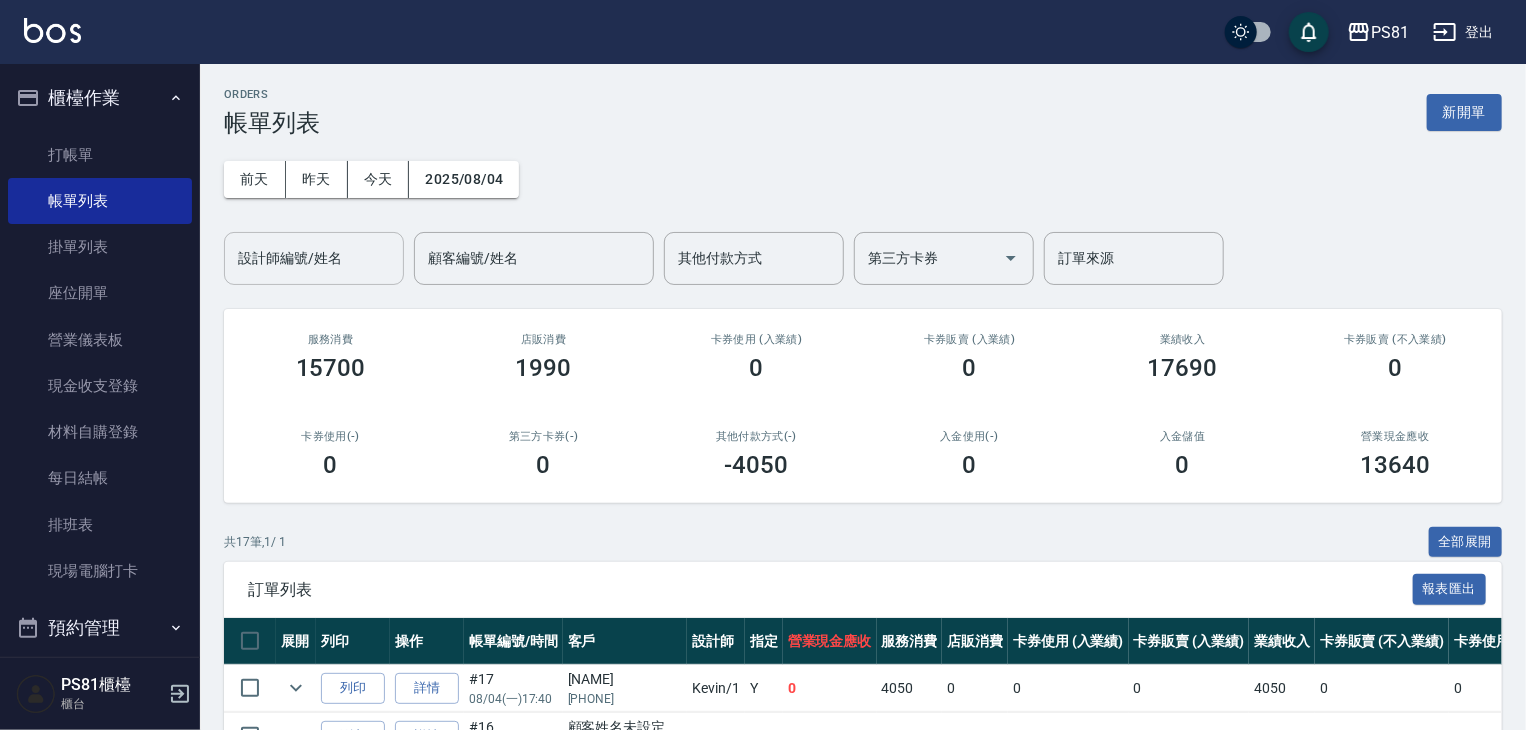 click on "設計師編號/姓名" at bounding box center [314, 258] 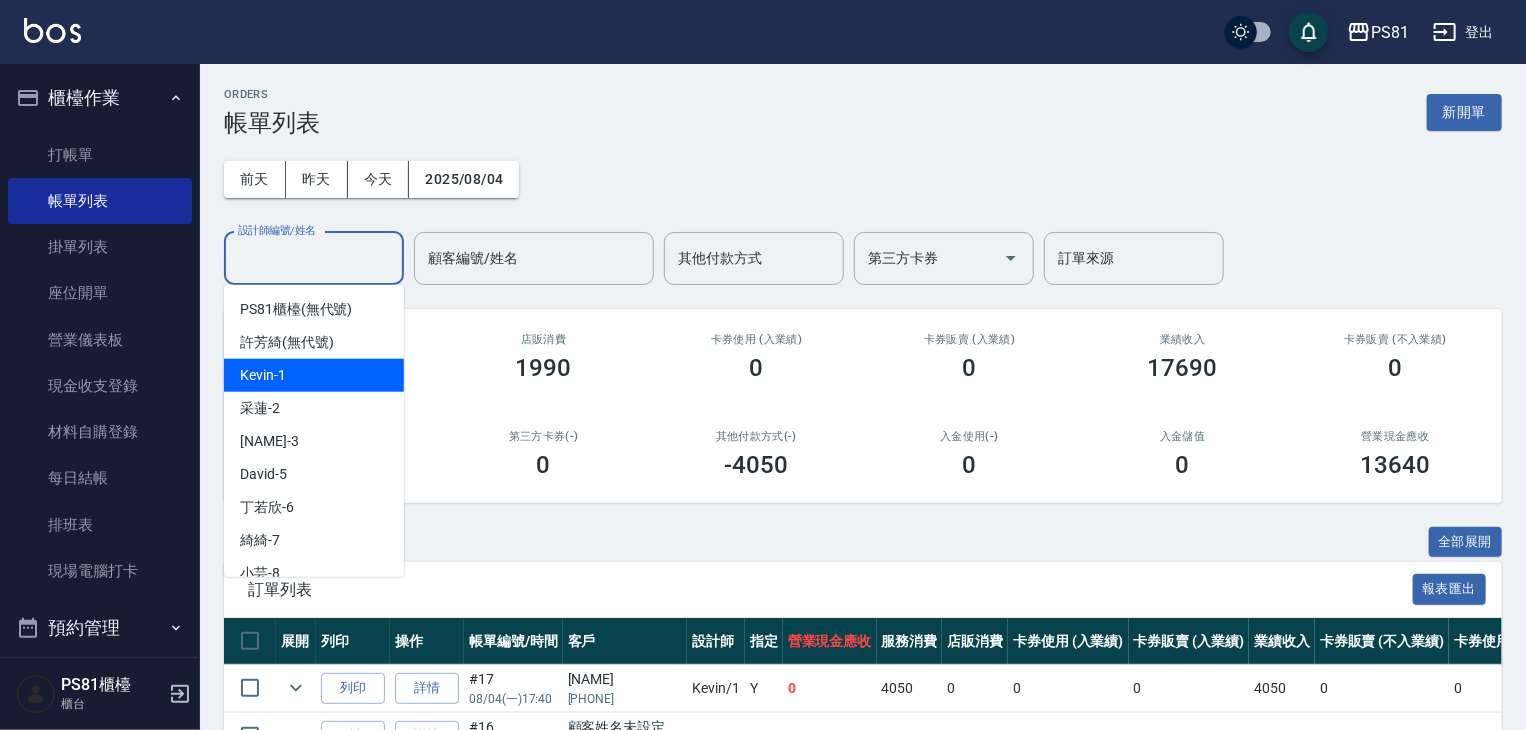 click on "Kevin -1" at bounding box center (314, 375) 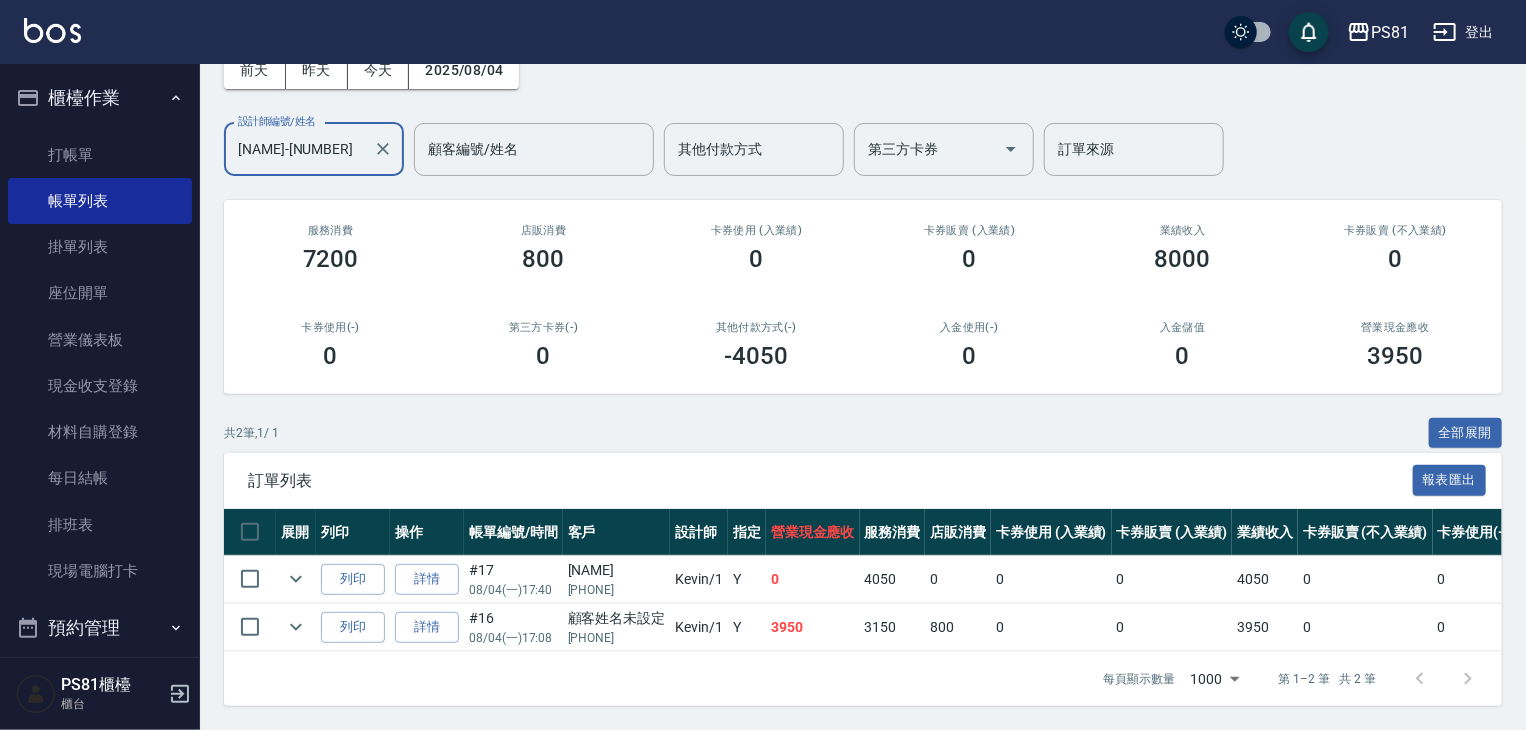 scroll, scrollTop: 124, scrollLeft: 0, axis: vertical 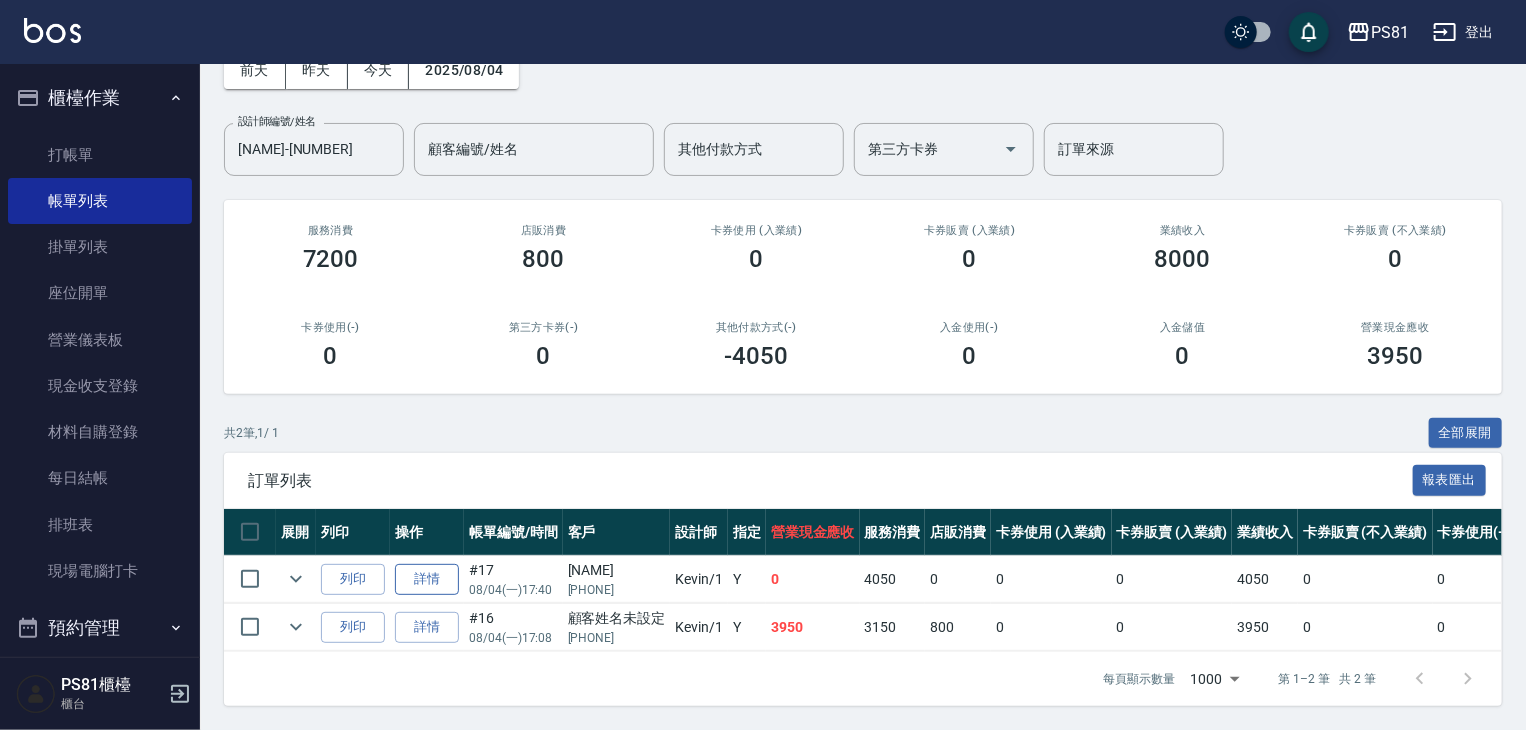 click on "詳情" at bounding box center [427, 579] 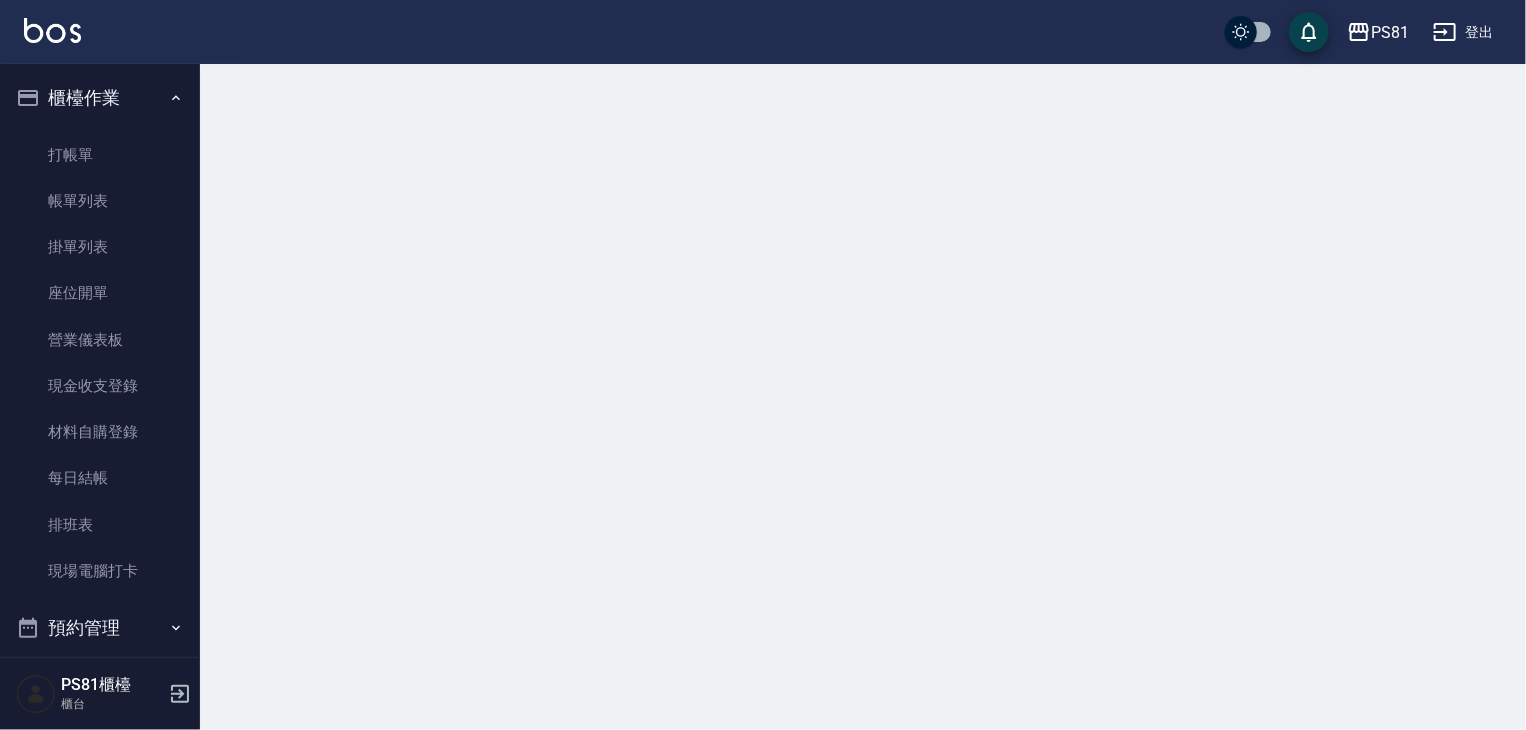 scroll, scrollTop: 0, scrollLeft: 0, axis: both 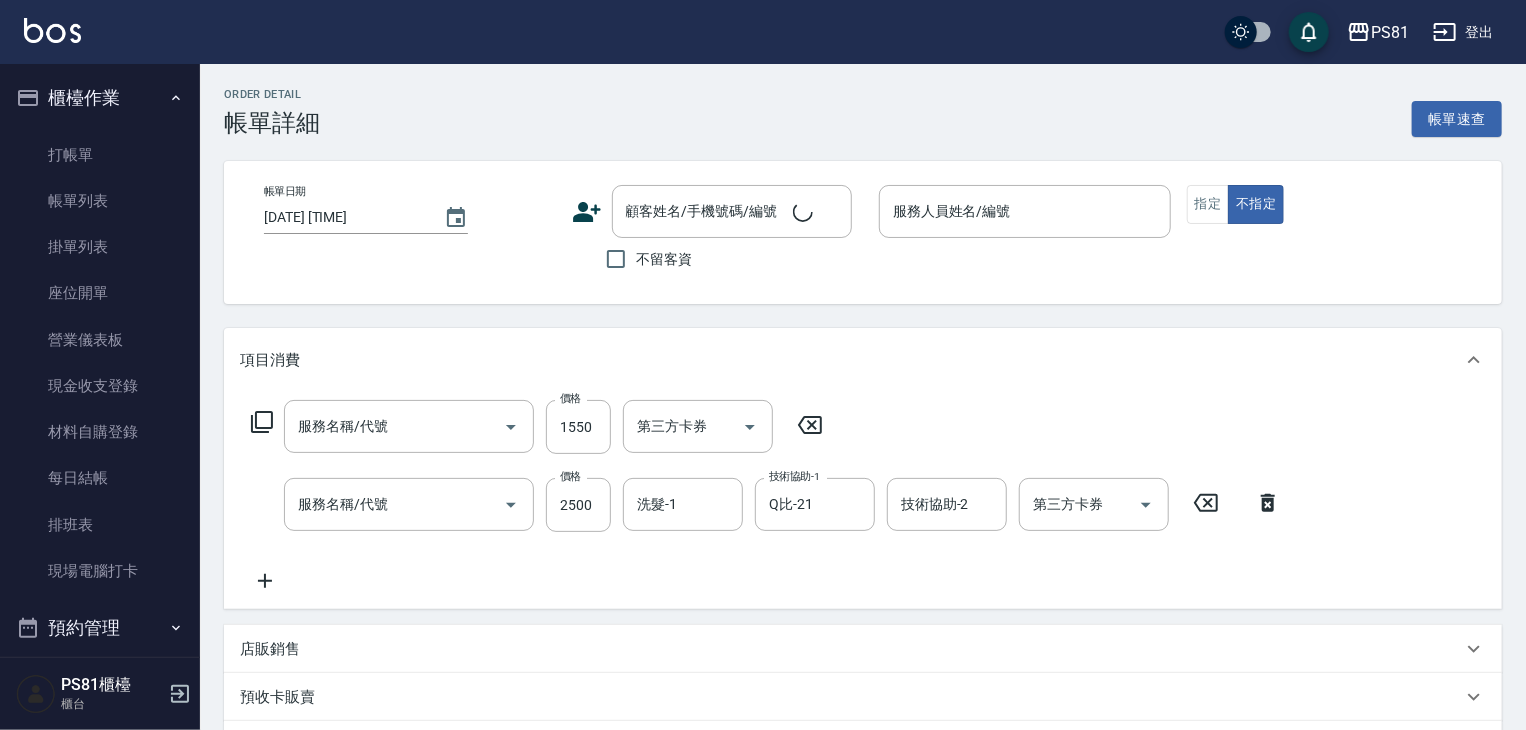 type on "日本結構護髮(108)" 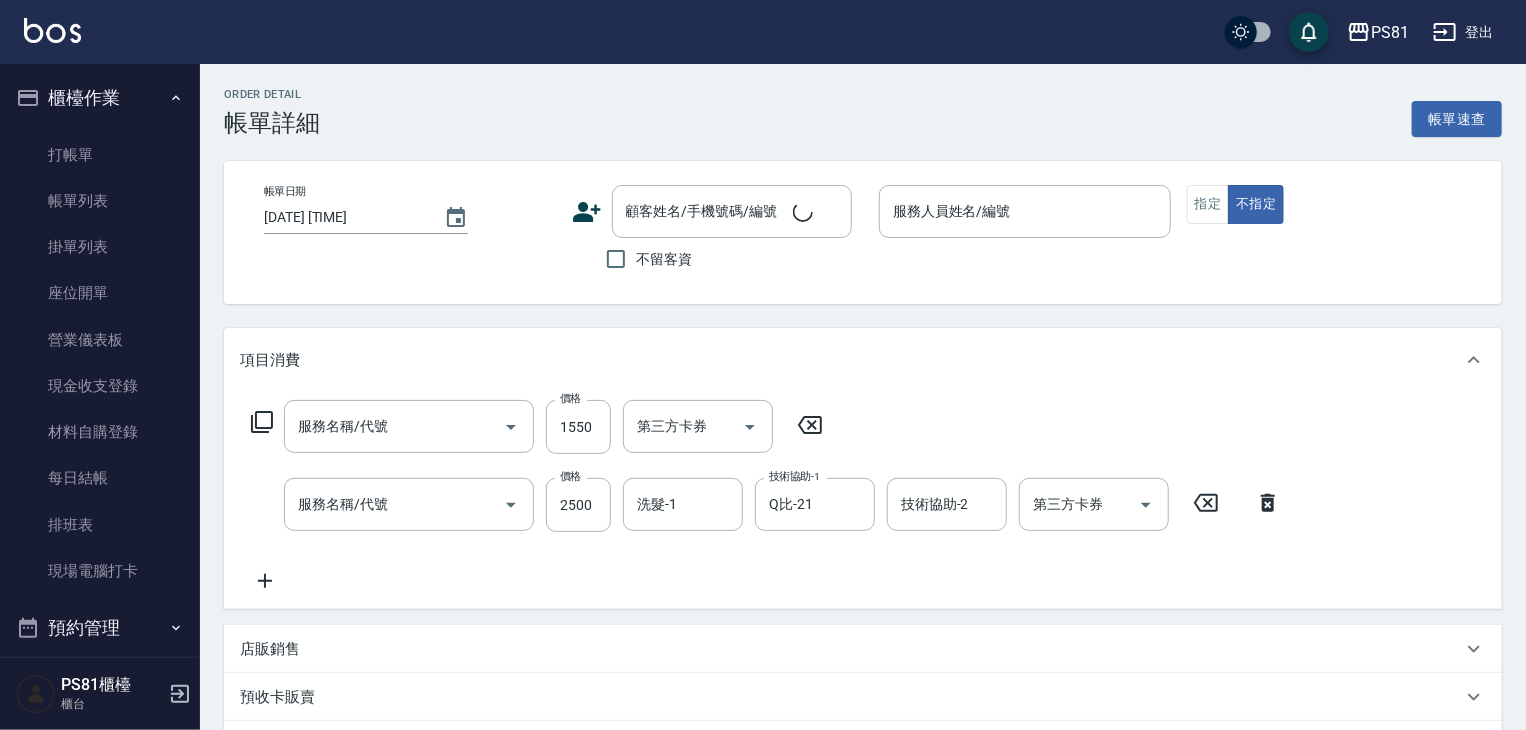 type on "頂級溫朔(315)" 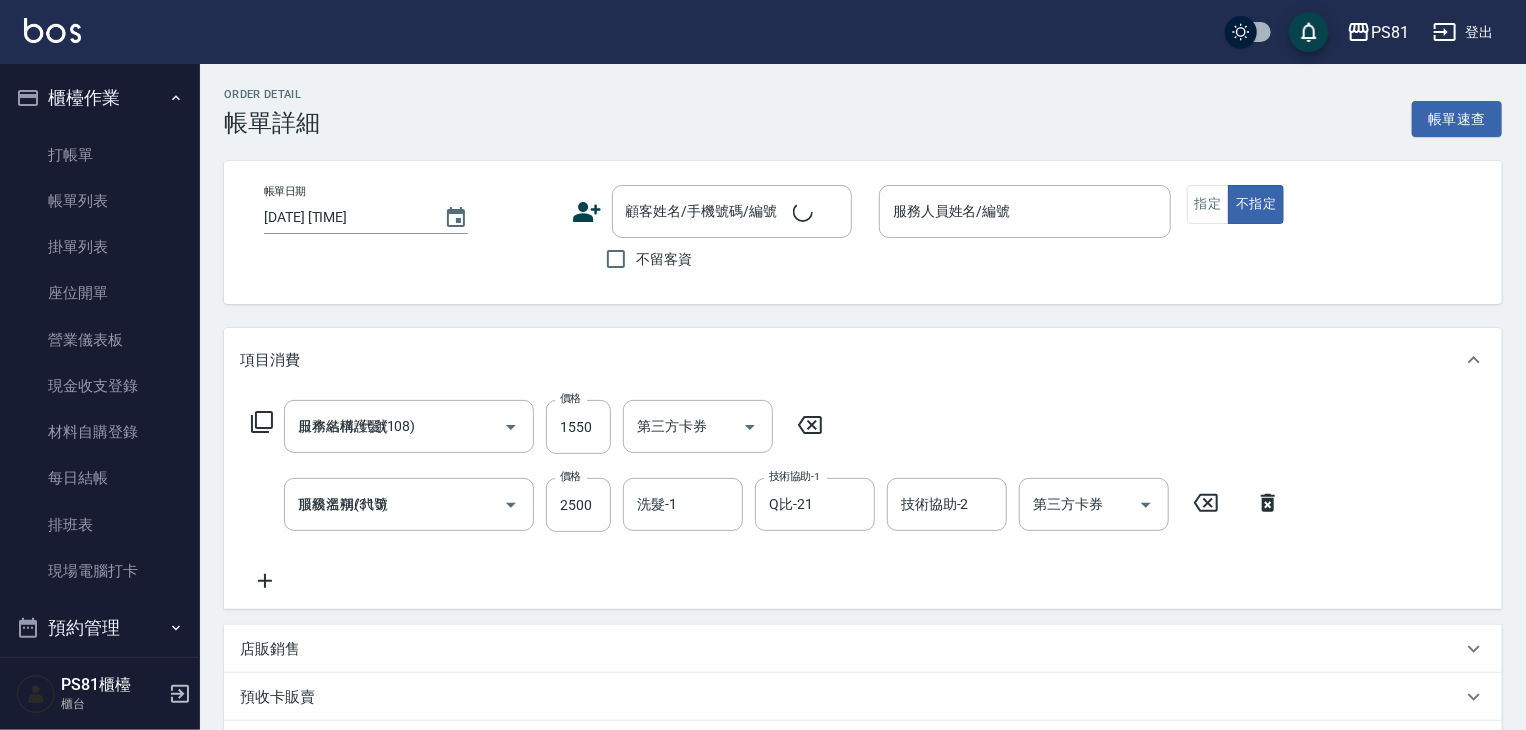 type on "[DATE] [TIME]" 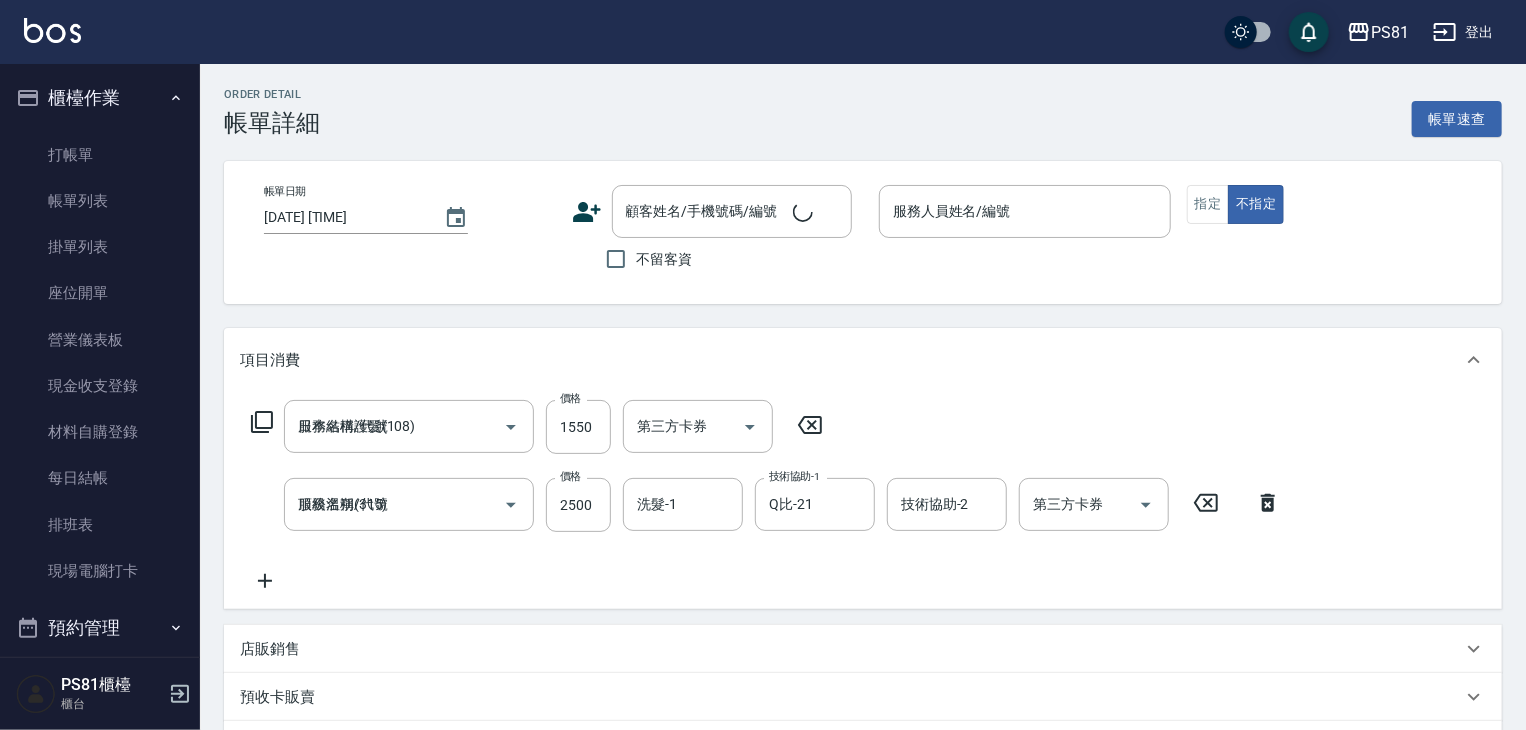 type on "[NAME]-[NUMBER]" 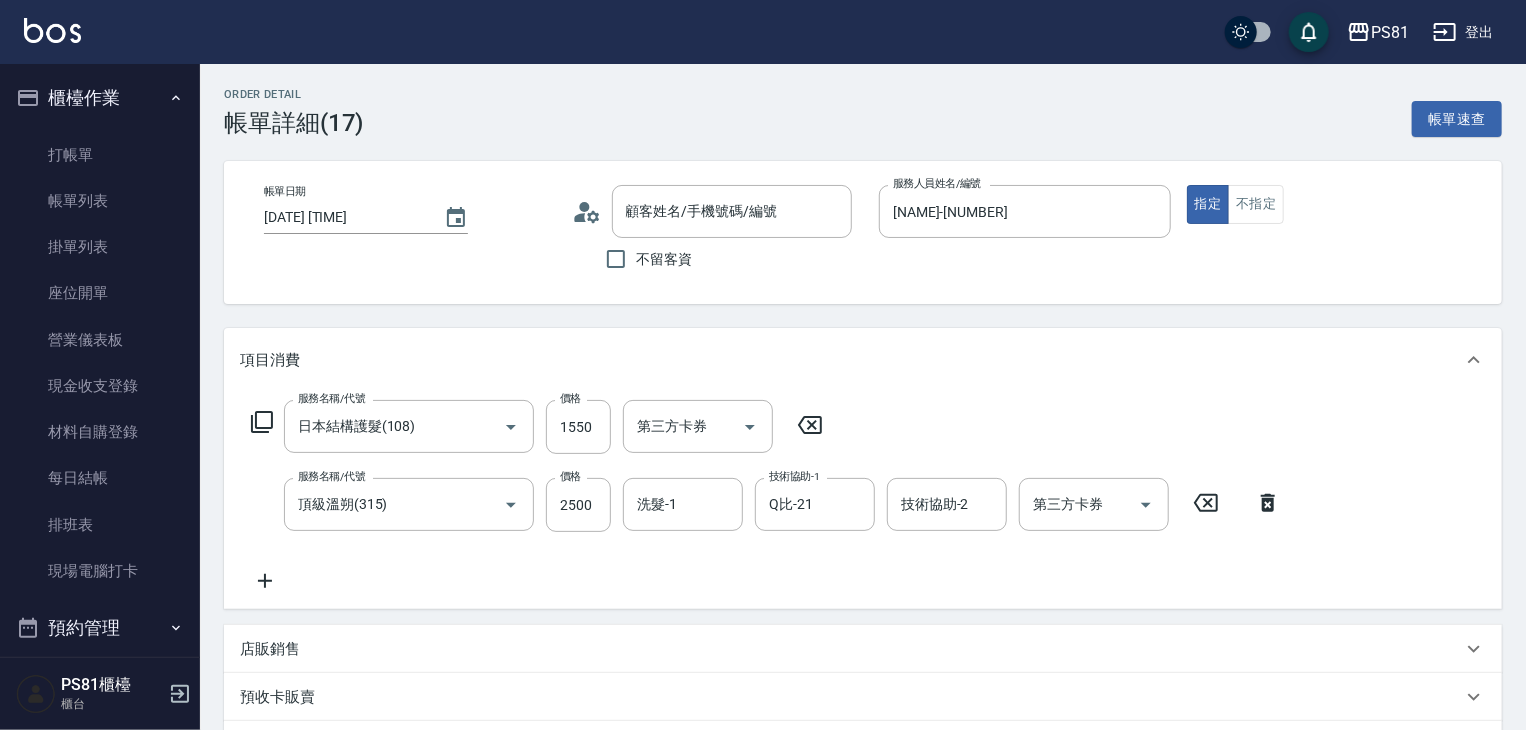 type on "[NAME]/[PHONE]/" 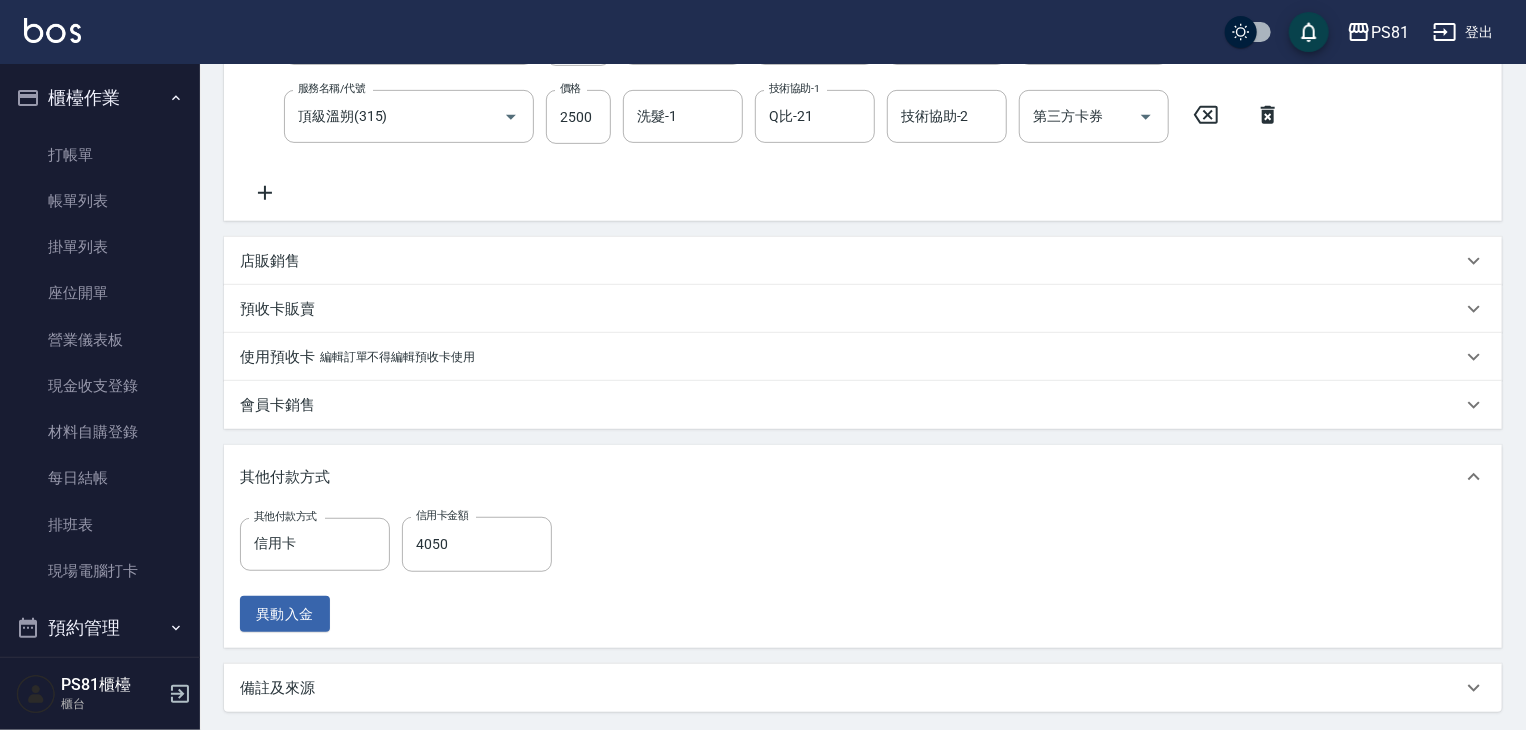 scroll, scrollTop: 400, scrollLeft: 0, axis: vertical 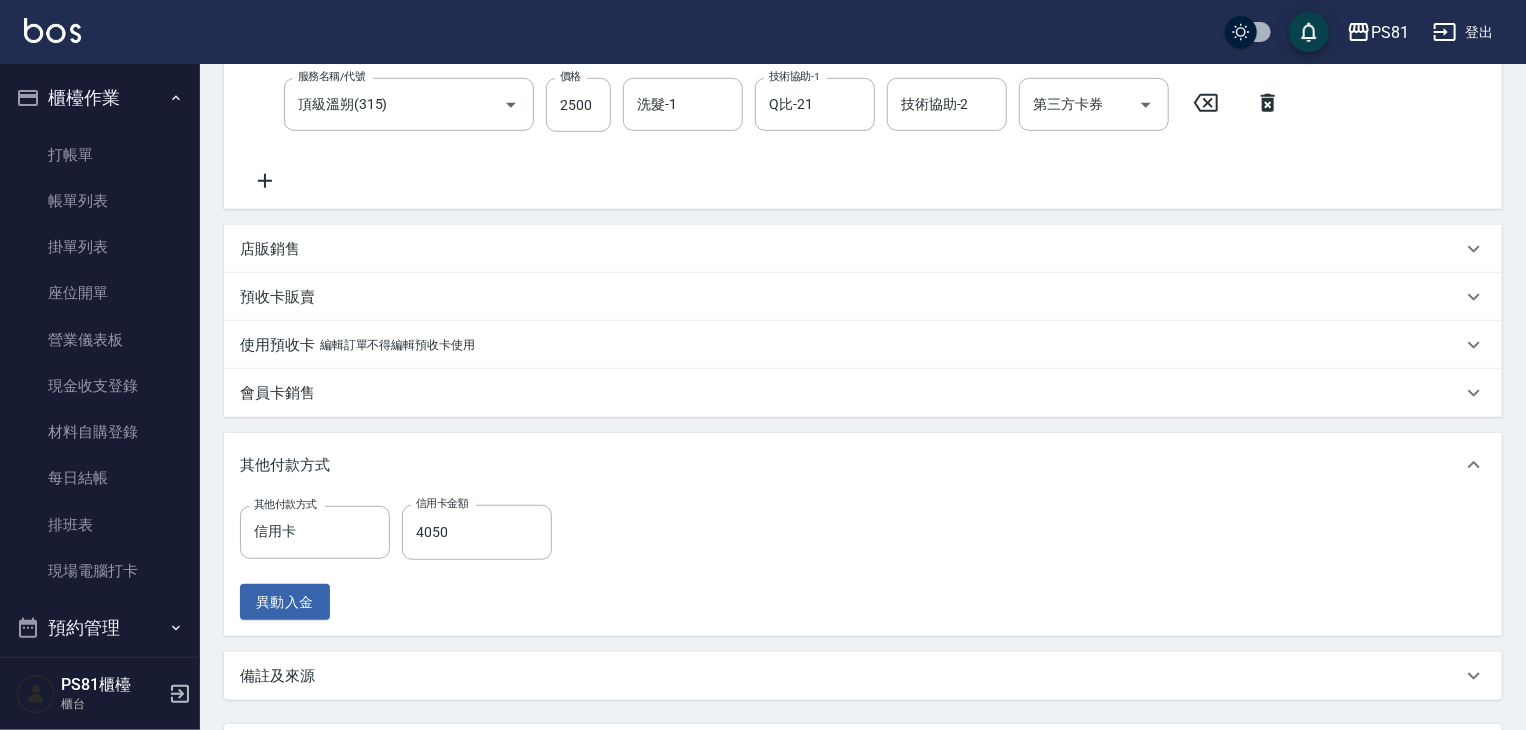 click on "店販銷售" at bounding box center [851, 249] 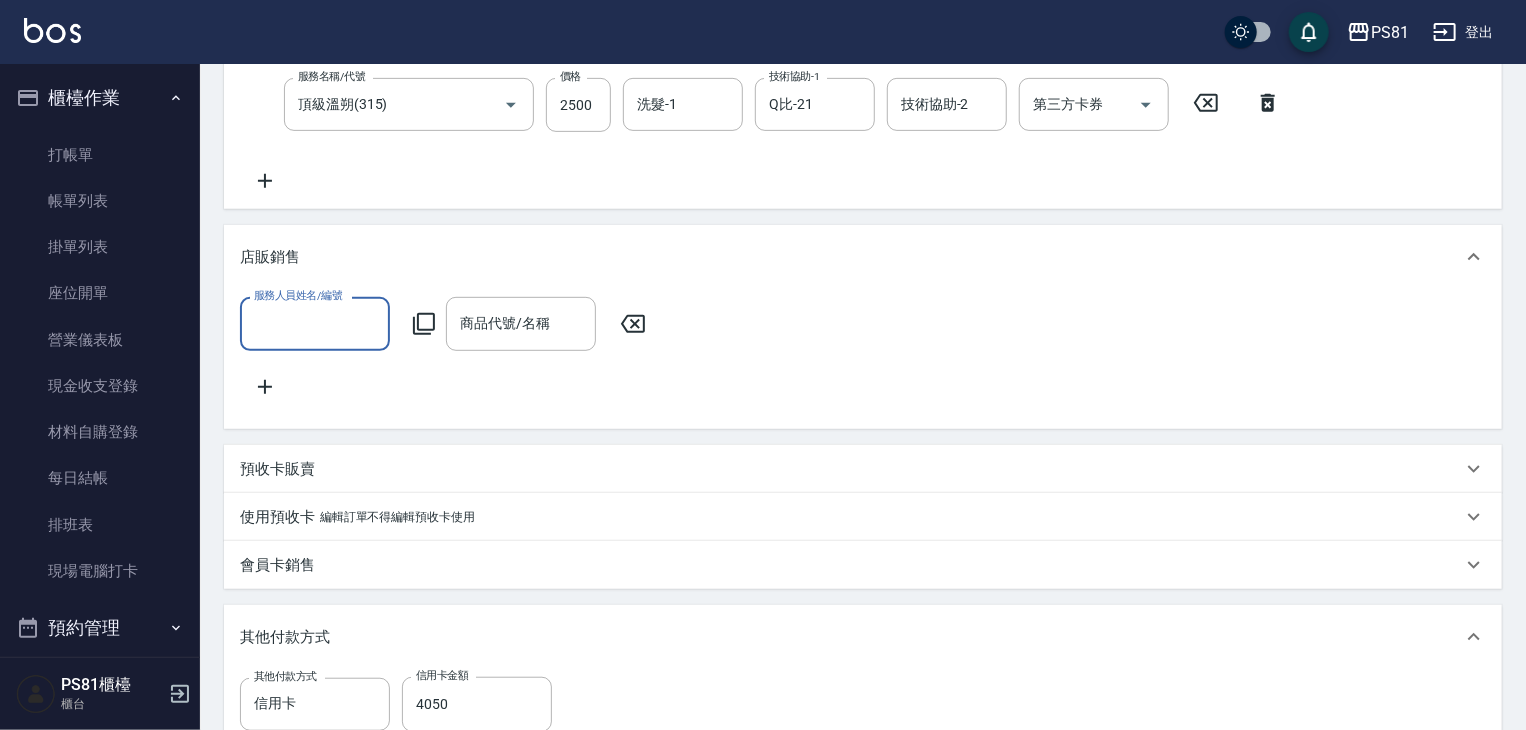 scroll, scrollTop: 0, scrollLeft: 0, axis: both 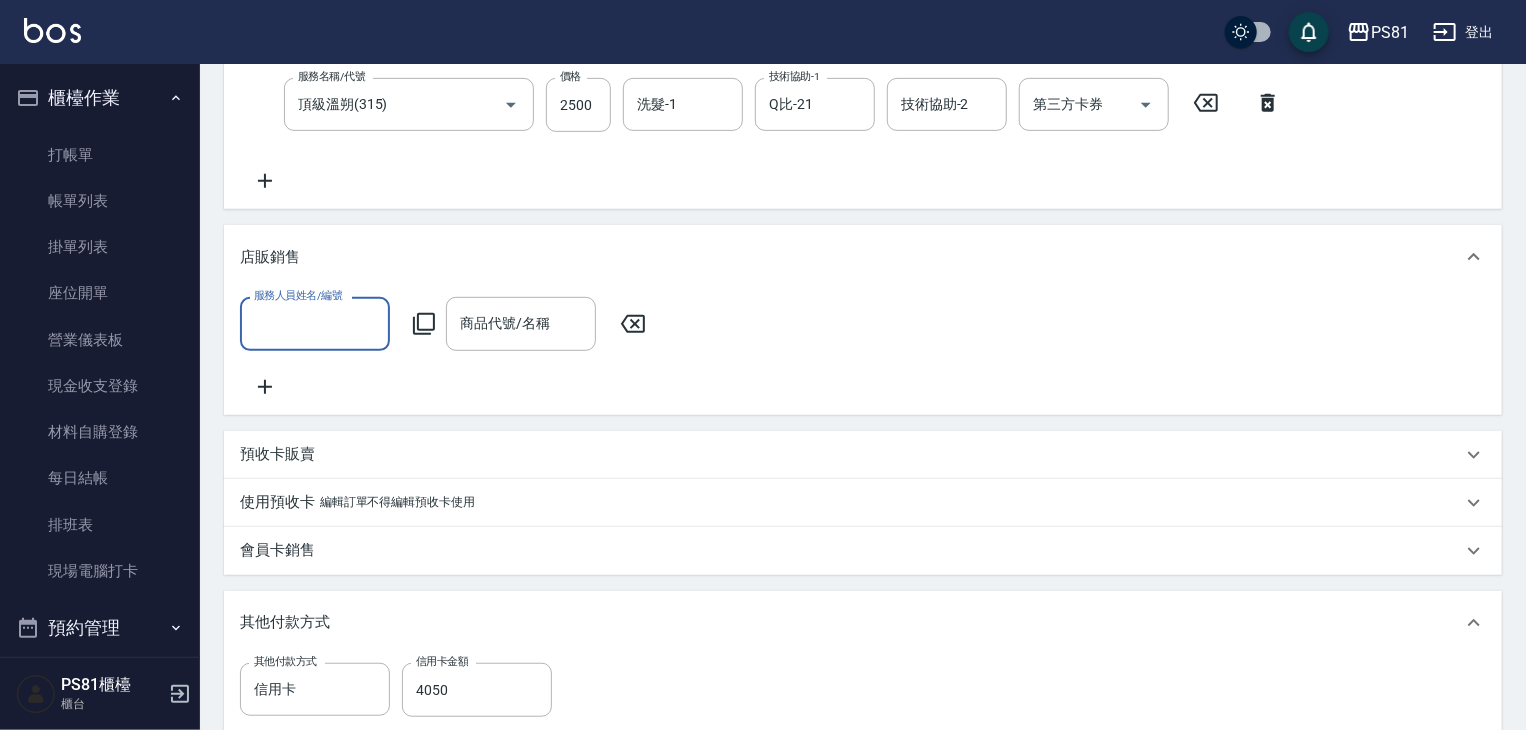 click on "服務人員姓名/編號" at bounding box center (315, 323) 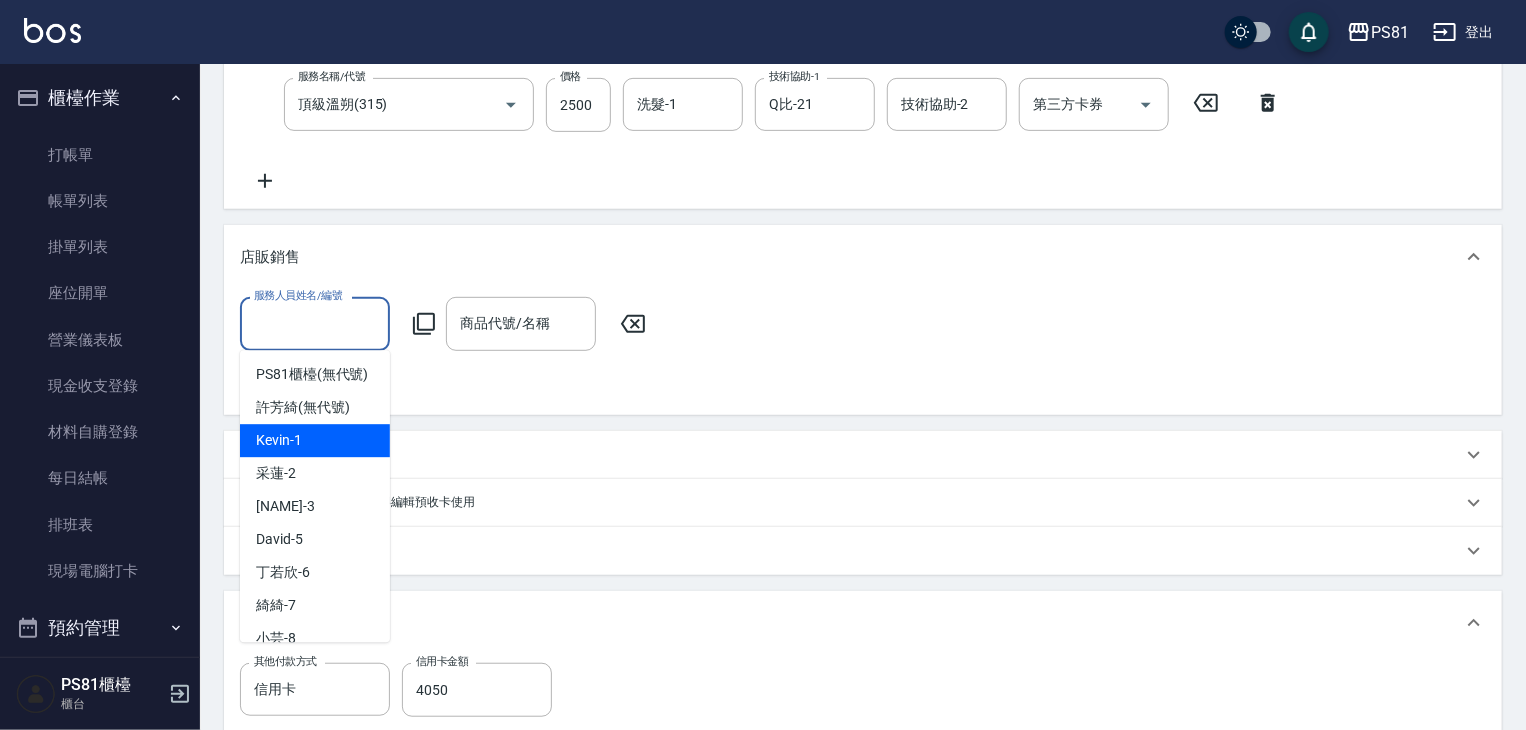 click on "Kevin -1" at bounding box center [315, 440] 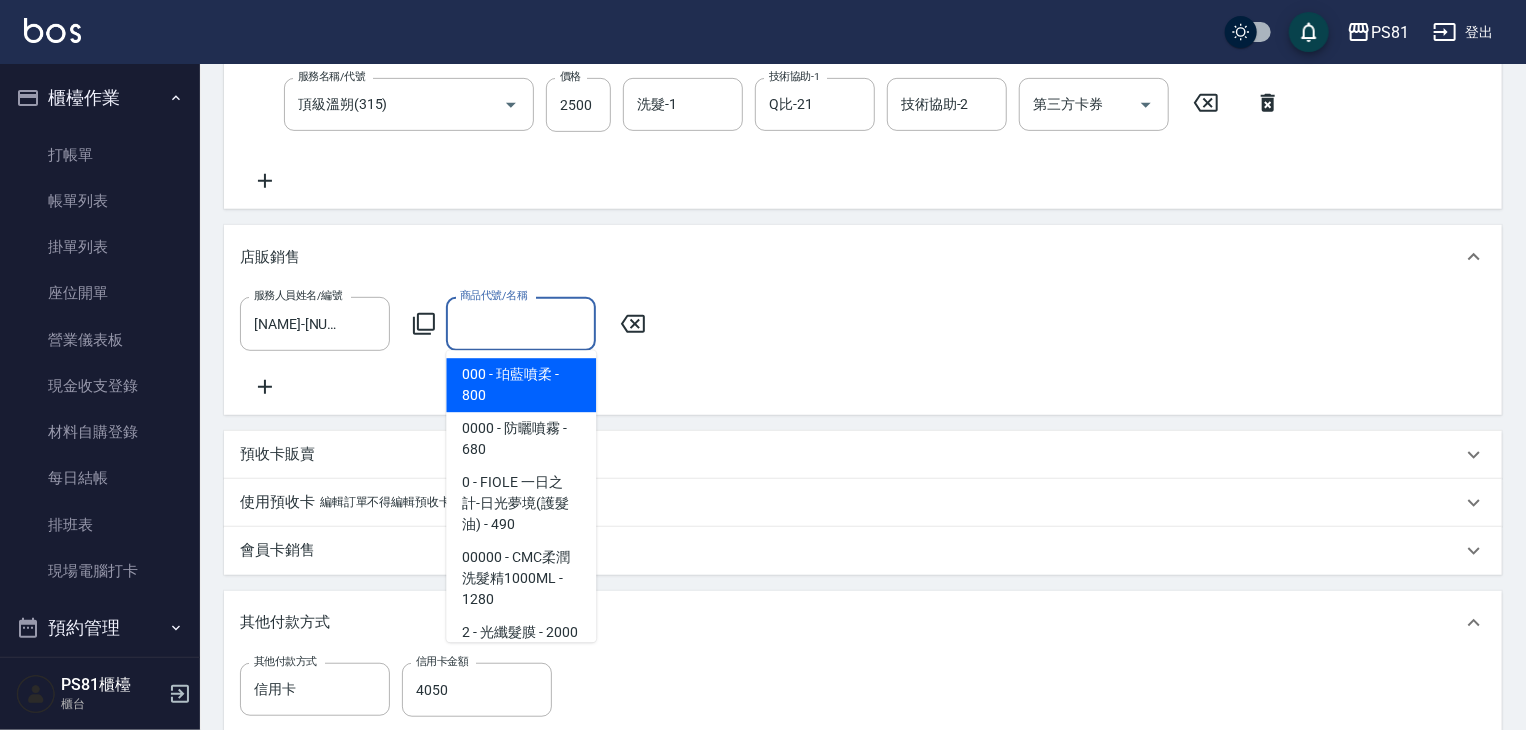 click on "商品代號/名稱" at bounding box center [521, 323] 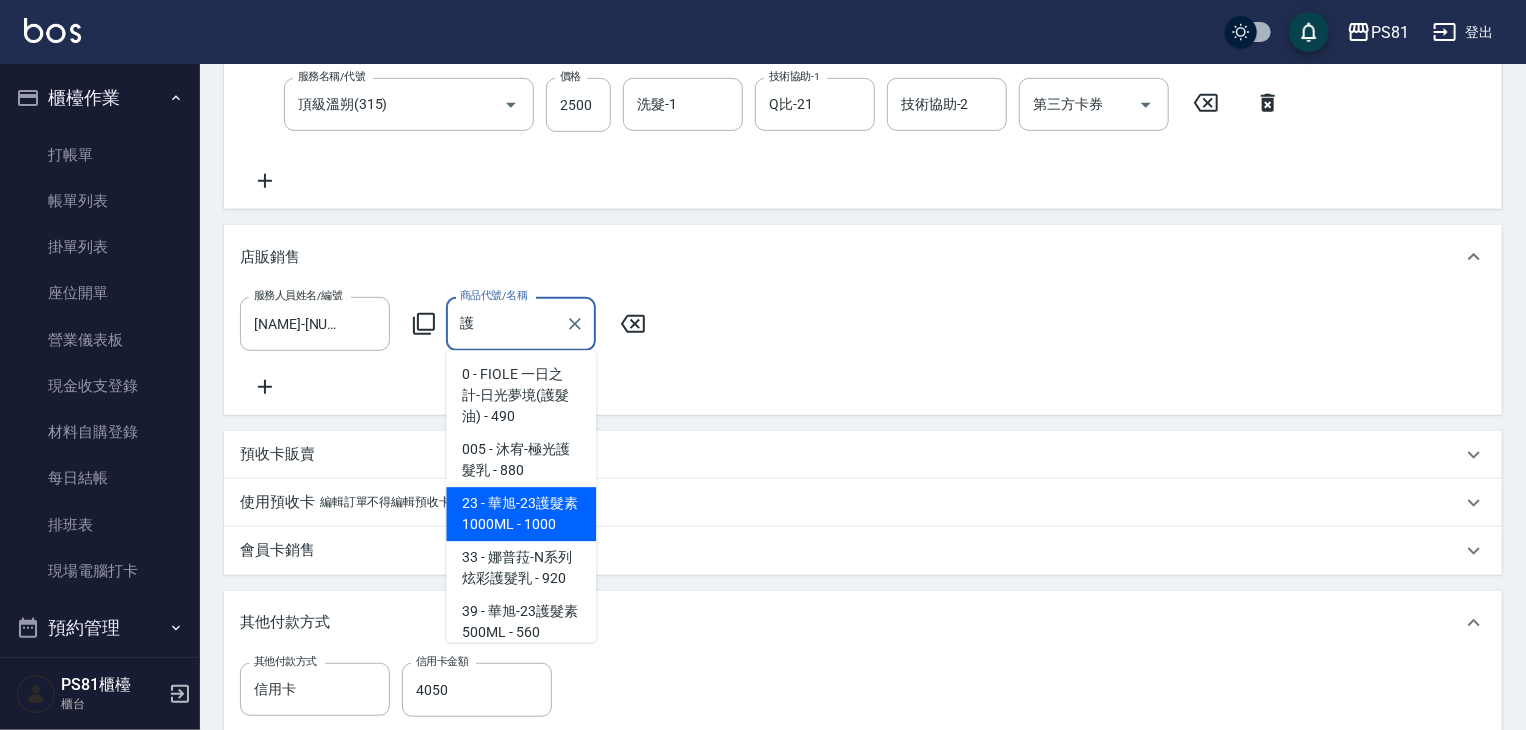 click on "23 - 華旭-23護髮素1000ML - 1000" at bounding box center [521, 514] 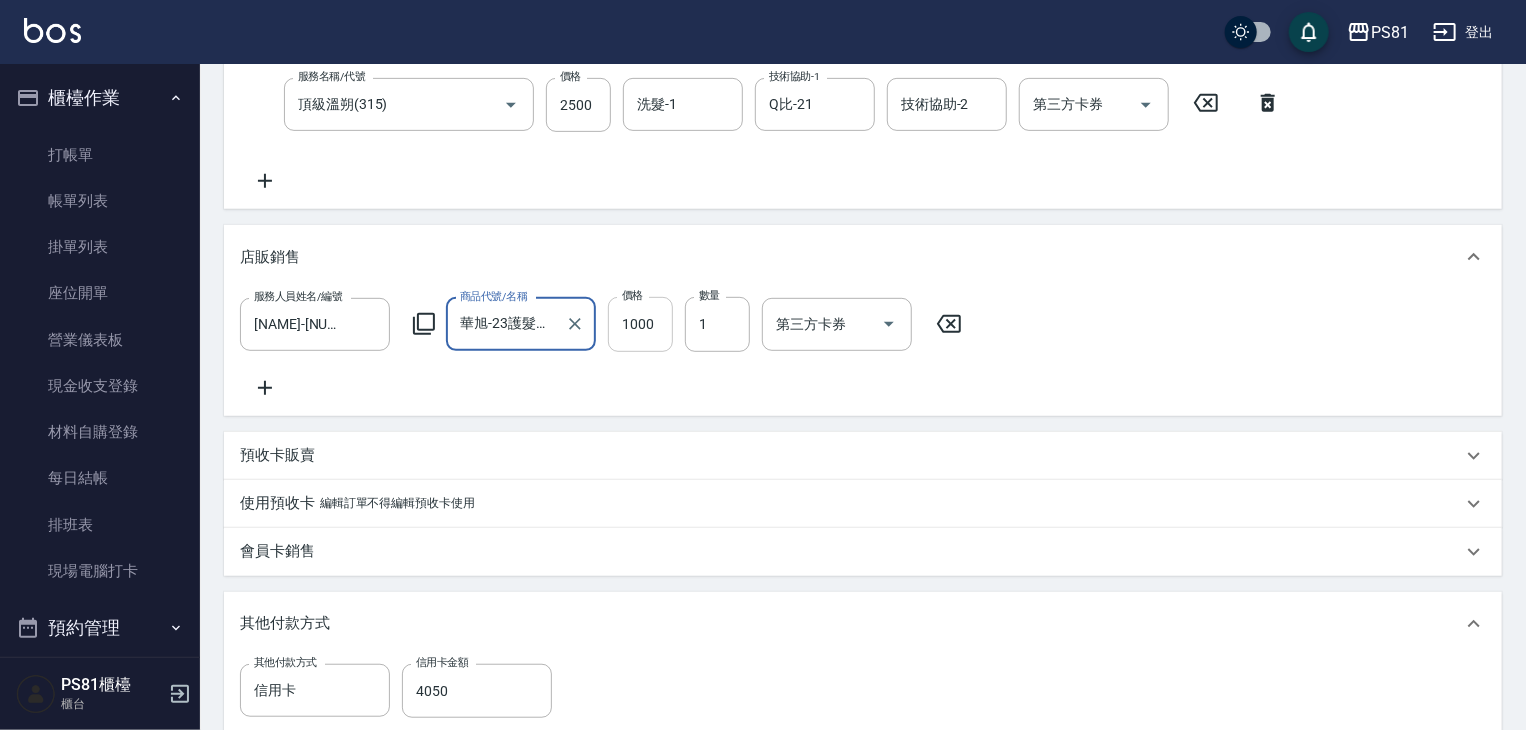 type on "華旭-23護髮素1000ML" 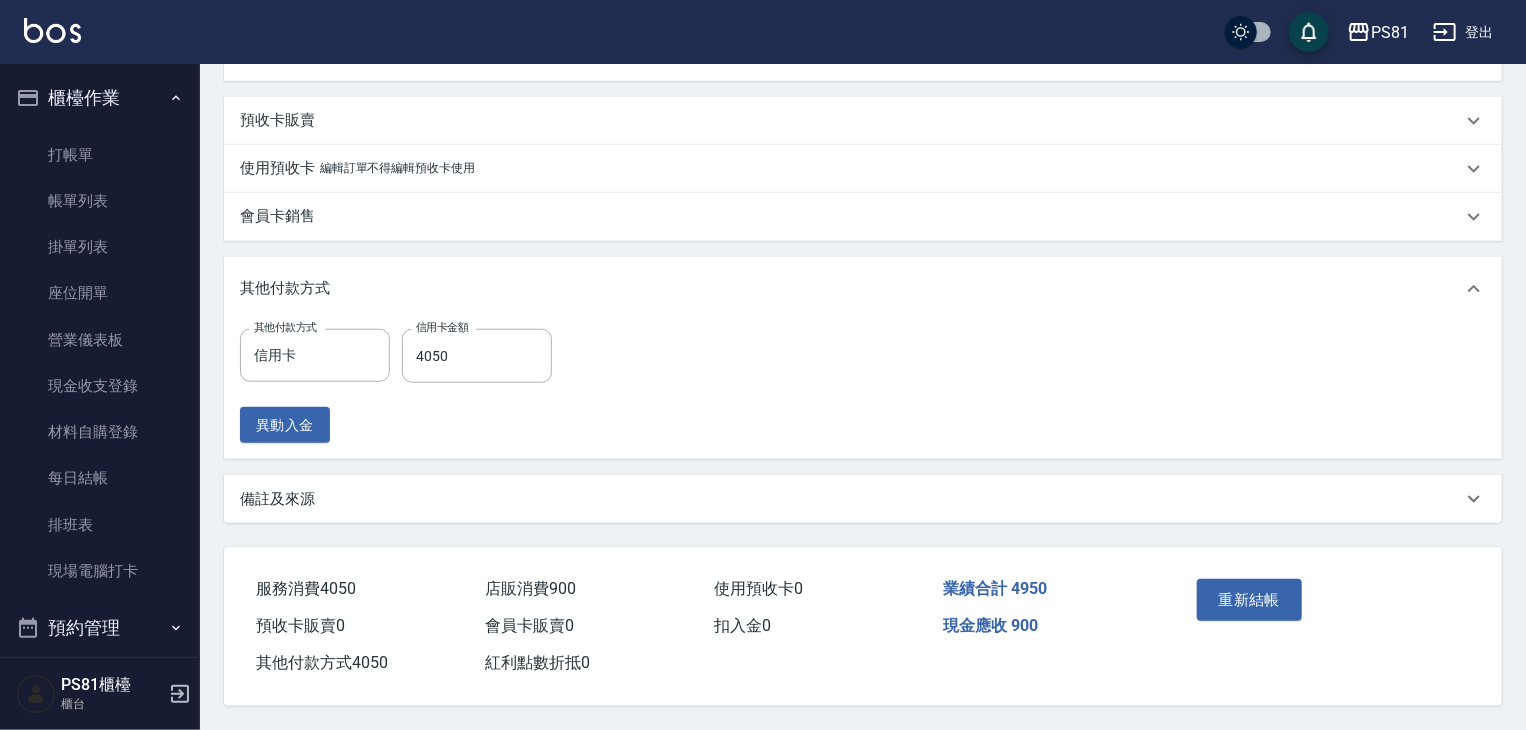 scroll, scrollTop: 757, scrollLeft: 0, axis: vertical 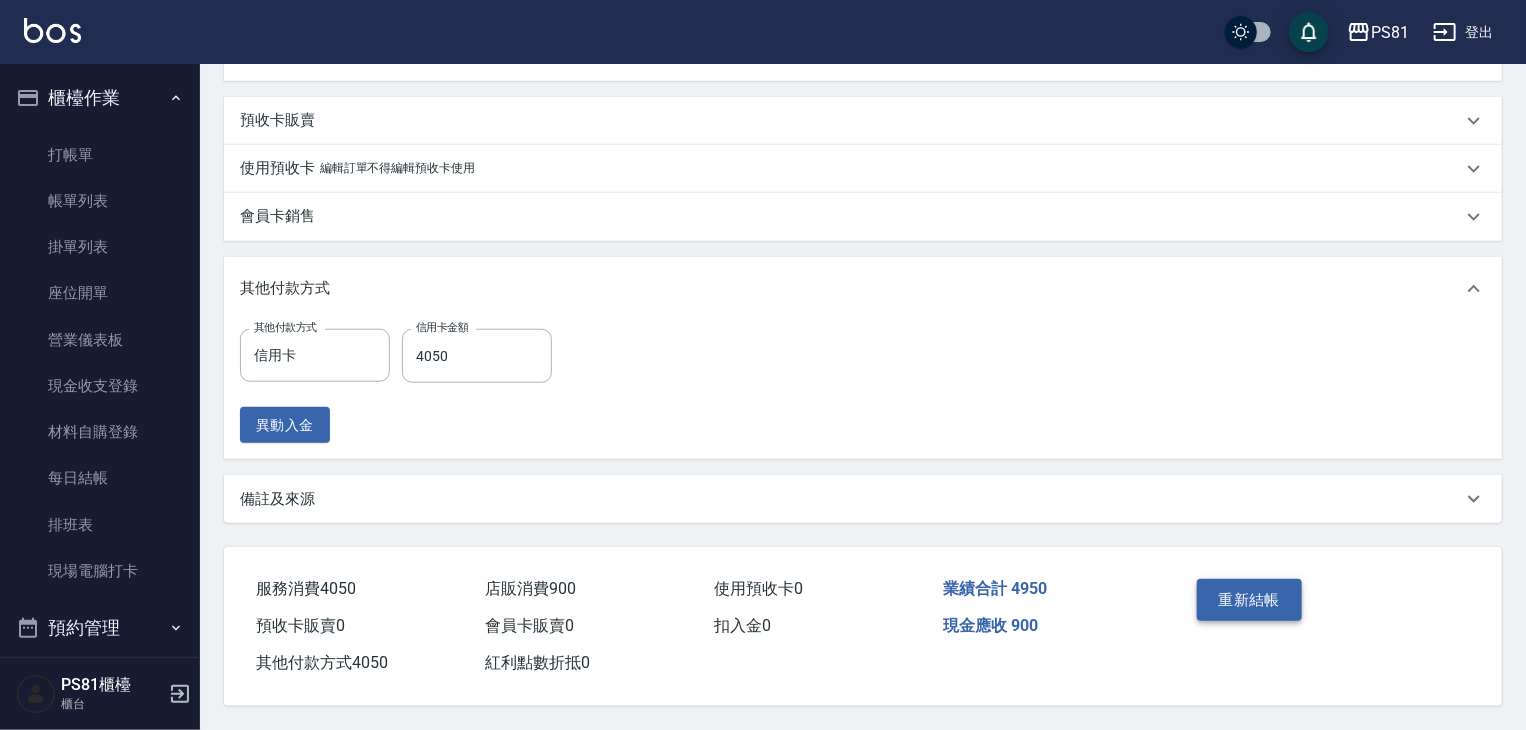 type on "900" 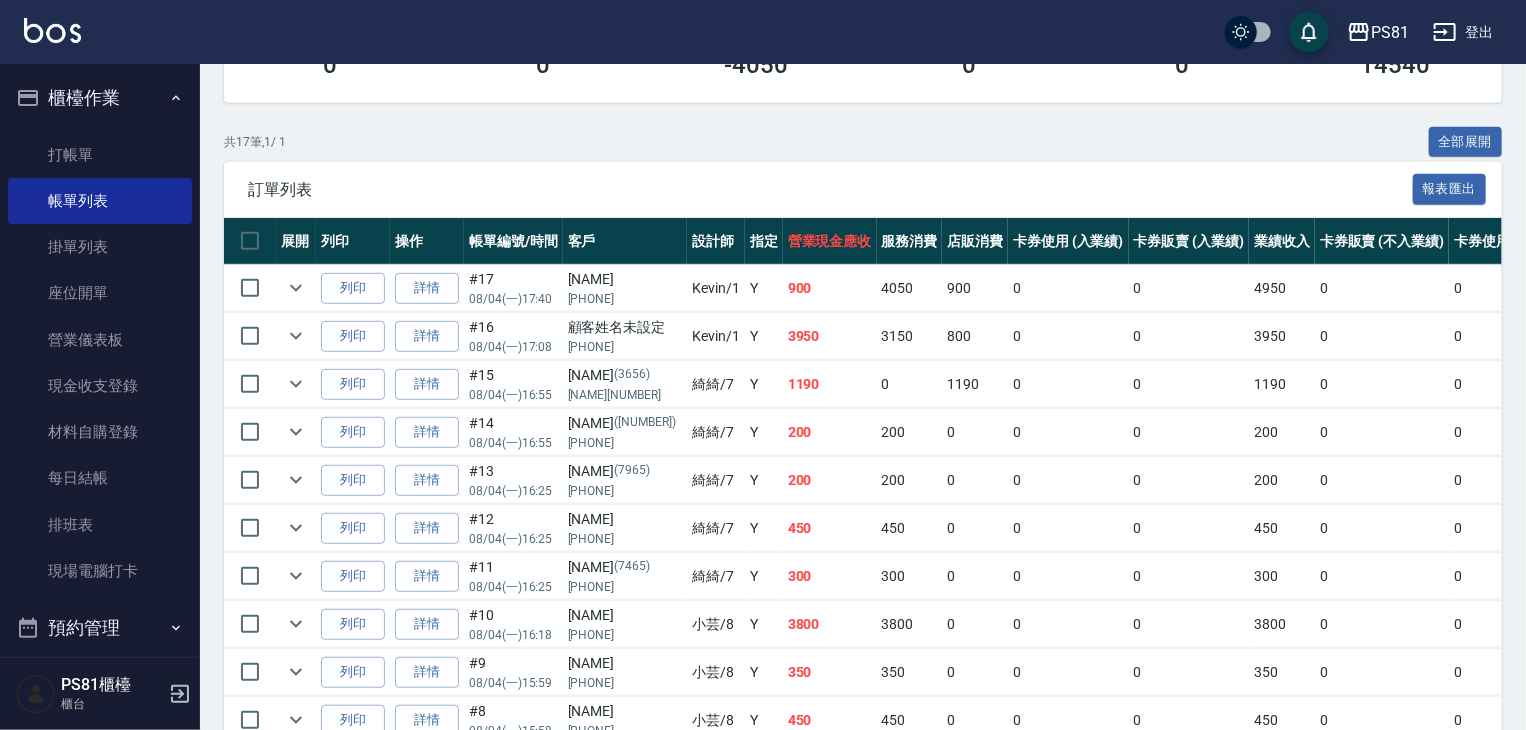 scroll, scrollTop: 0, scrollLeft: 0, axis: both 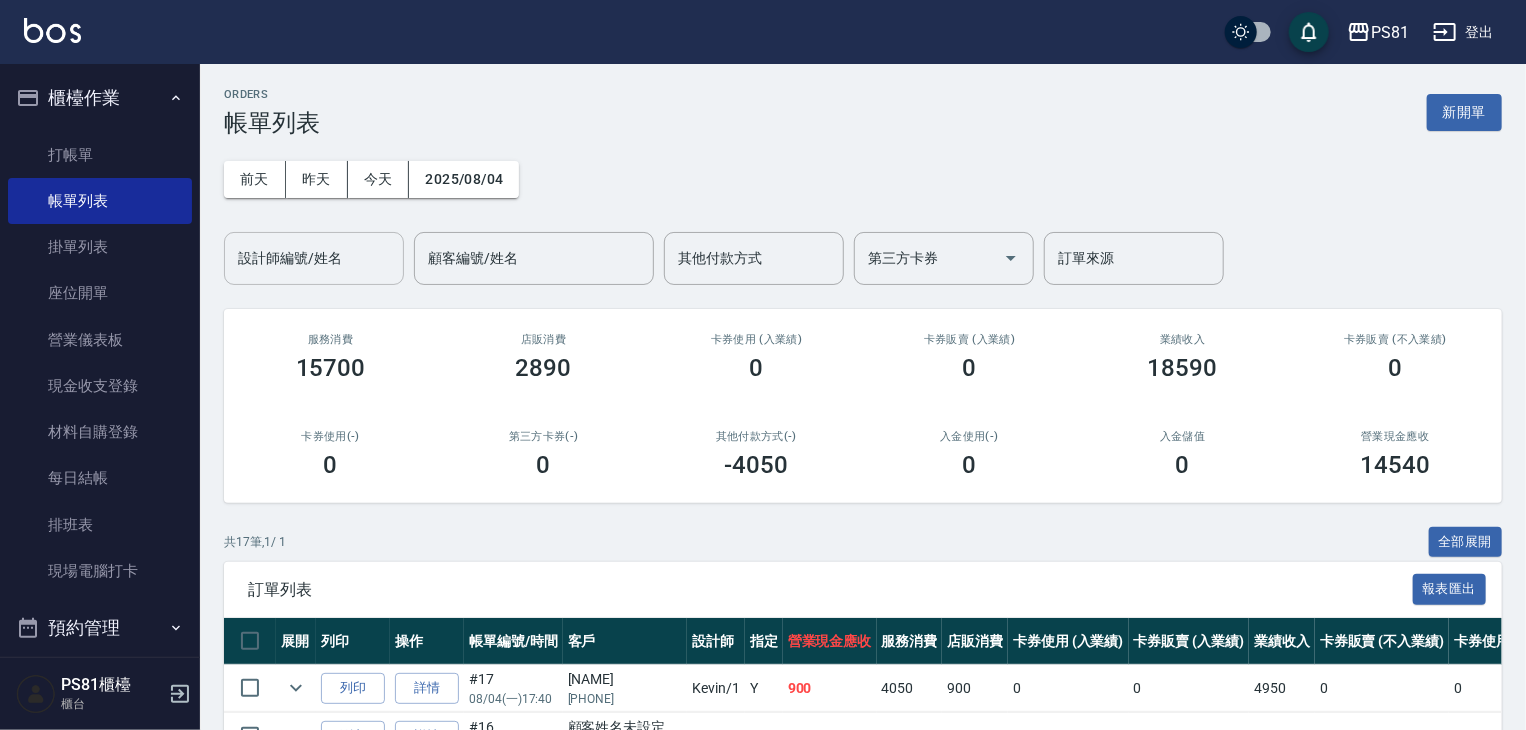click on "設計師編號/姓名" at bounding box center [314, 258] 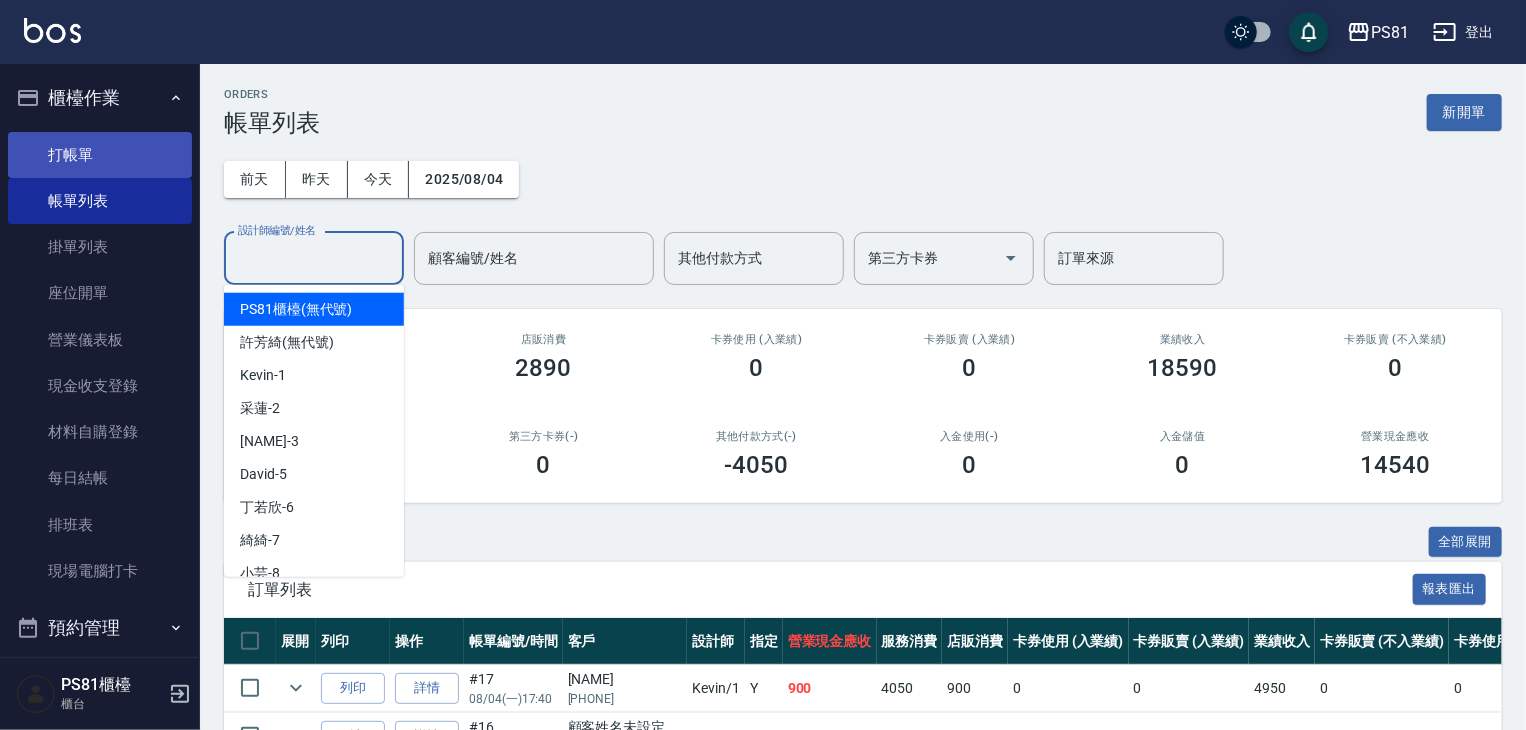 drag, startPoint x: 85, startPoint y: 183, endPoint x: 92, endPoint y: 172, distance: 13.038404 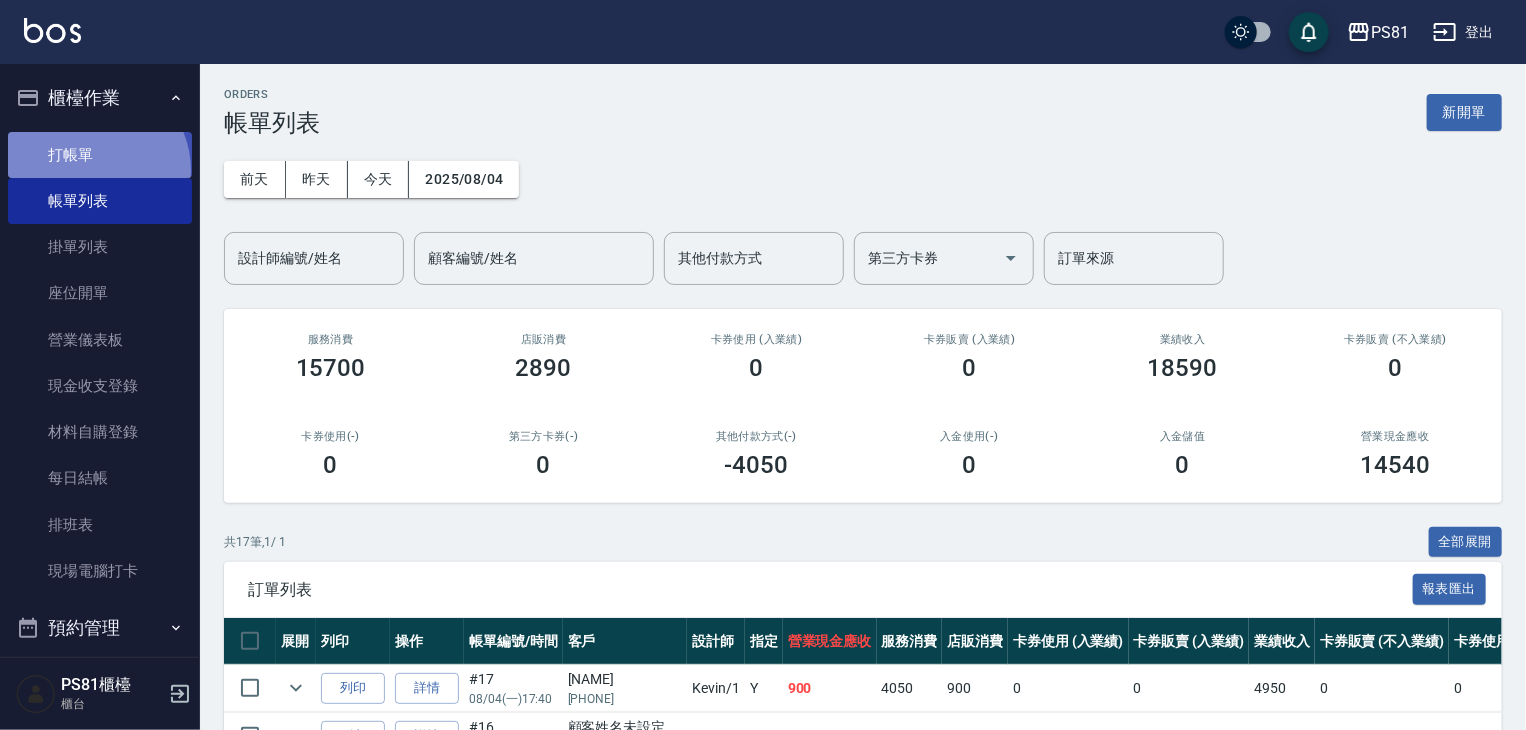 click on "打帳單" at bounding box center [100, 155] 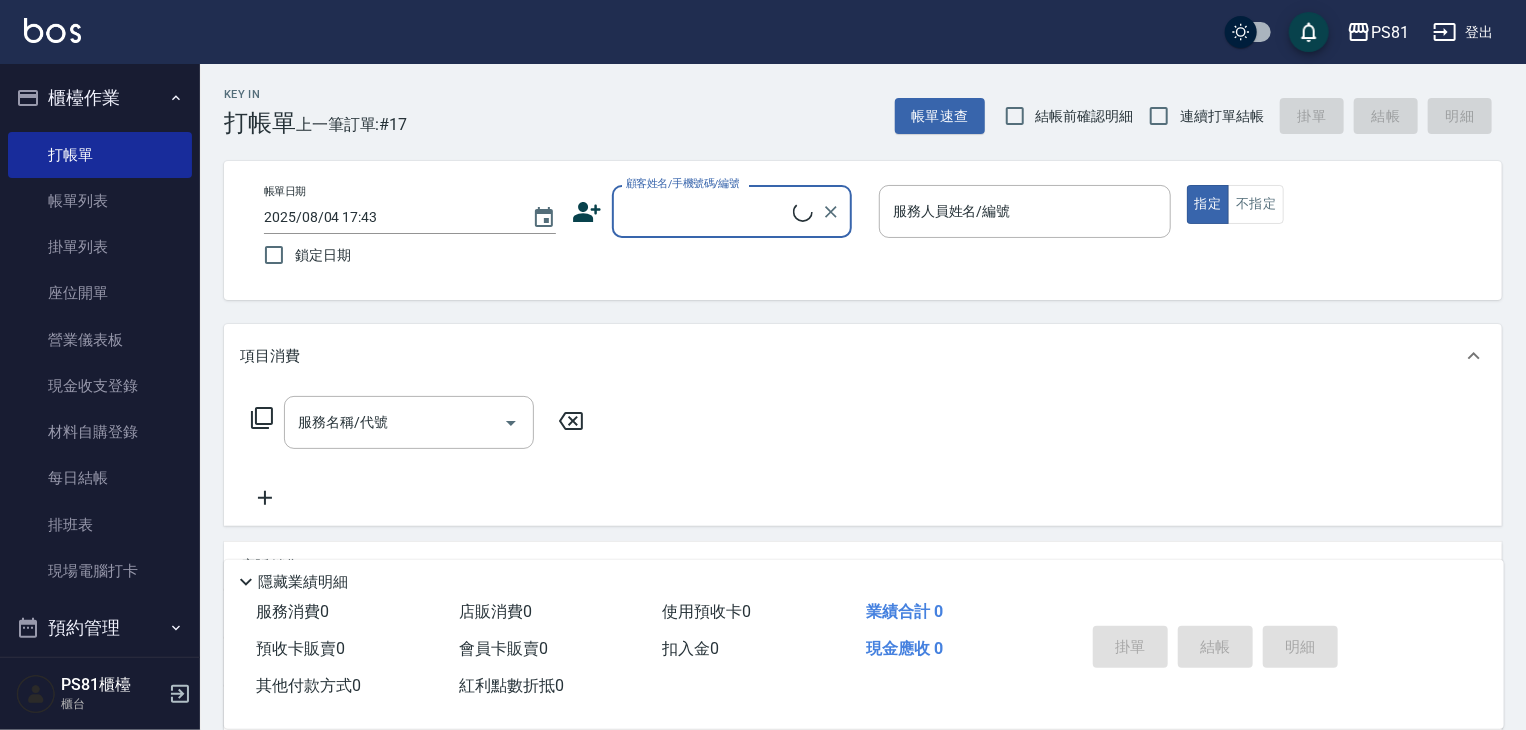 click on "顧客姓名/手機號碼/編號" at bounding box center [707, 211] 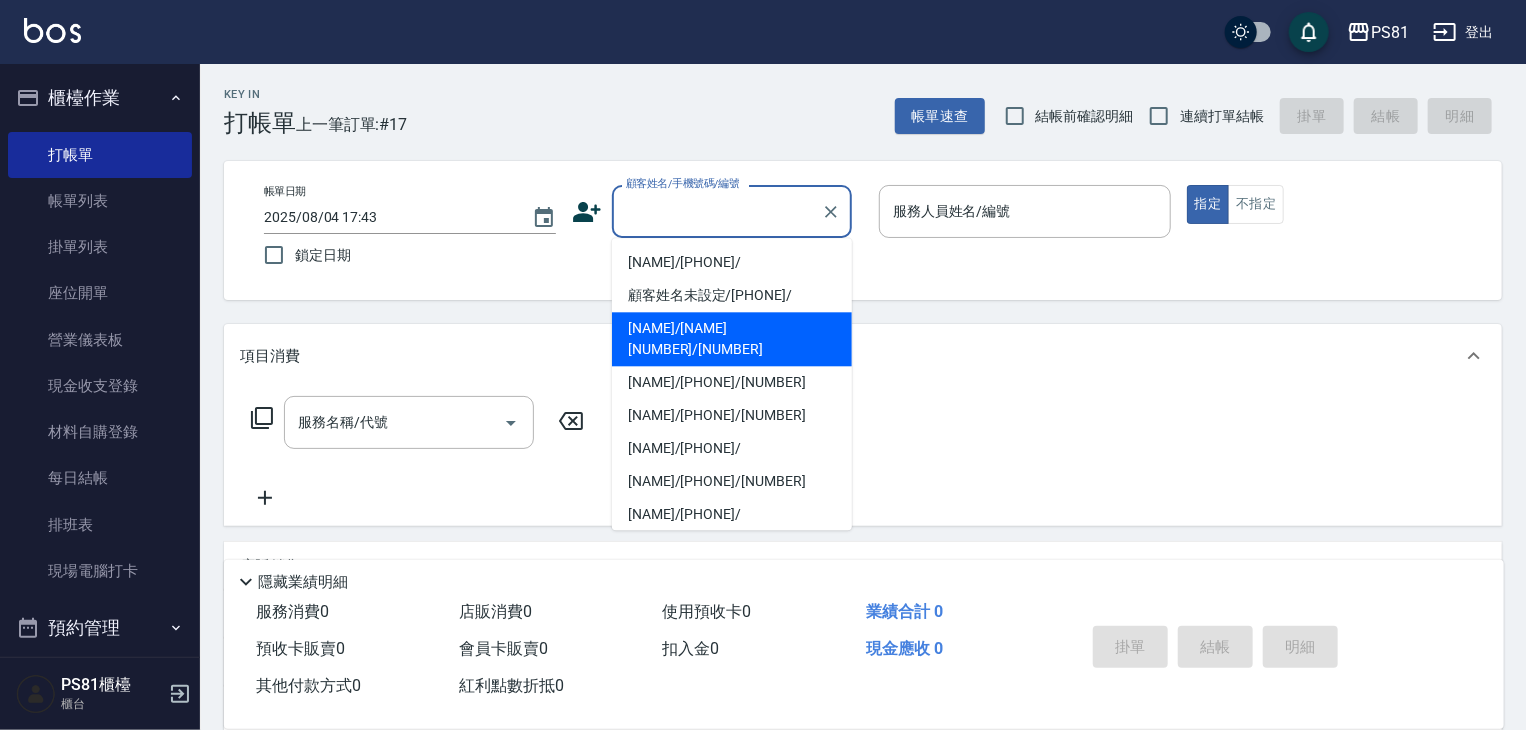 click on "[NAME]/[NAME][NUMBER]/[NUMBER]" at bounding box center [732, 339] 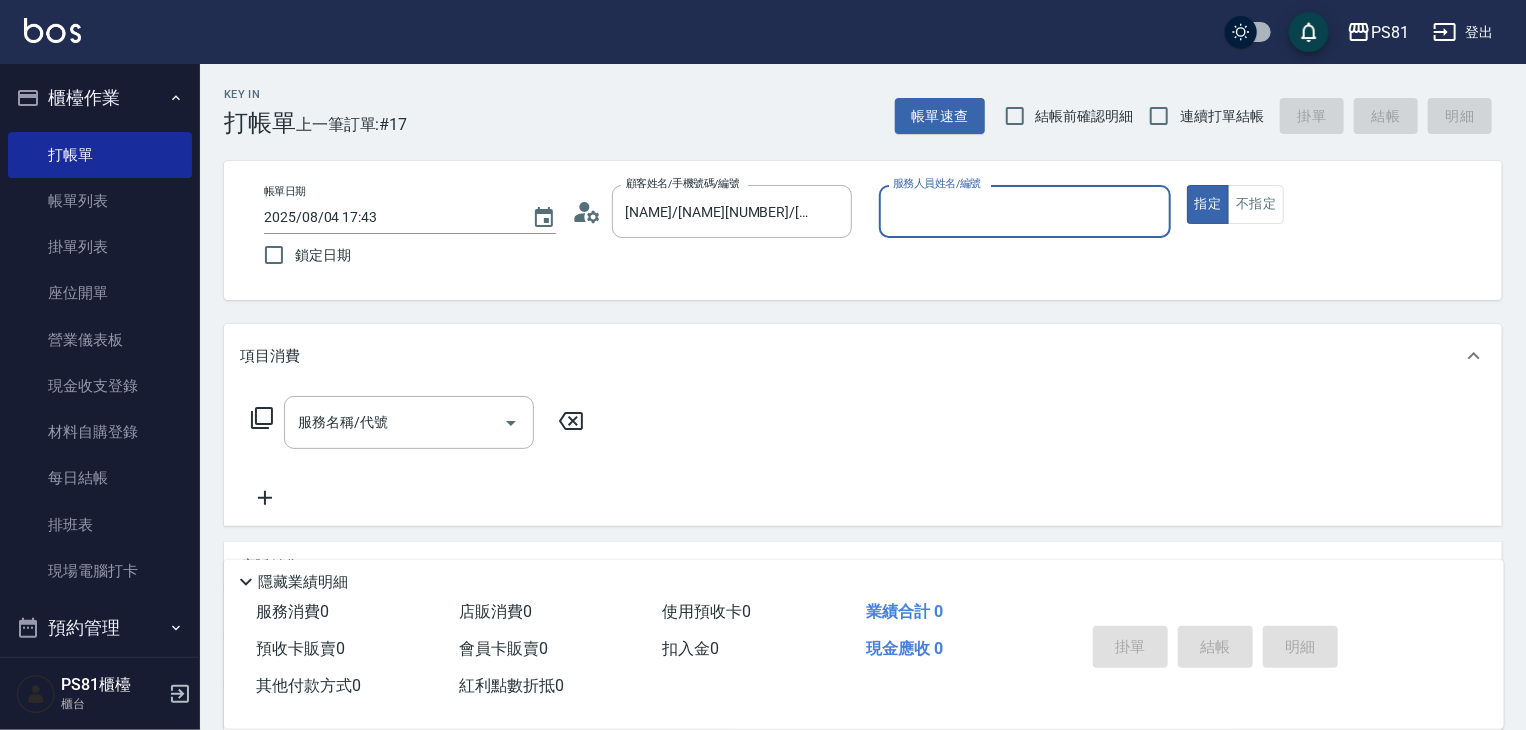 type on "采蓮-2" 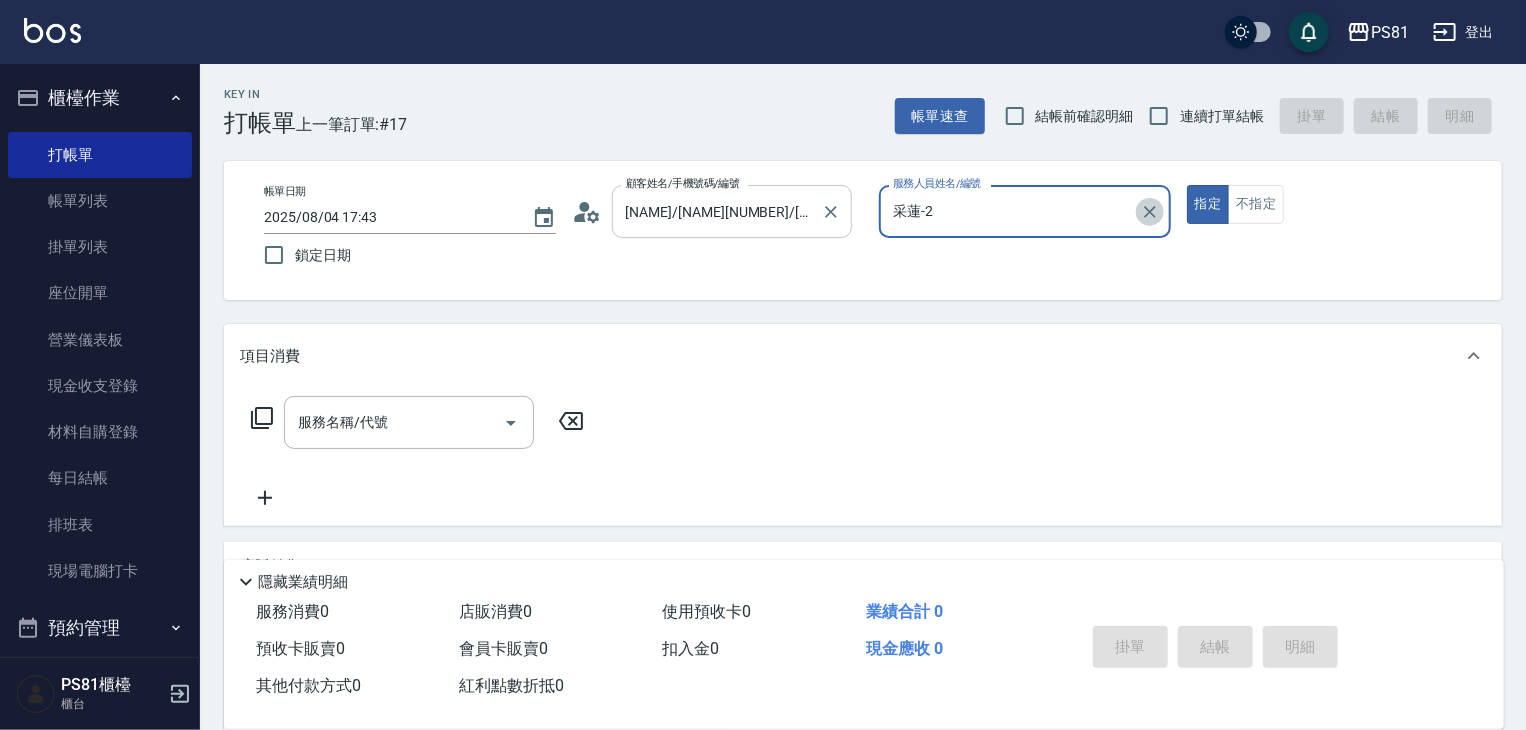 drag, startPoint x: 1148, startPoint y: 220, endPoint x: 717, endPoint y: 202, distance: 431.3757 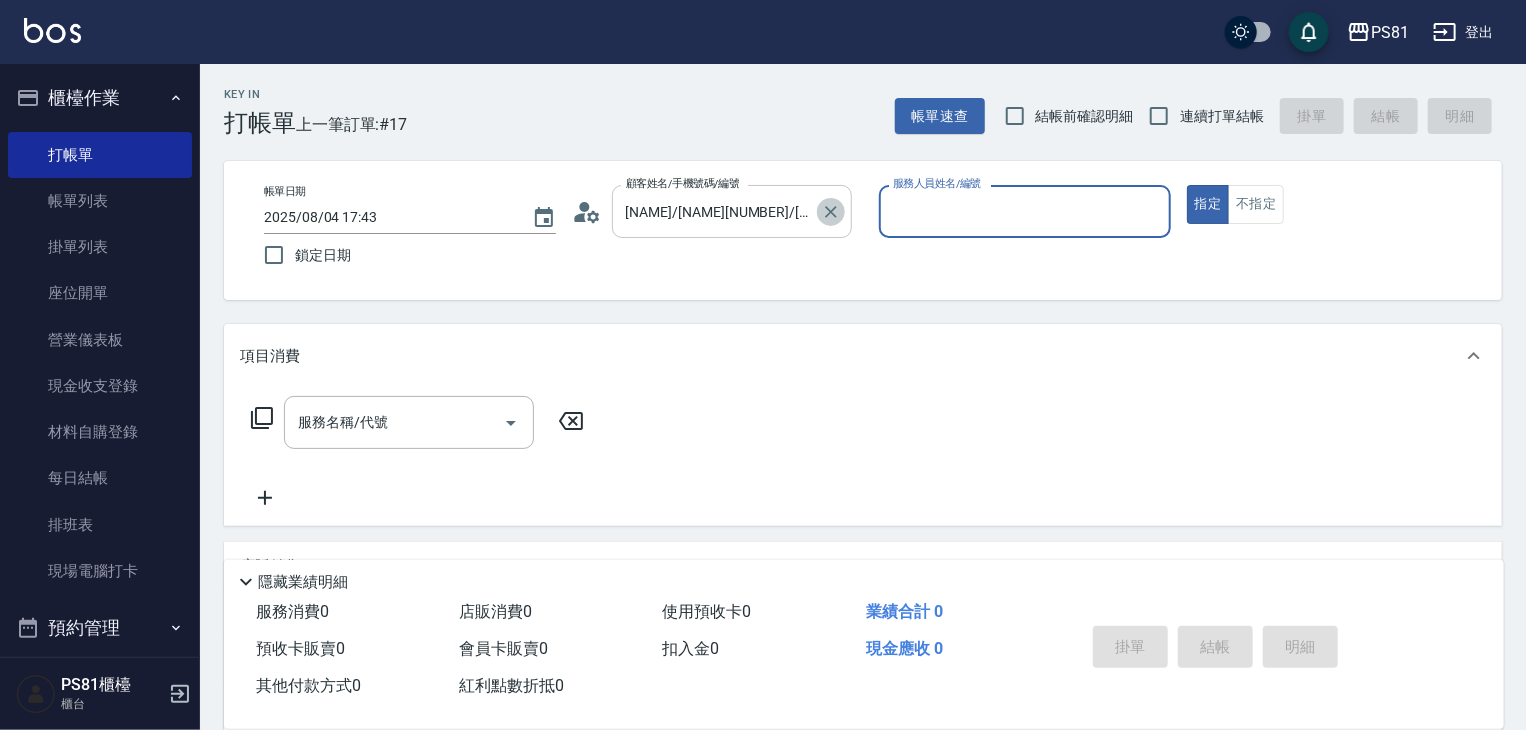 click 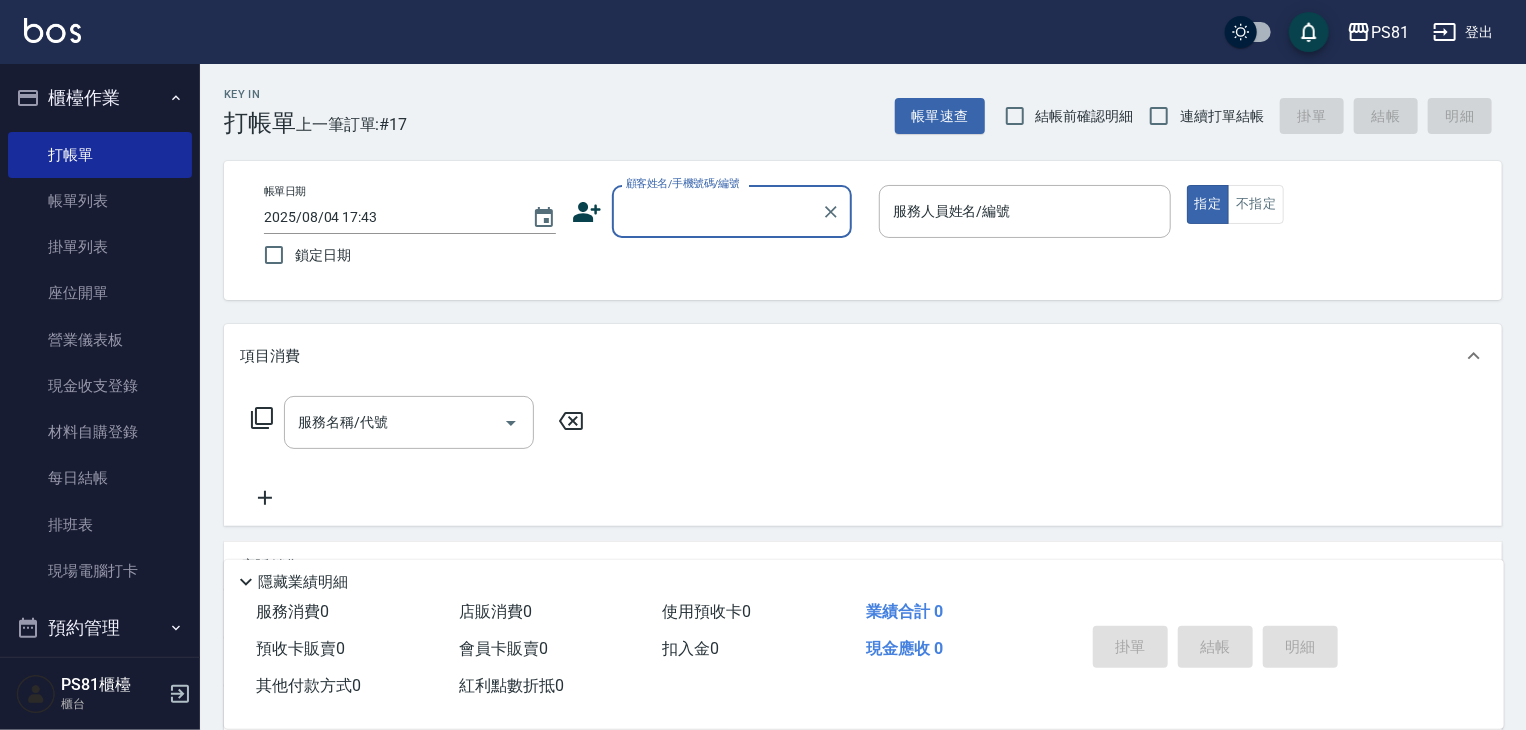 click on "顧客姓名/手機號碼/編號" at bounding box center [717, 211] 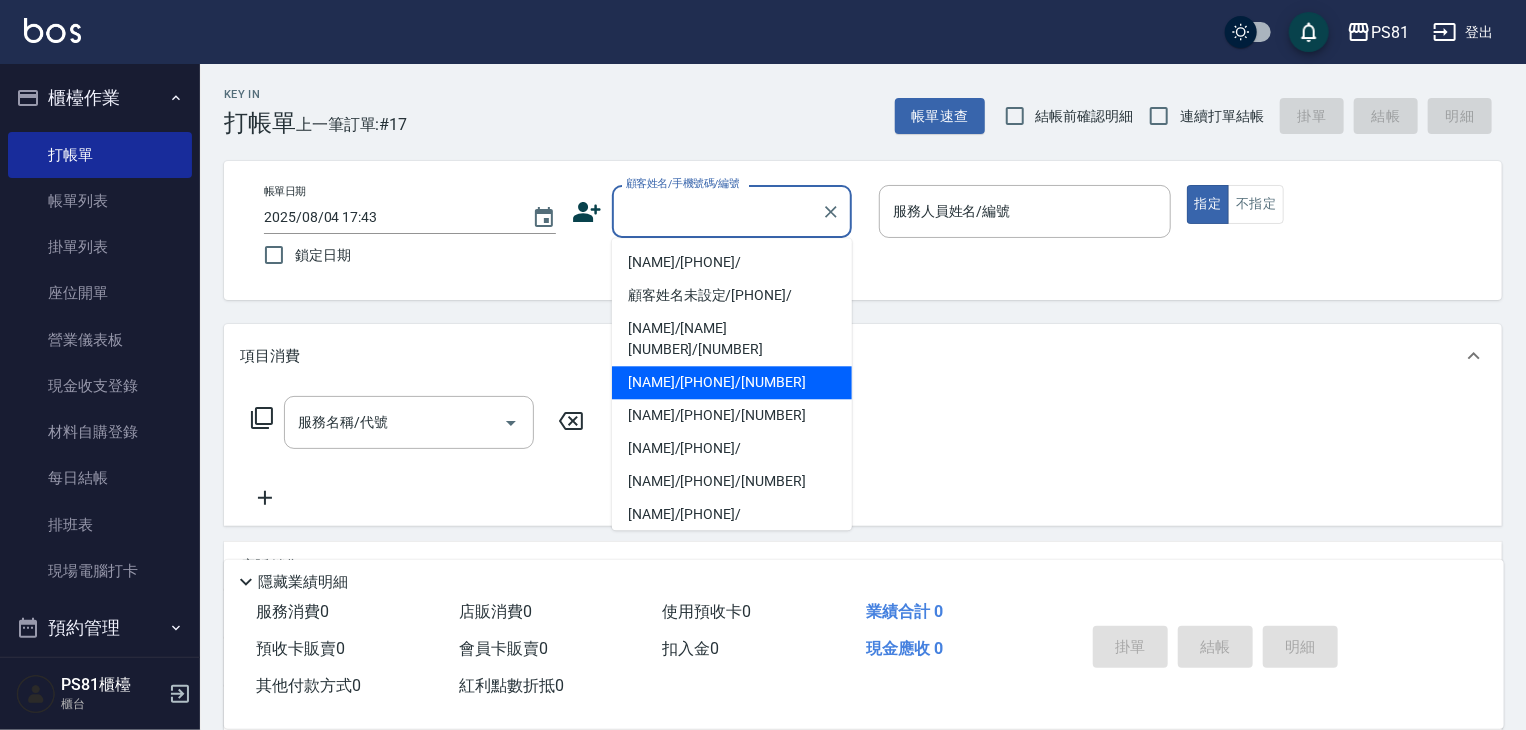 click on "[NAME]/[PHONE]/[NUMBER]" at bounding box center [732, 382] 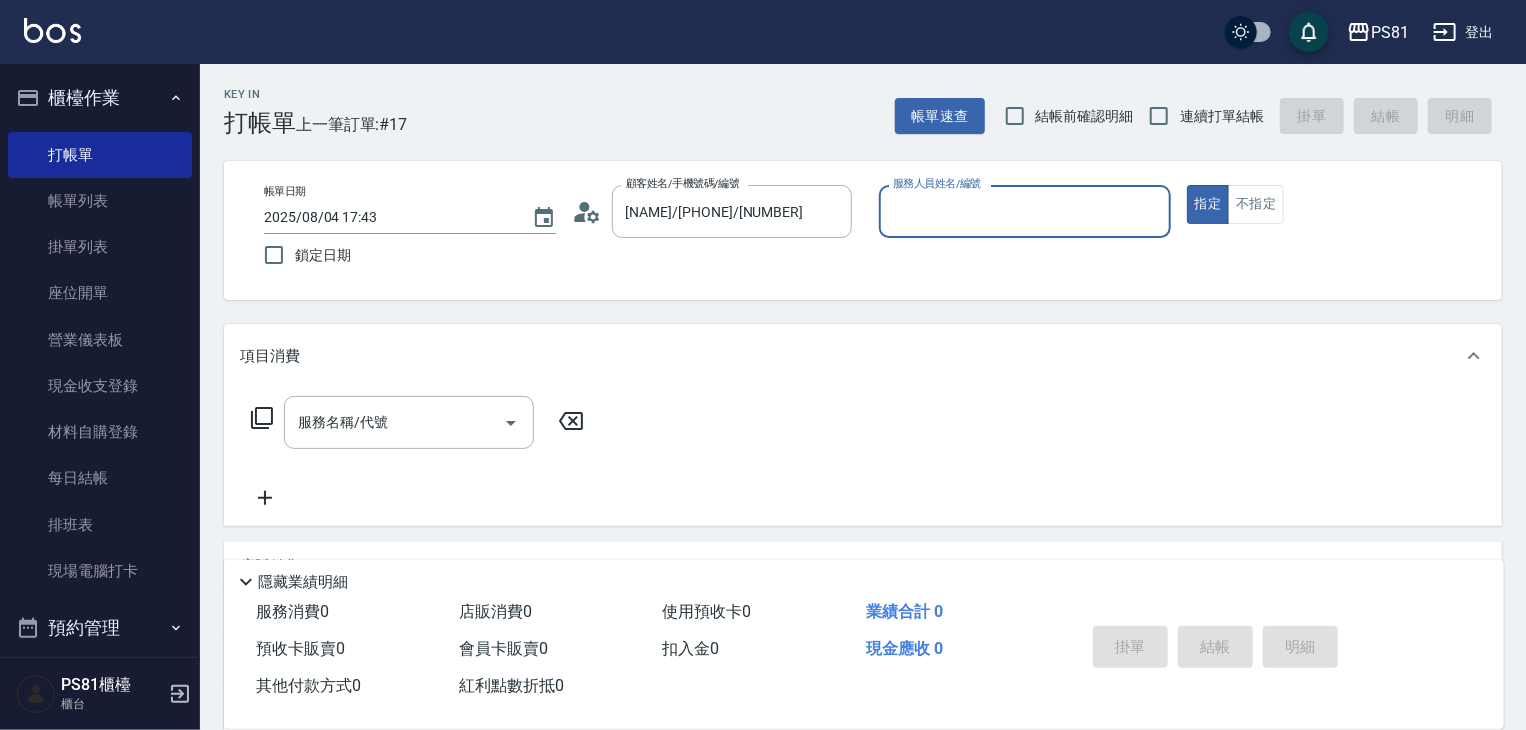 click on "服務人員姓名/編號" at bounding box center [1025, 211] 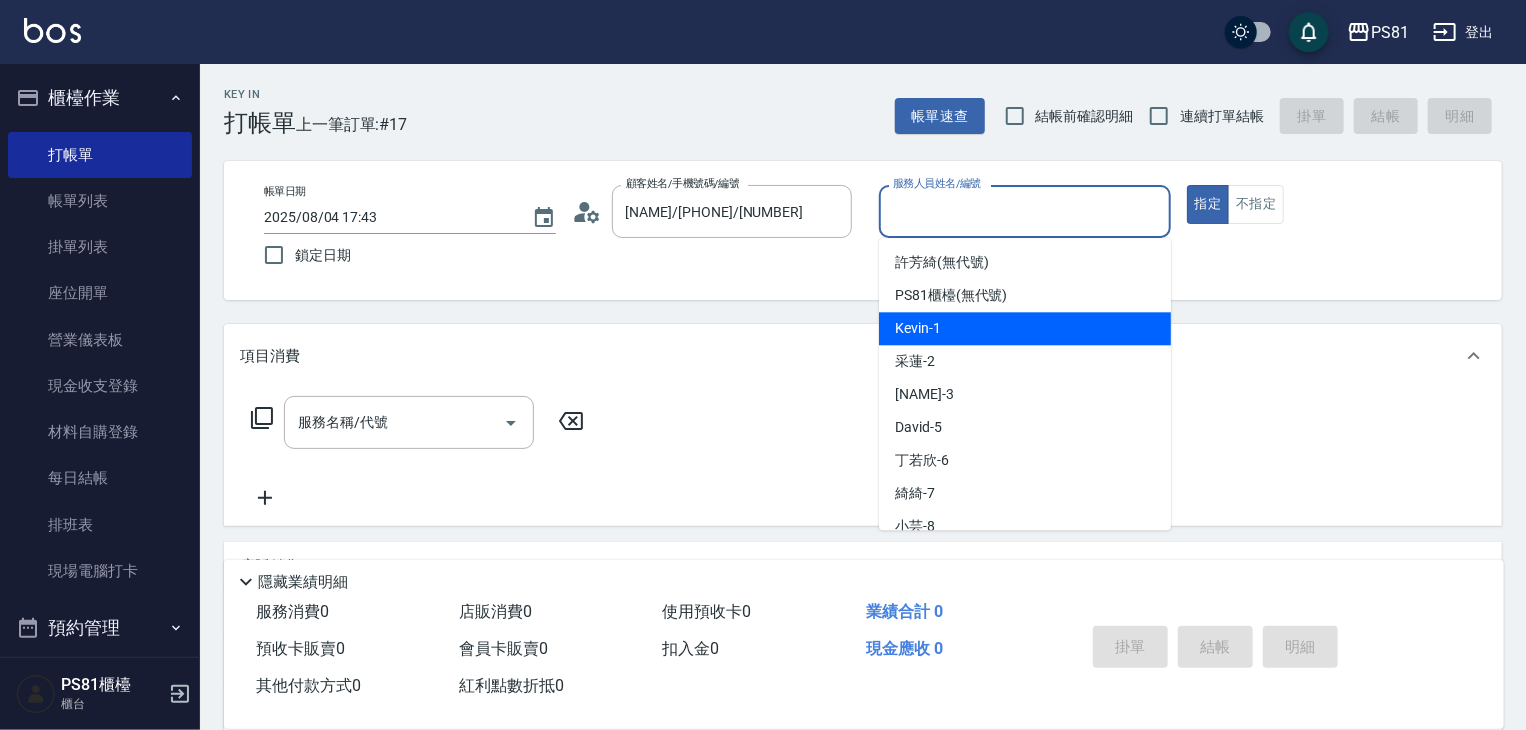 click on "Kevin -1" at bounding box center (1025, 328) 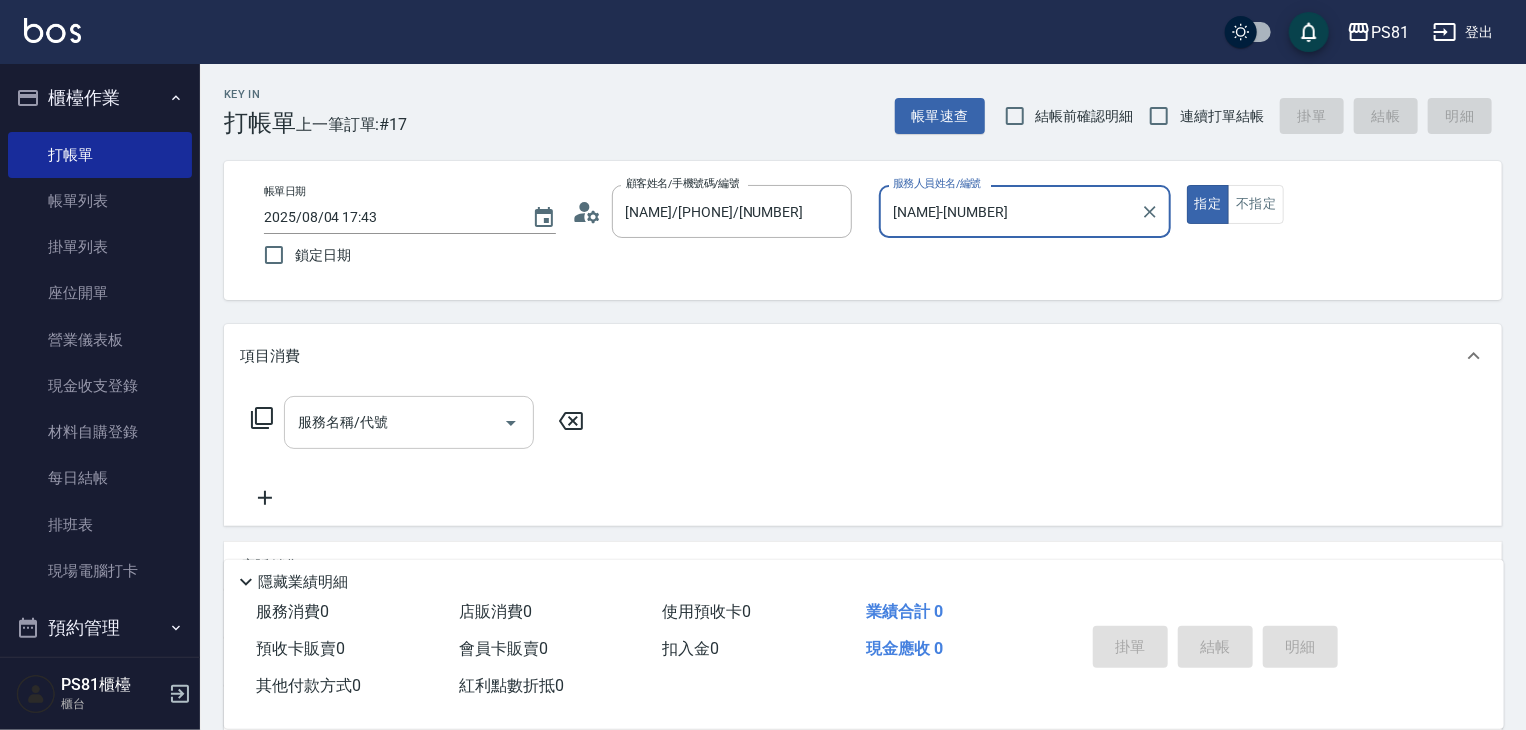 click on "服務名稱/代號" at bounding box center [394, 422] 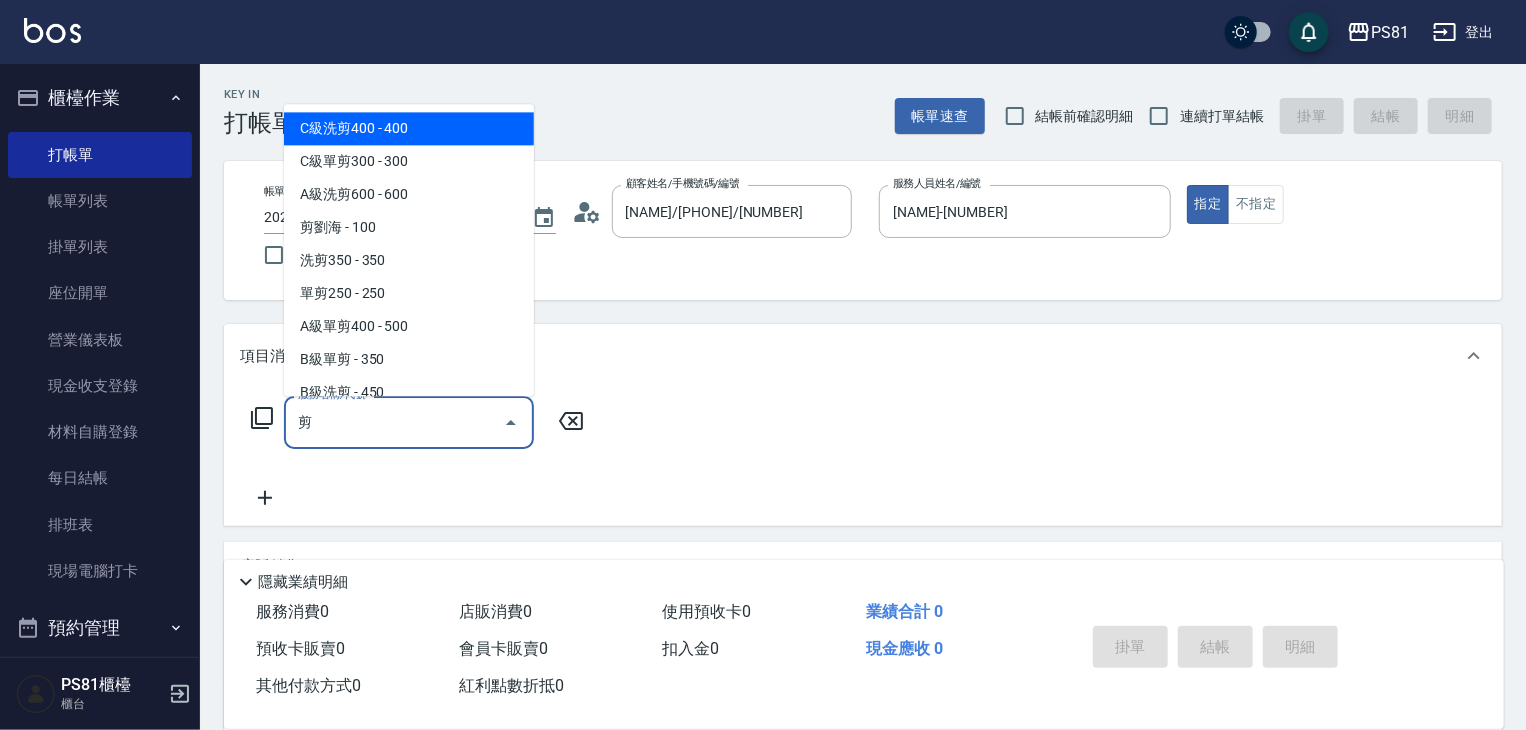 click on "C級洗剪400 - 400" at bounding box center (409, 128) 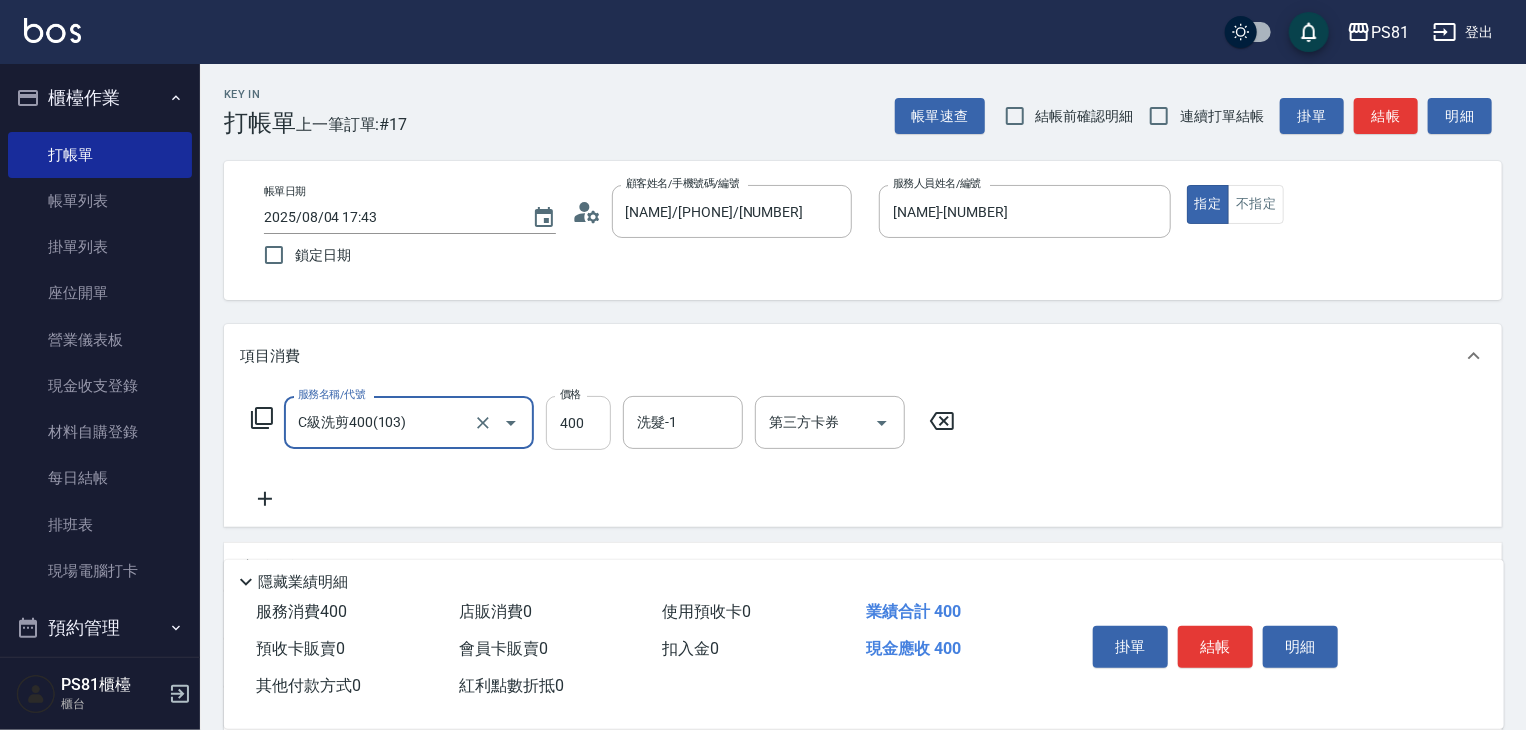 type on "C級洗剪400(103)" 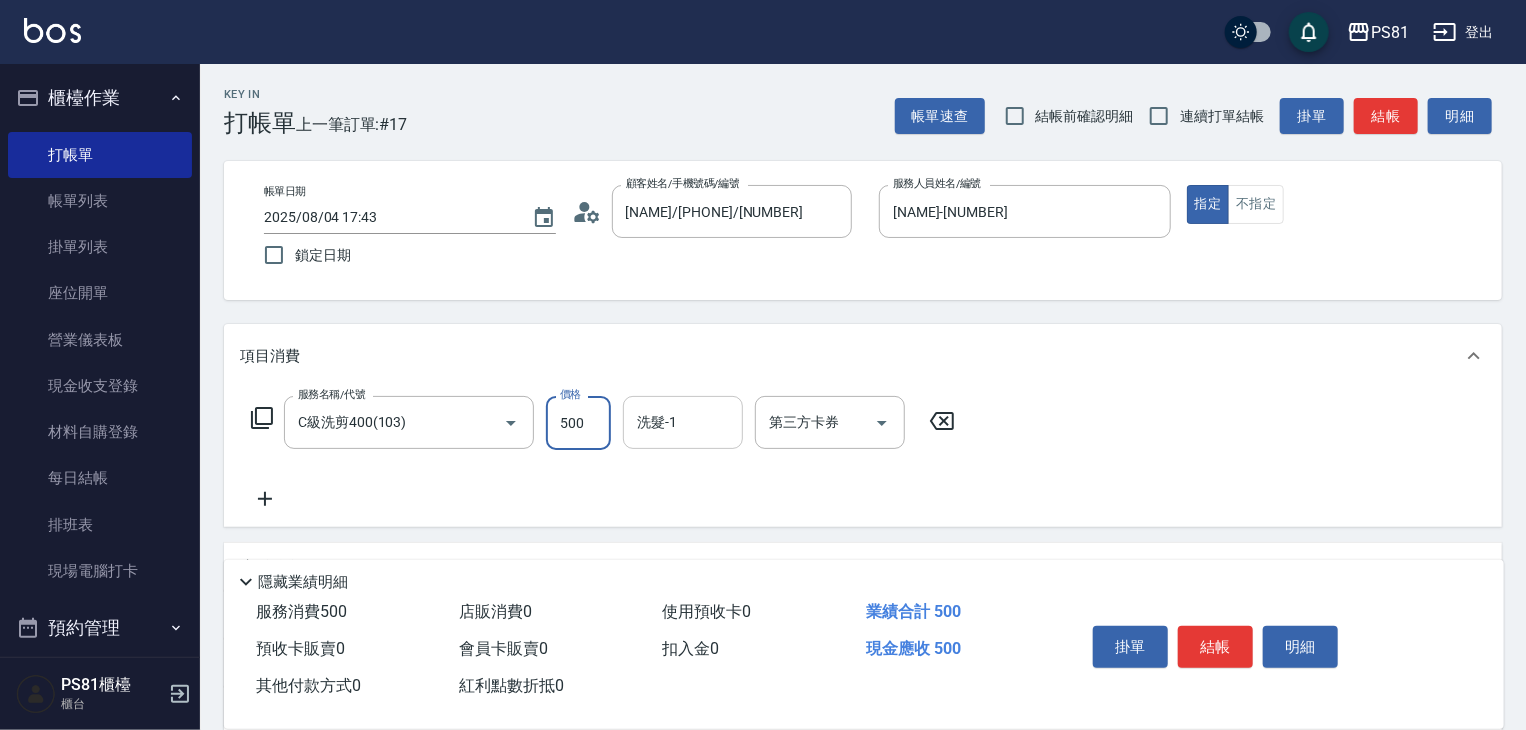 type on "500" 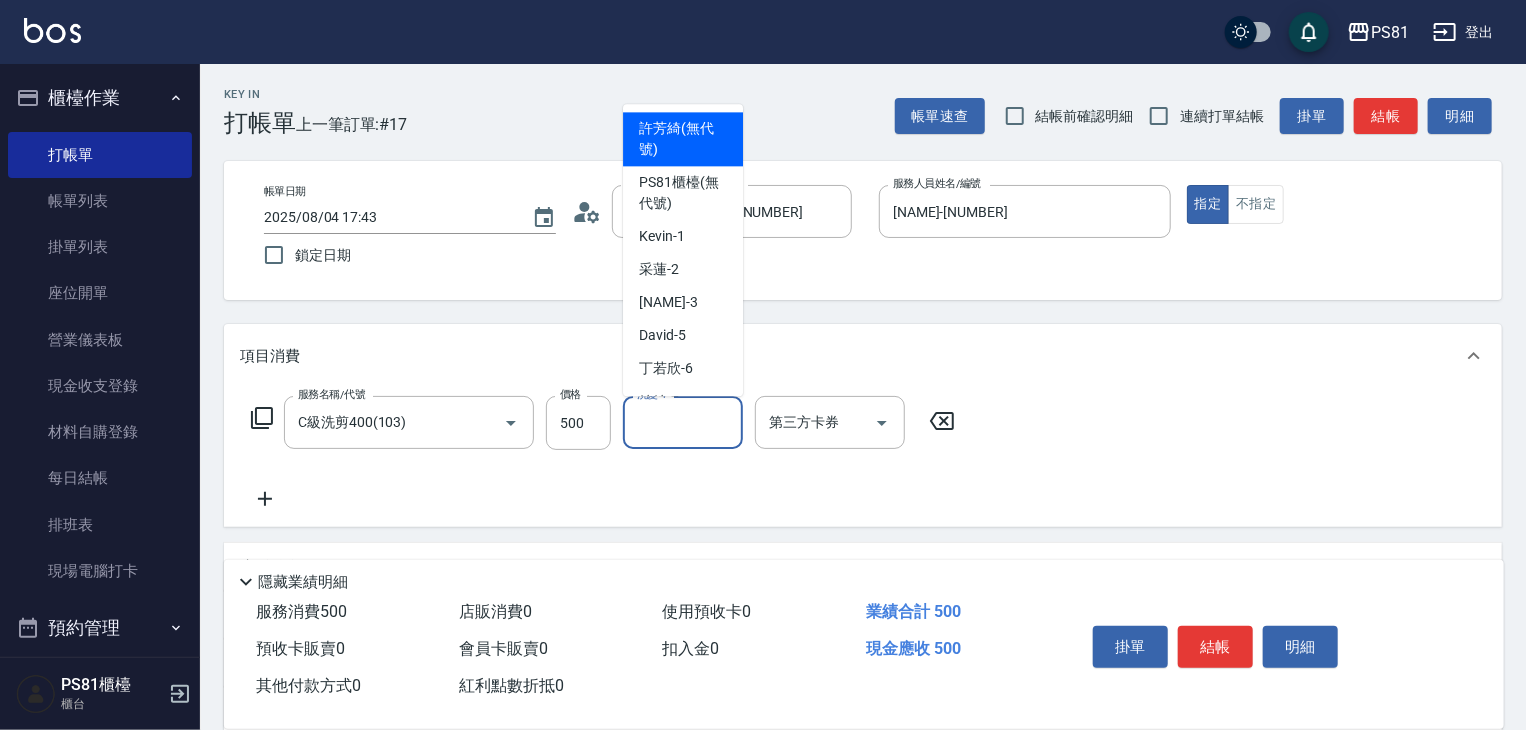 click on "洗髮-1" at bounding box center [683, 422] 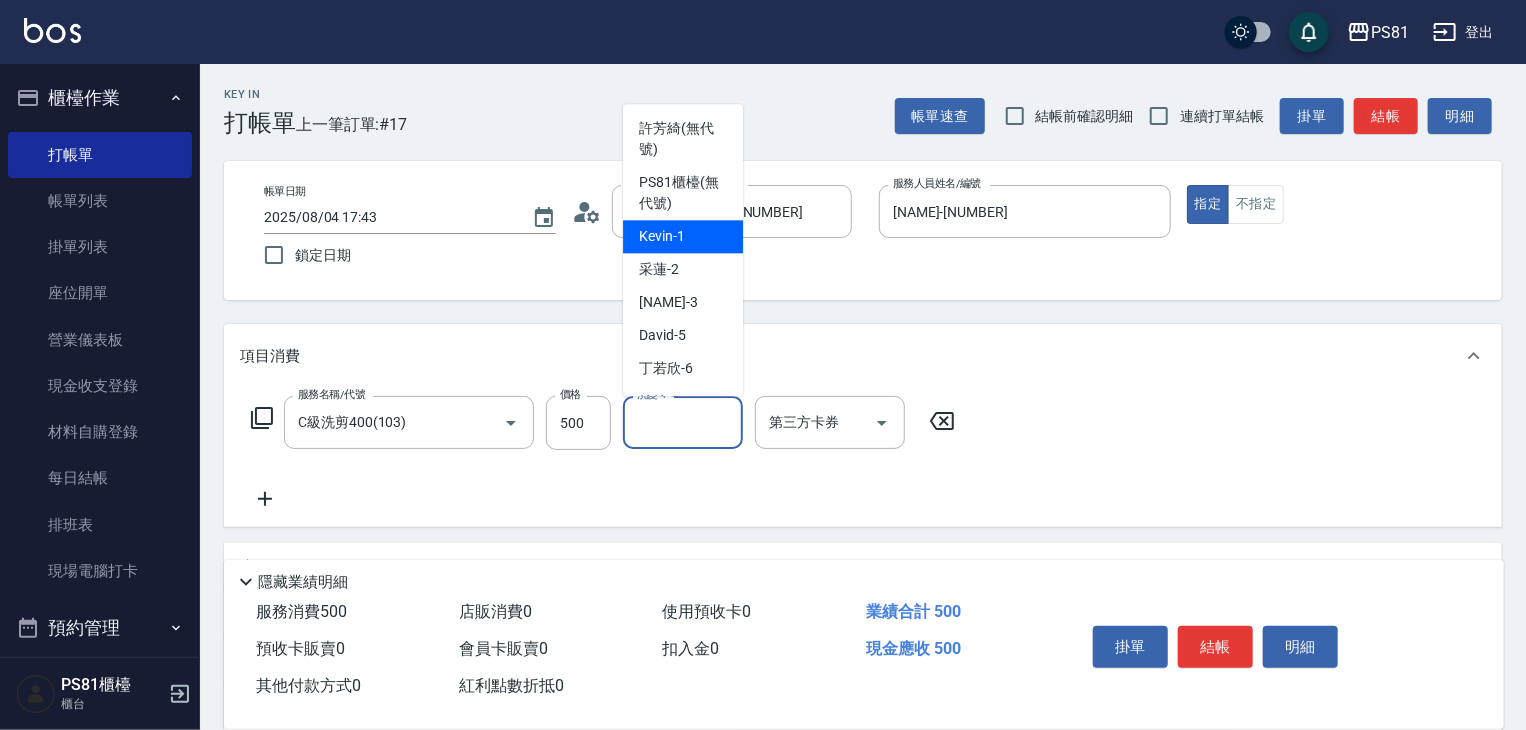 scroll, scrollTop: 327, scrollLeft: 0, axis: vertical 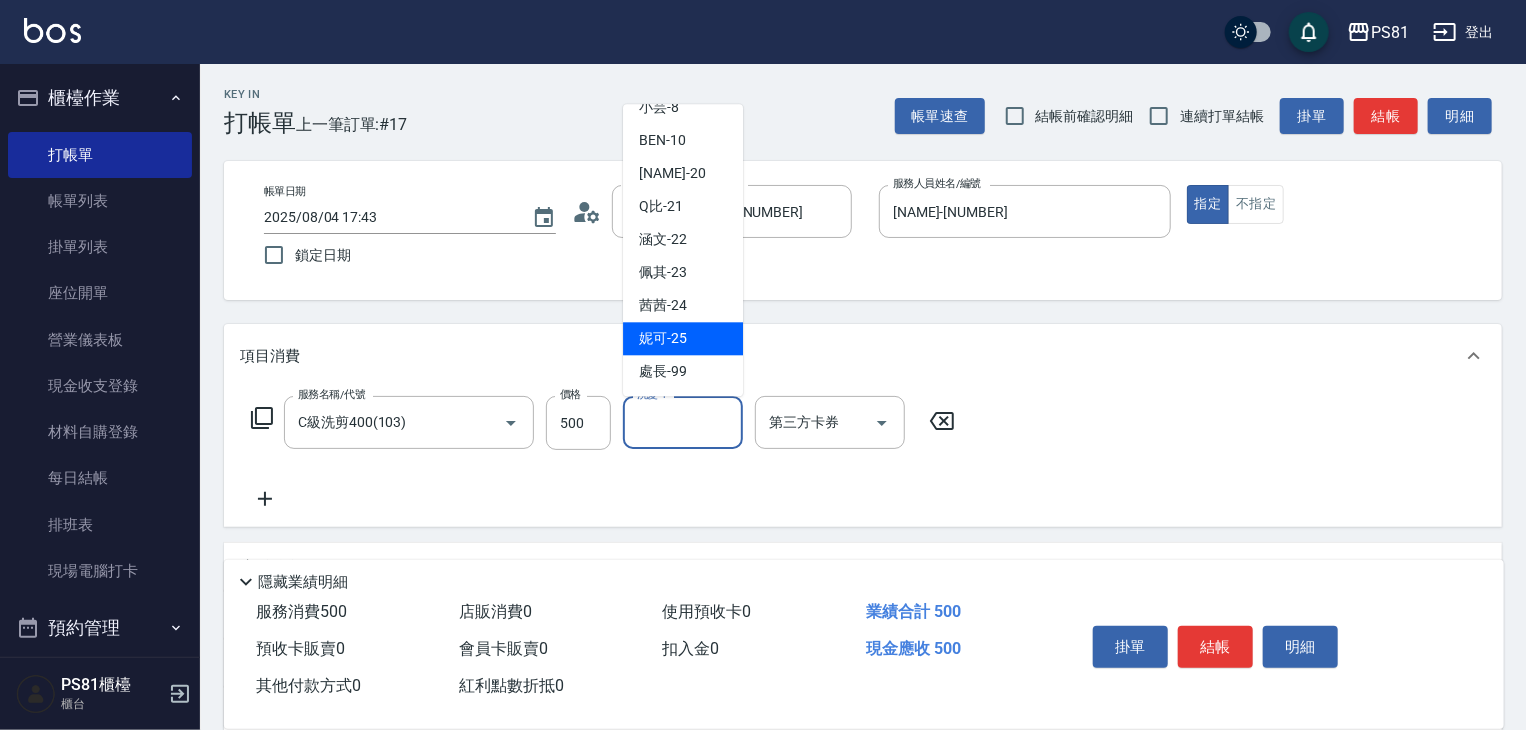 click on "[NAME] -[NUMBER]" at bounding box center [663, 338] 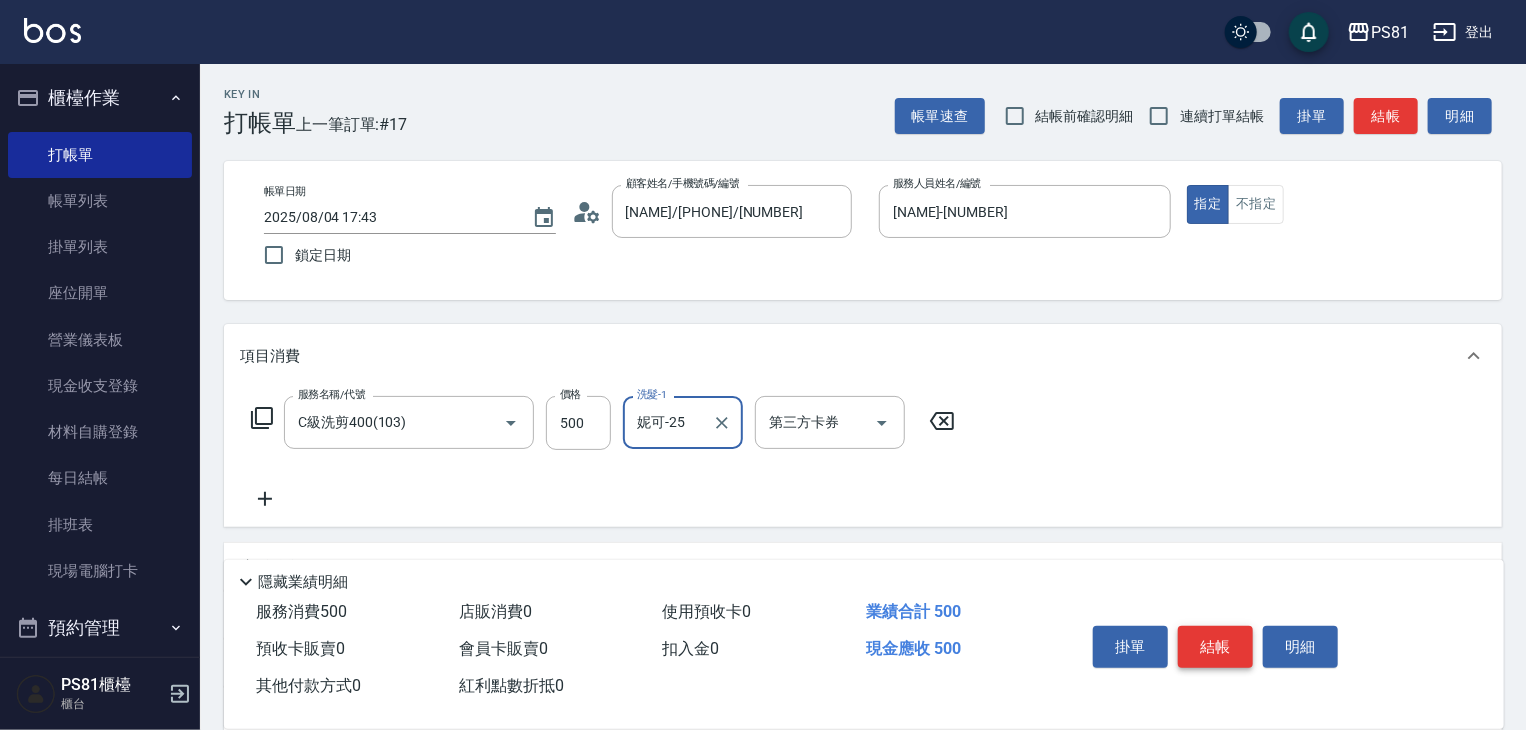 click on "結帳" at bounding box center [1215, 647] 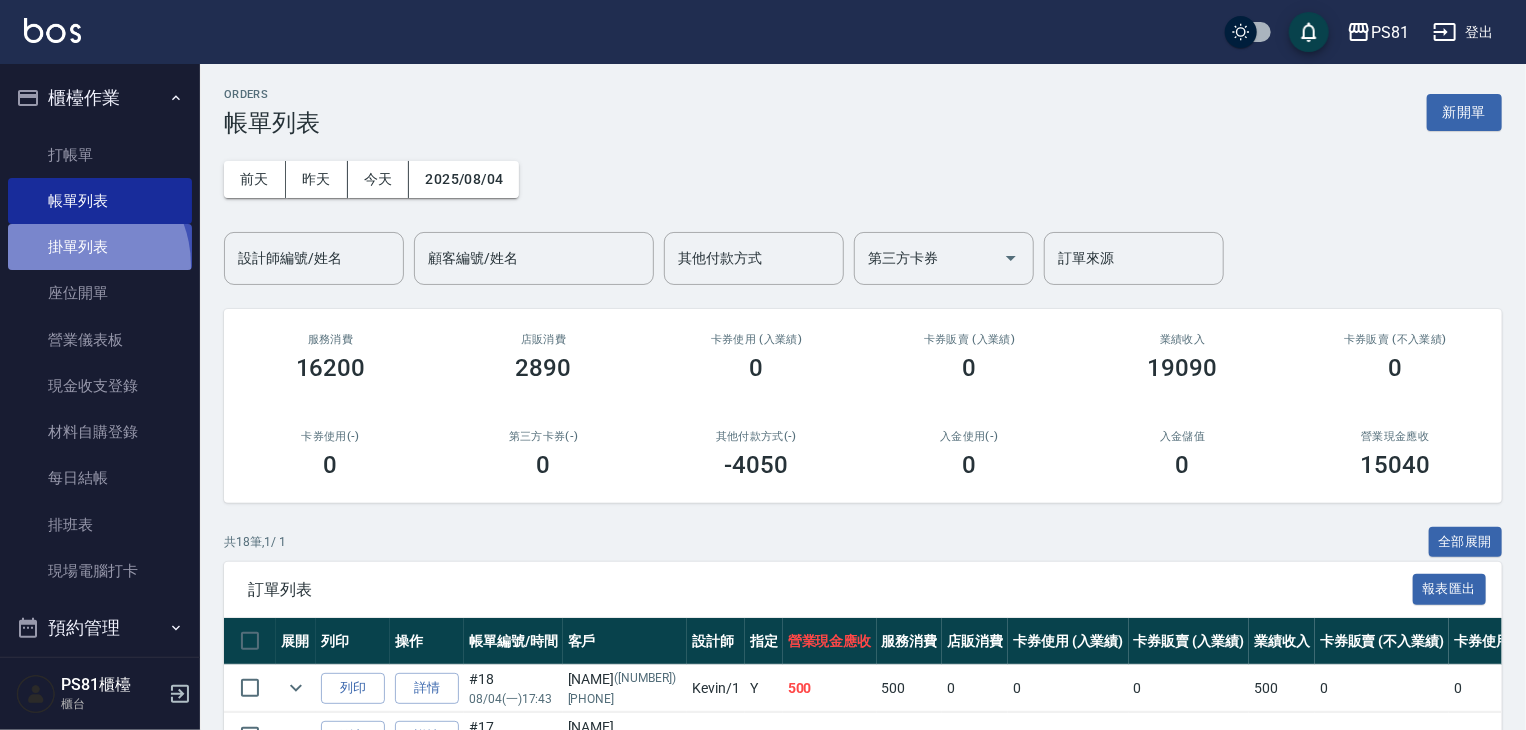 click on "掛單列表" at bounding box center (100, 247) 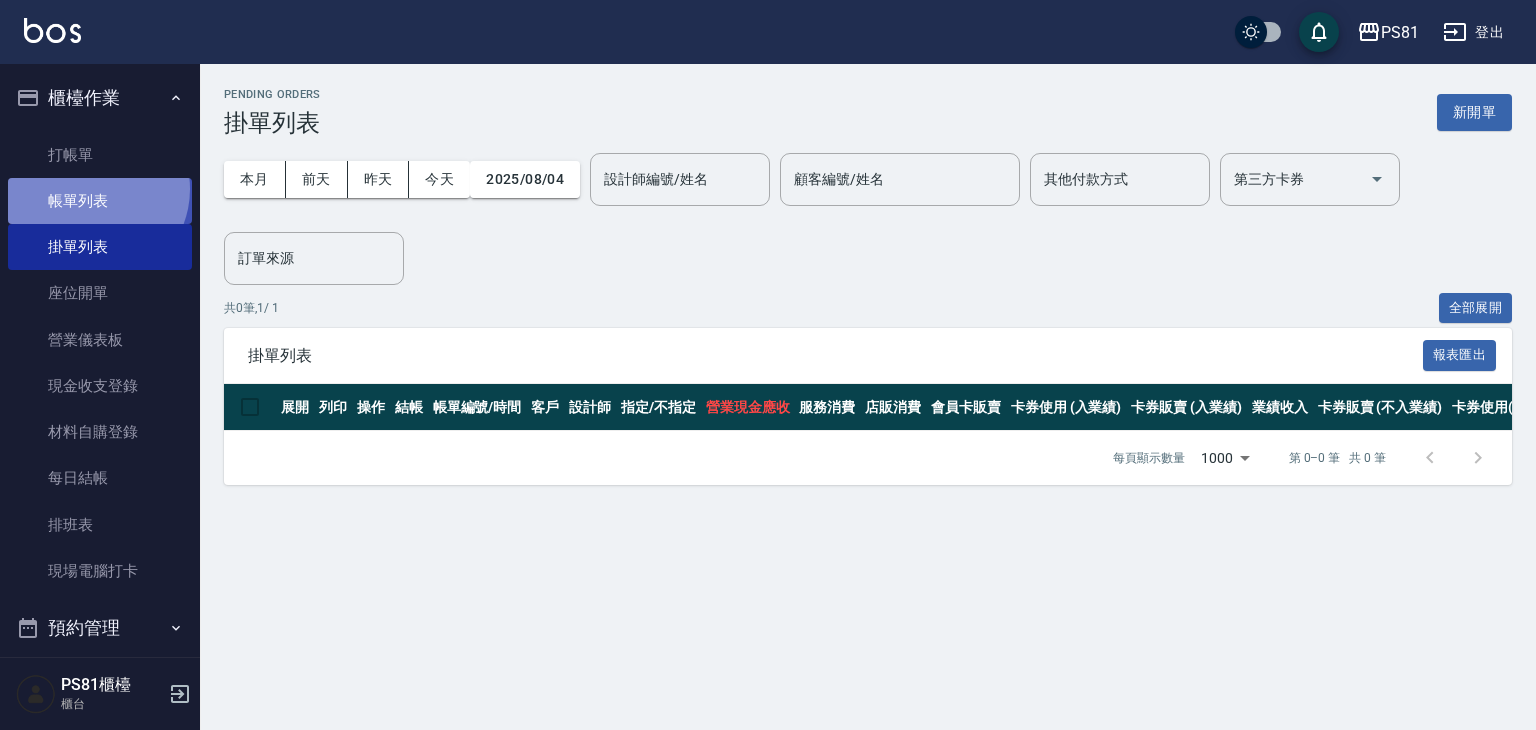 drag, startPoint x: 91, startPoint y: 189, endPoint x: 458, endPoint y: 346, distance: 399.17163 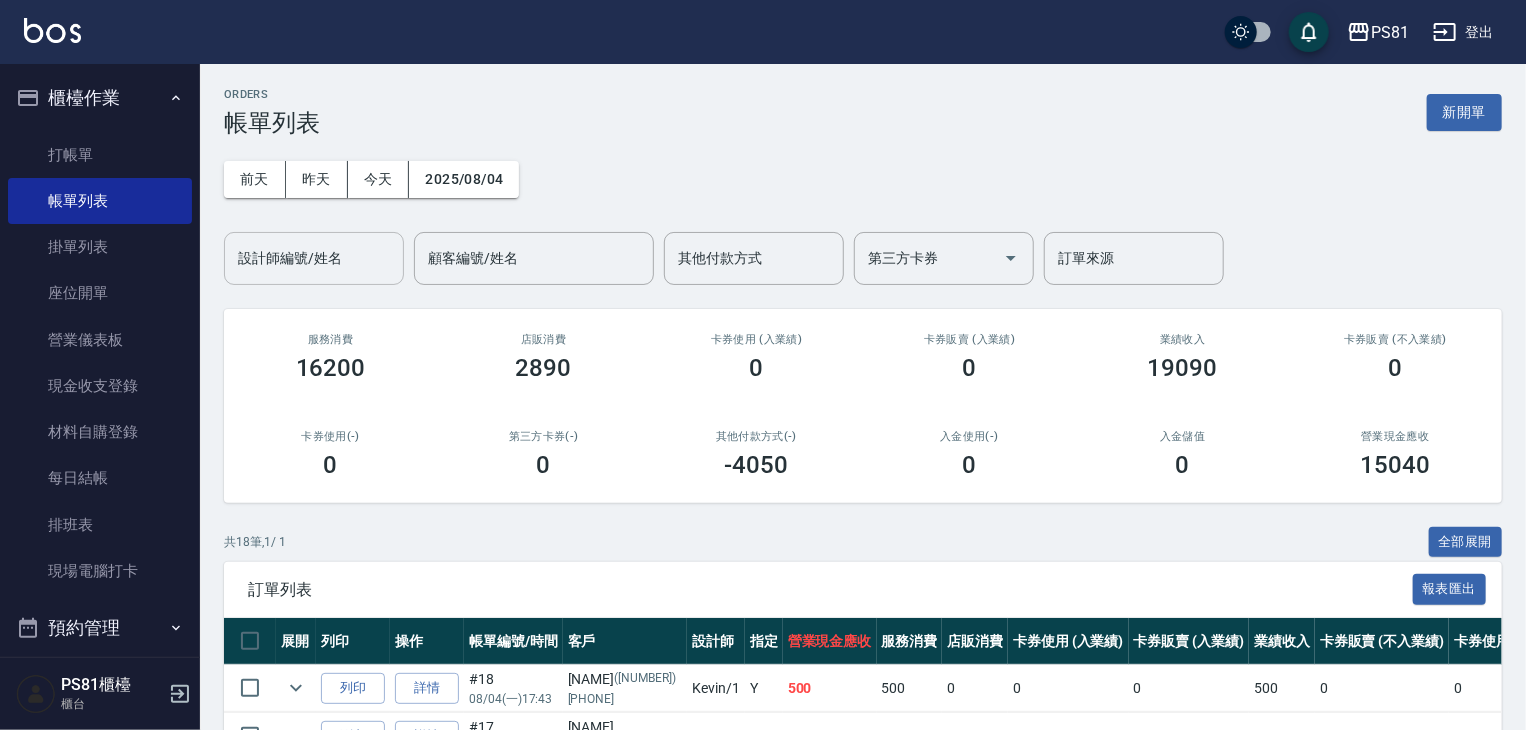 click on "設計師編號/姓名" at bounding box center [314, 258] 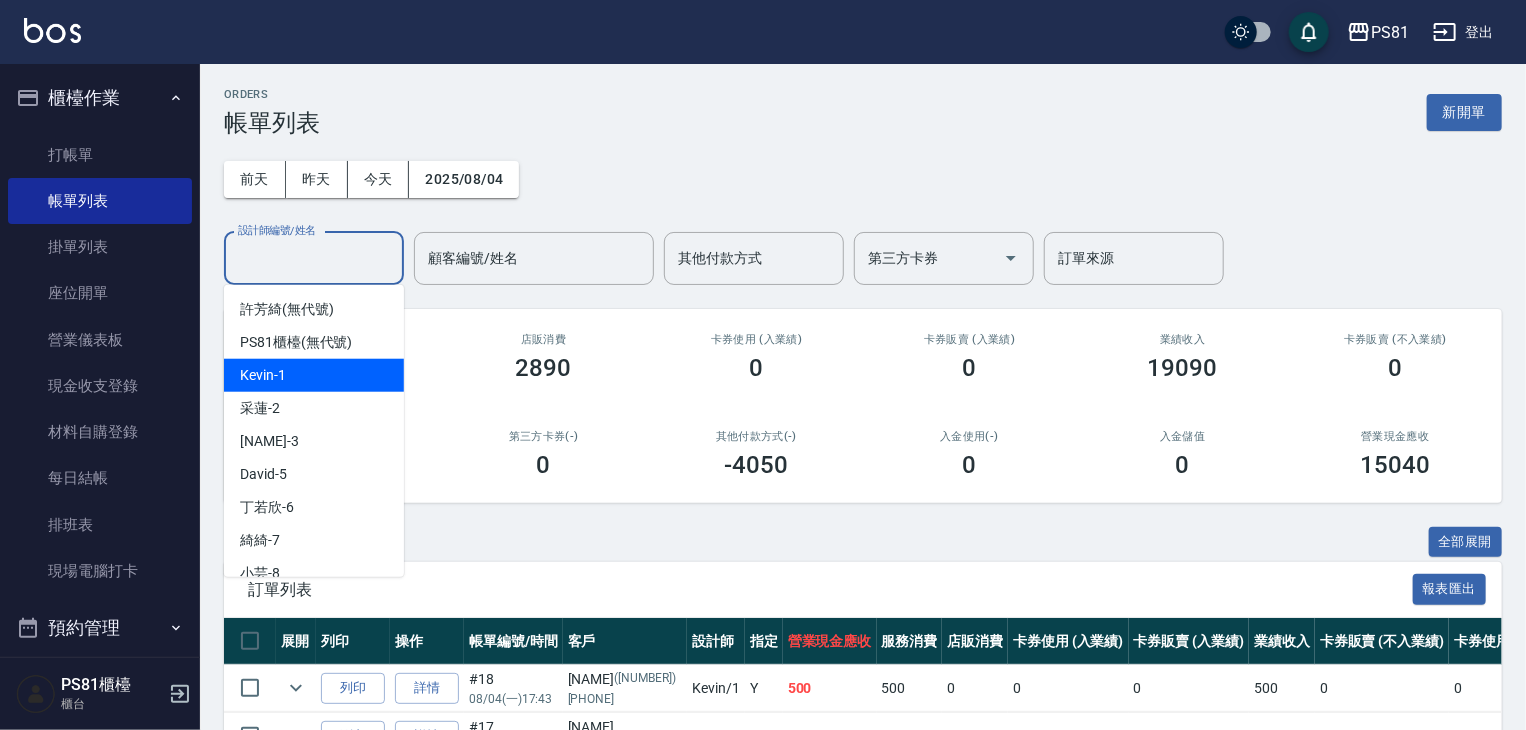 click on "Kevin -1" at bounding box center (314, 375) 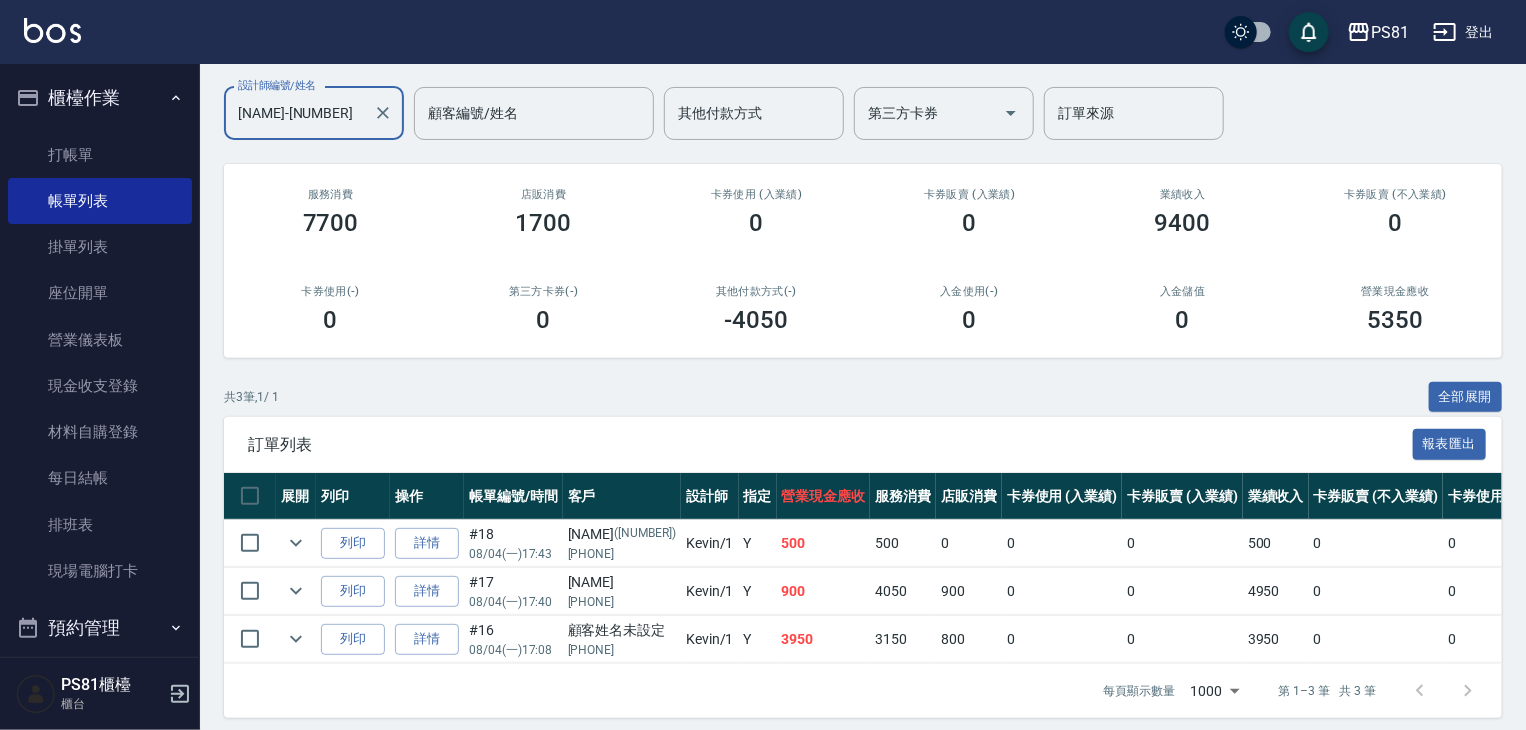 scroll, scrollTop: 171, scrollLeft: 0, axis: vertical 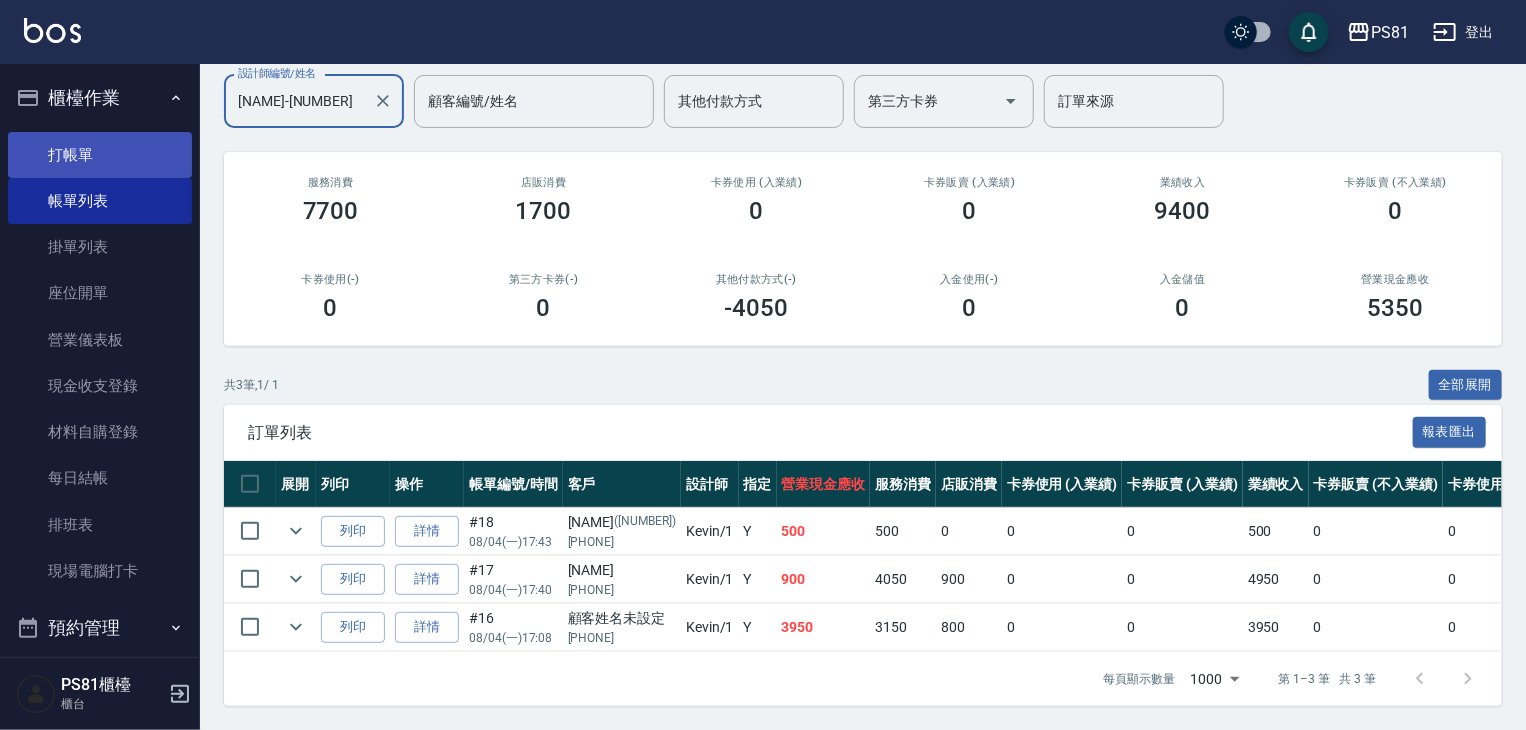 click on "打帳單" at bounding box center (100, 155) 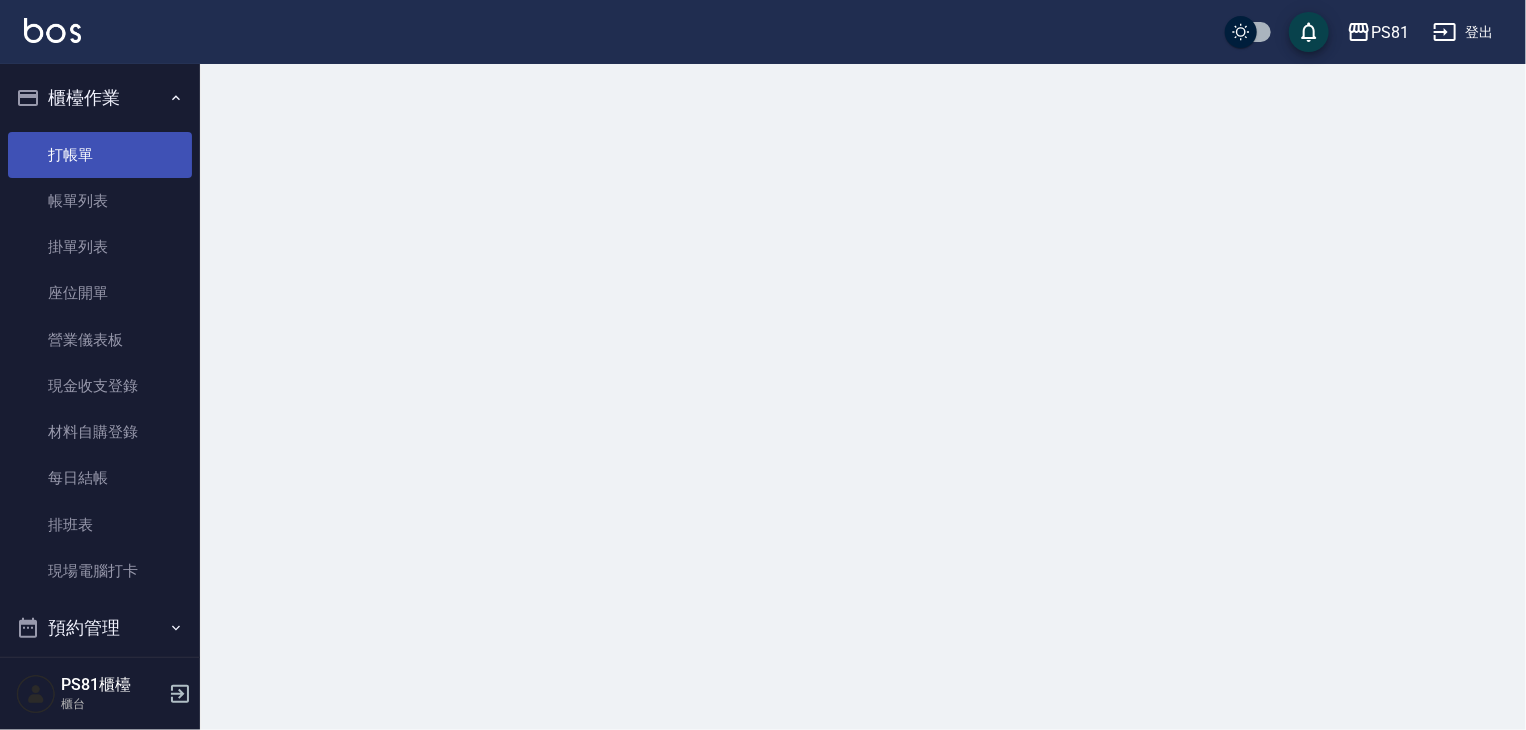 scroll, scrollTop: 0, scrollLeft: 0, axis: both 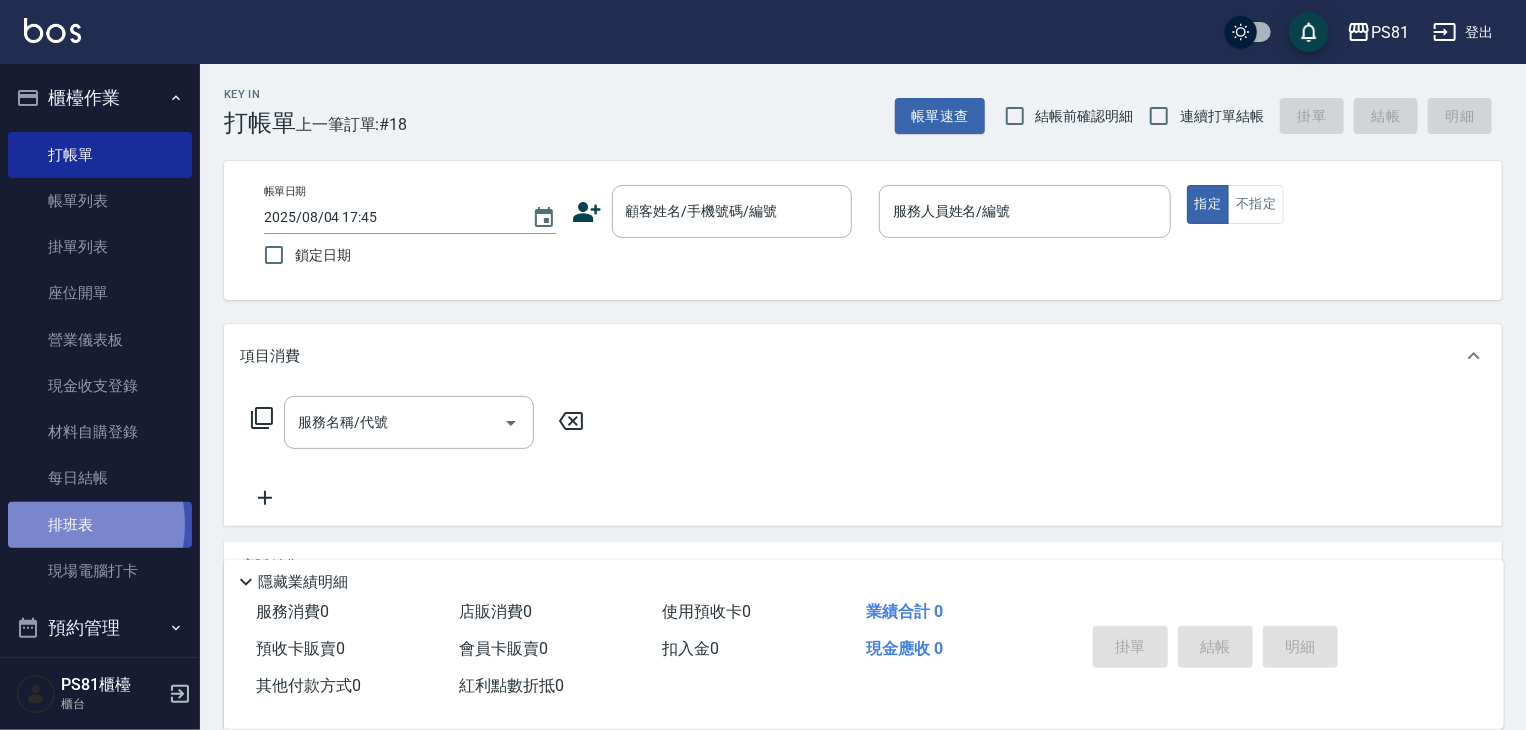 click on "排班表" at bounding box center [100, 525] 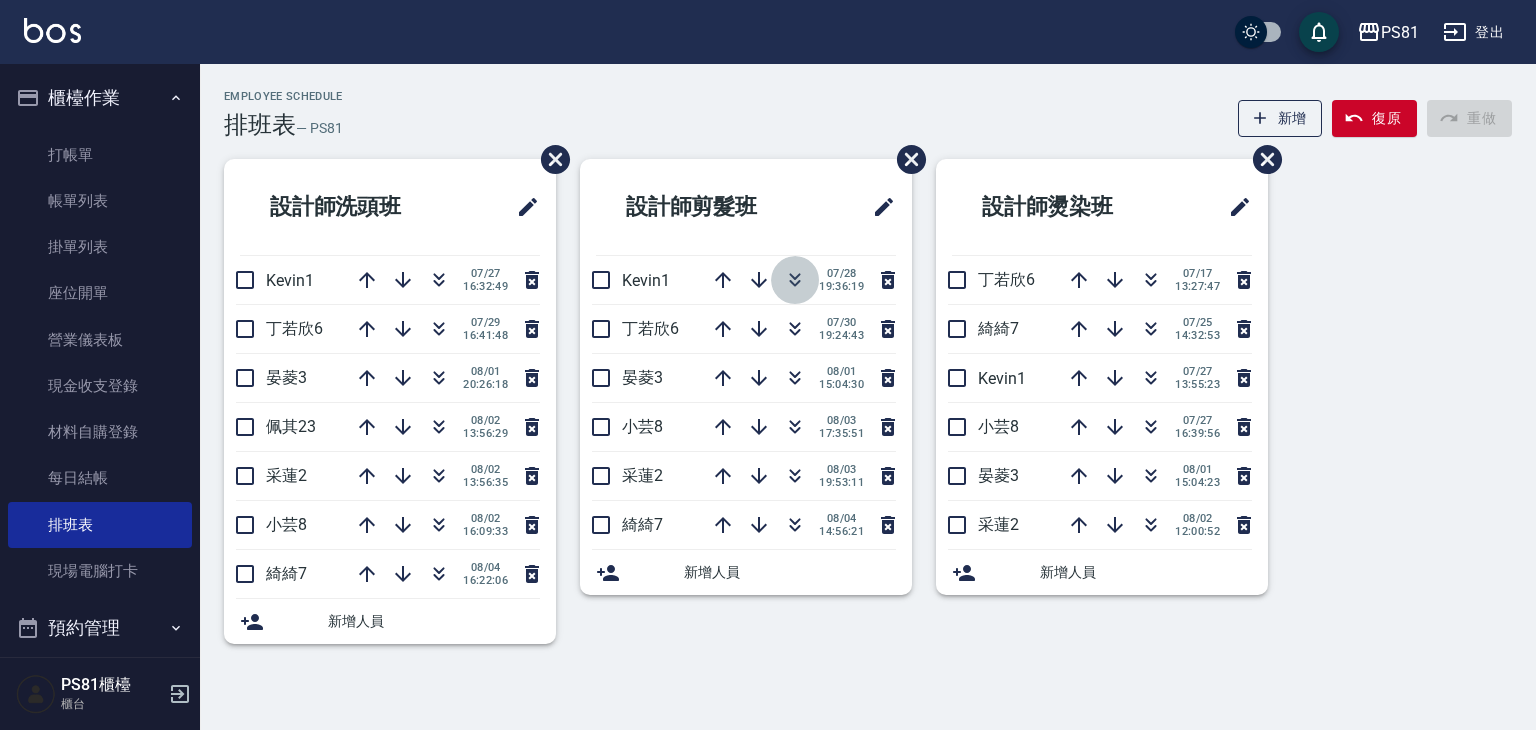 click 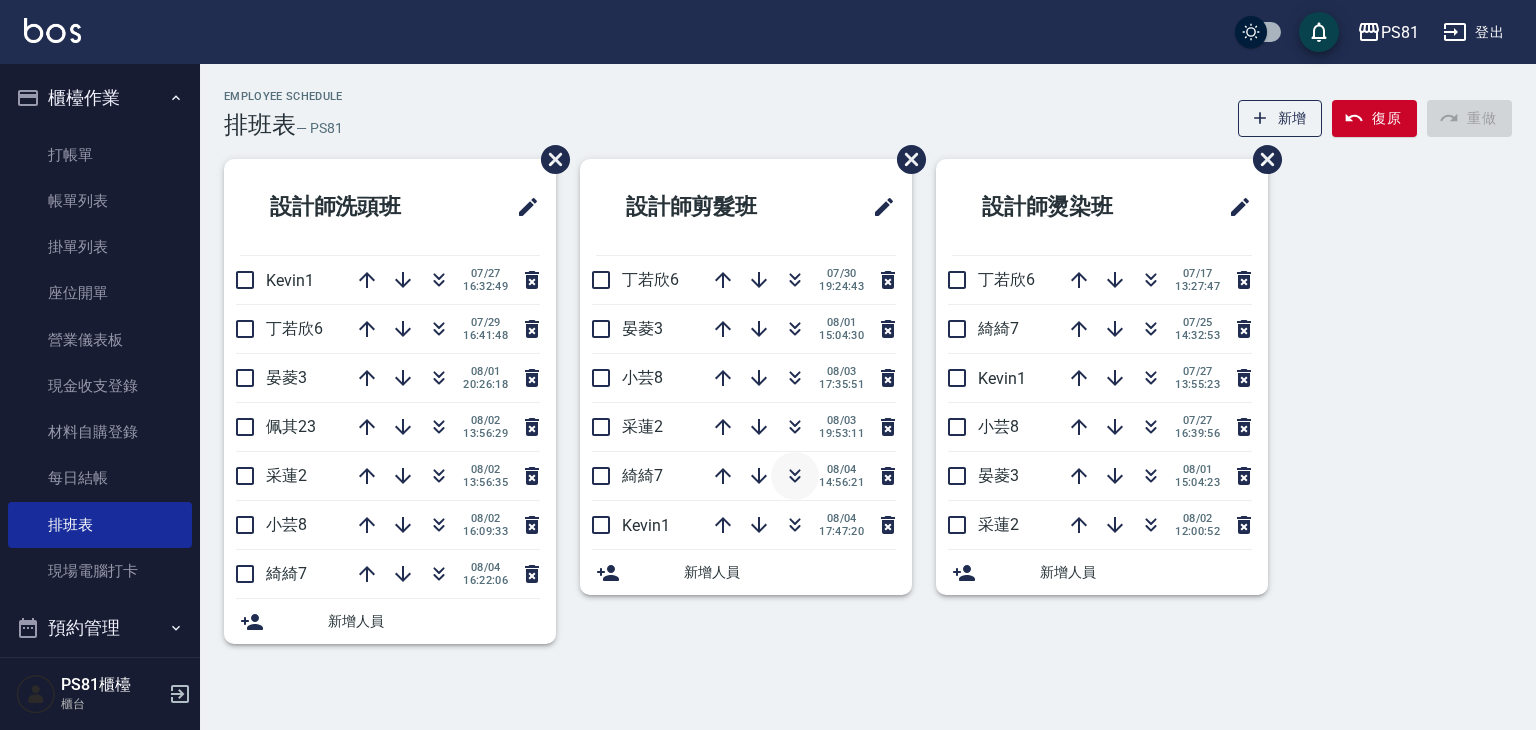 click 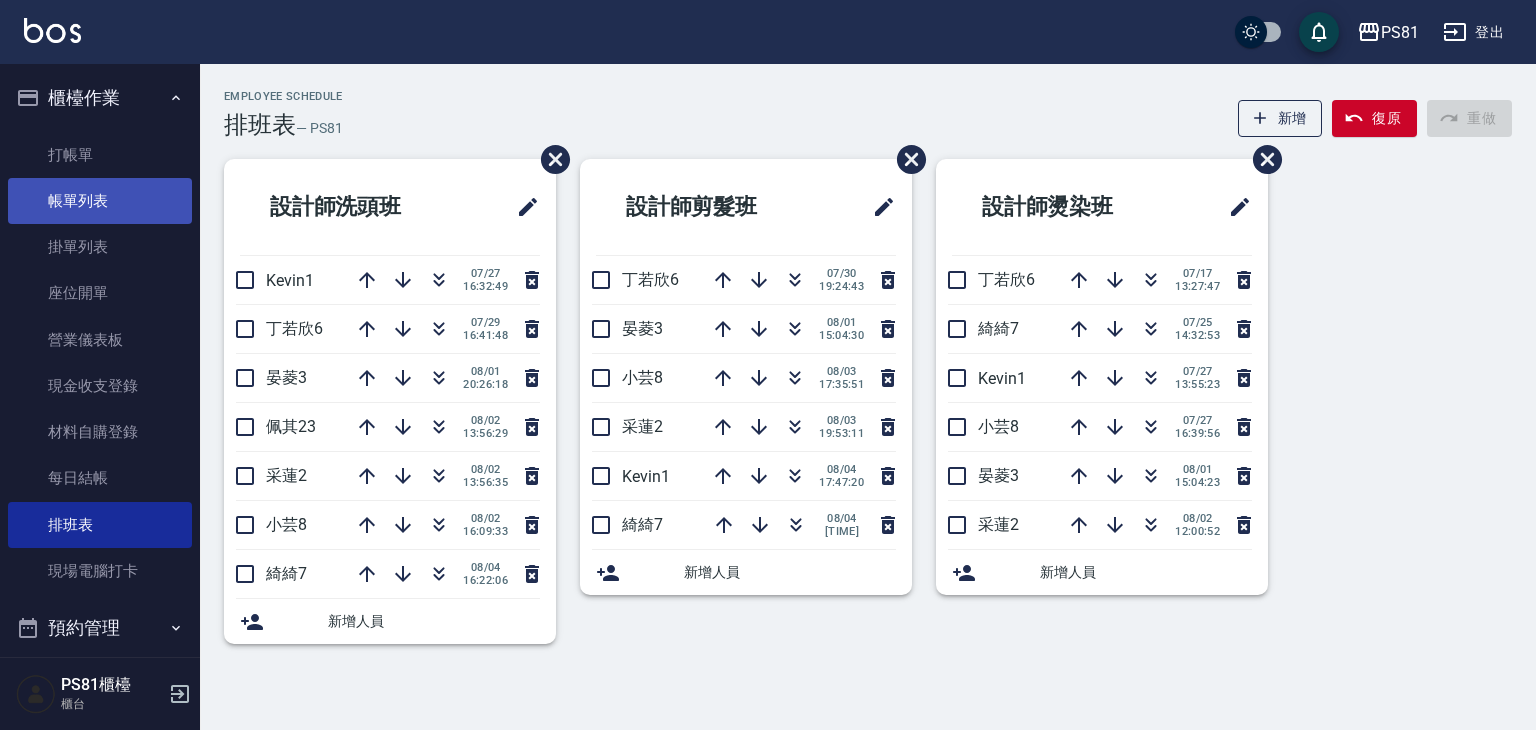 click on "帳單列表" at bounding box center (100, 201) 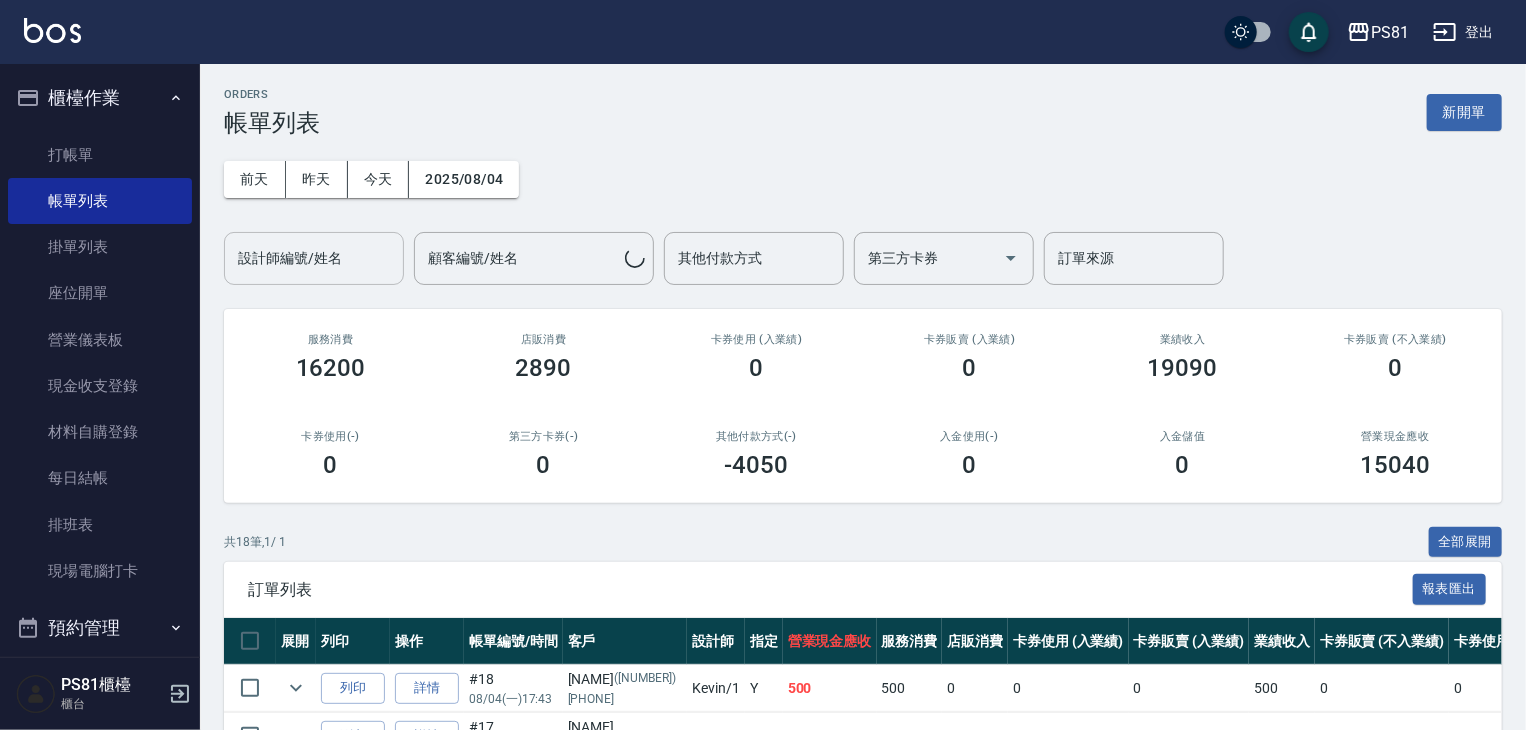 click on "設計師編號/姓名" at bounding box center (314, 258) 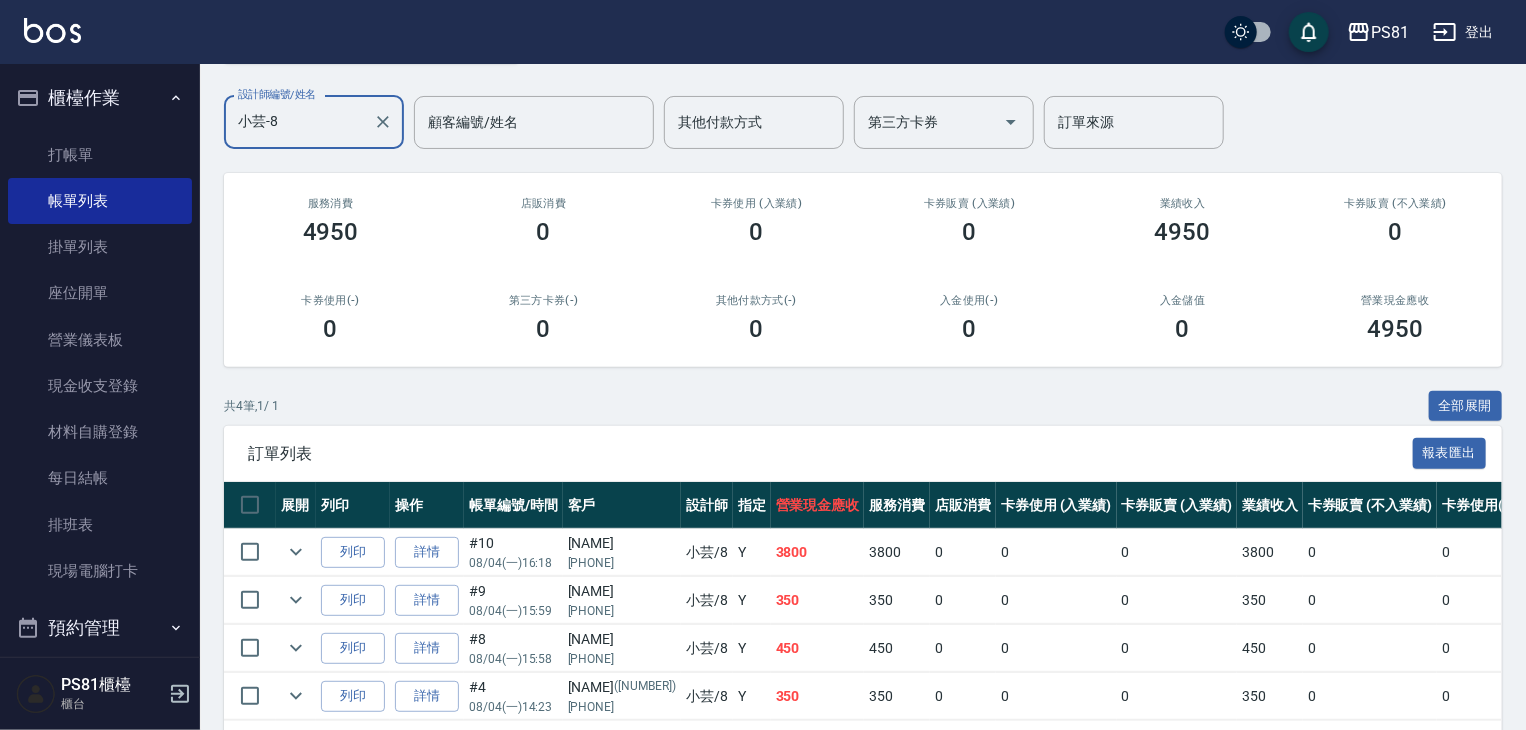 scroll, scrollTop: 219, scrollLeft: 0, axis: vertical 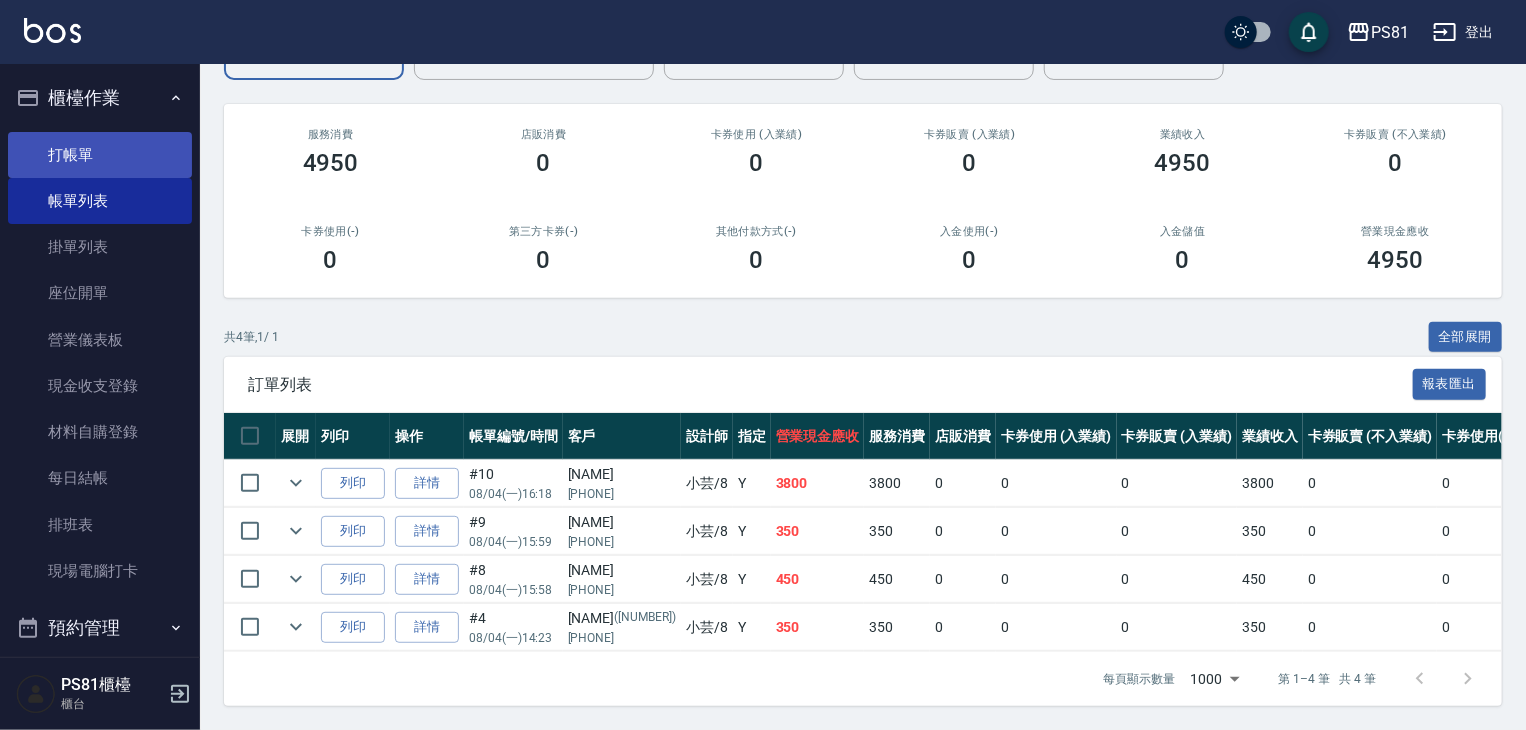 type on "小芸-8" 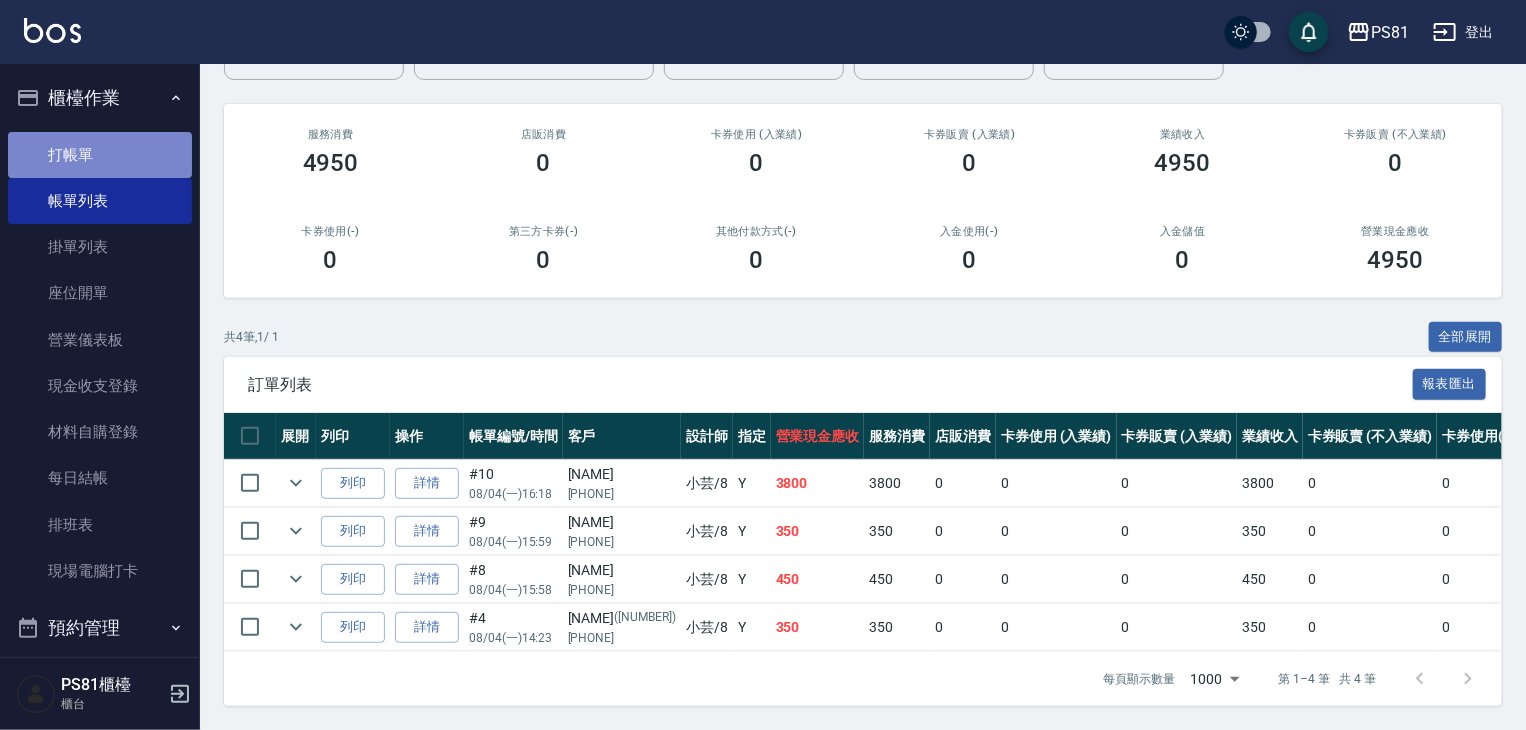 click on "打帳單" at bounding box center [100, 155] 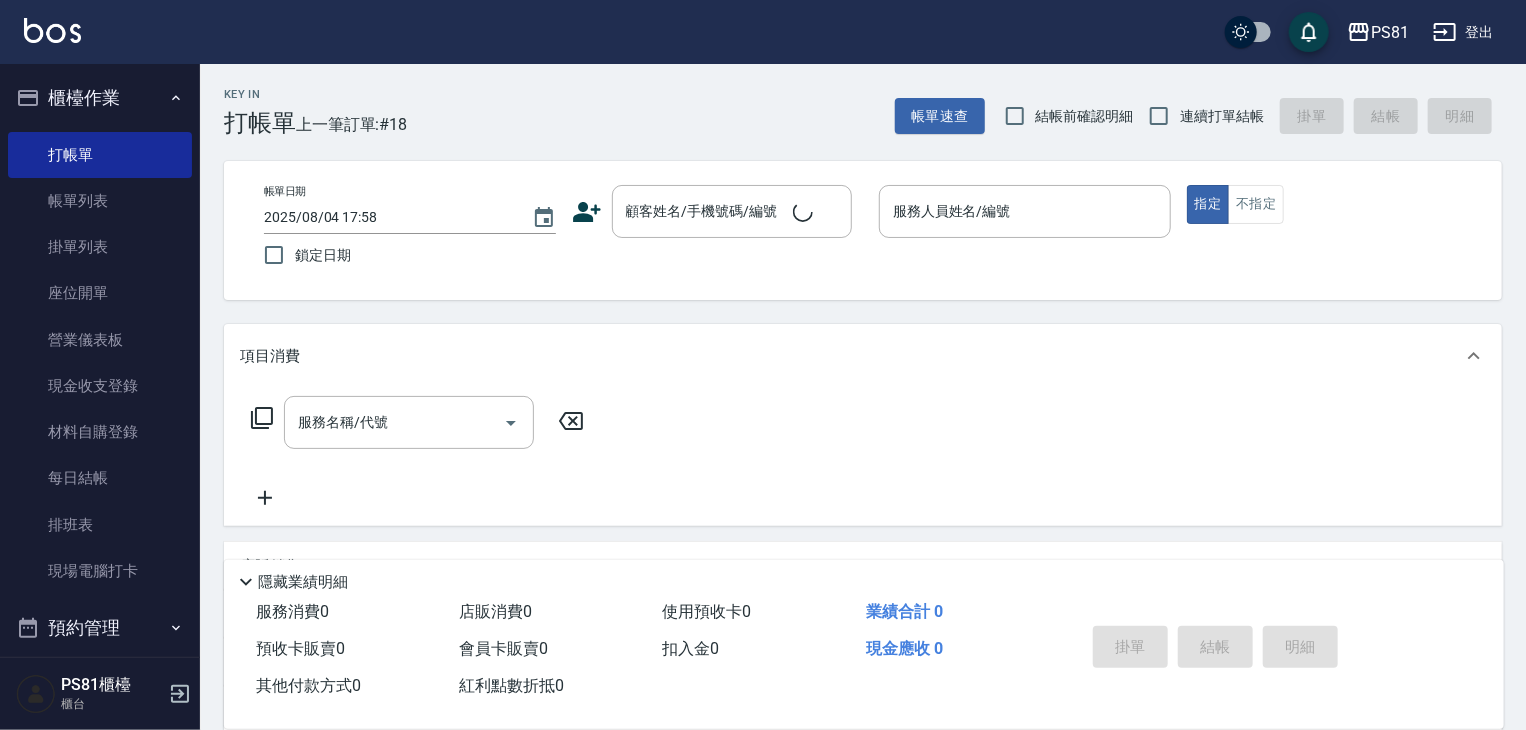 click on "Key In 打帳單 上一筆訂單:#18 帳單速查 結帳前確認明細 連續打單結帳 掛單 結帳 明細" at bounding box center (851, 100) 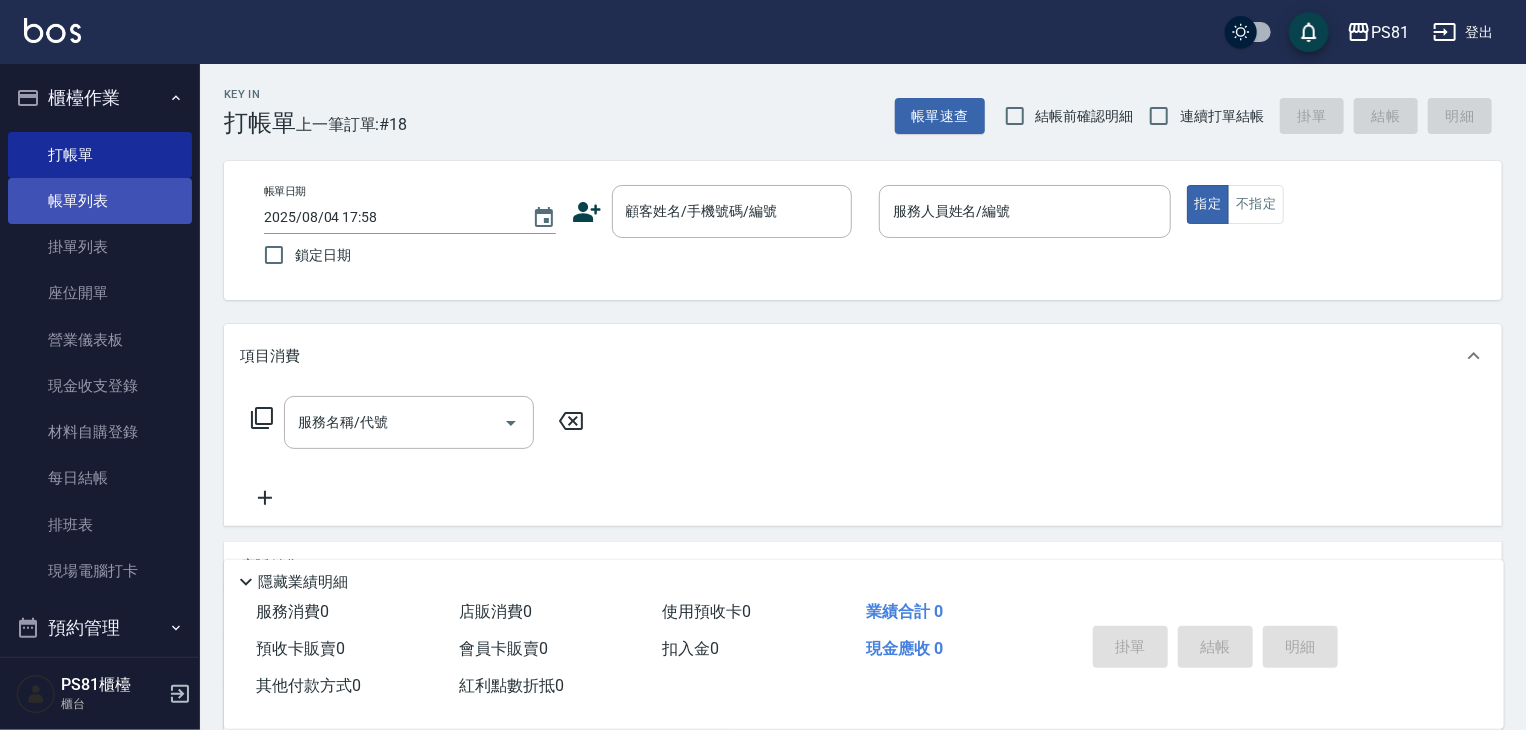 click on "帳單列表" at bounding box center (100, 201) 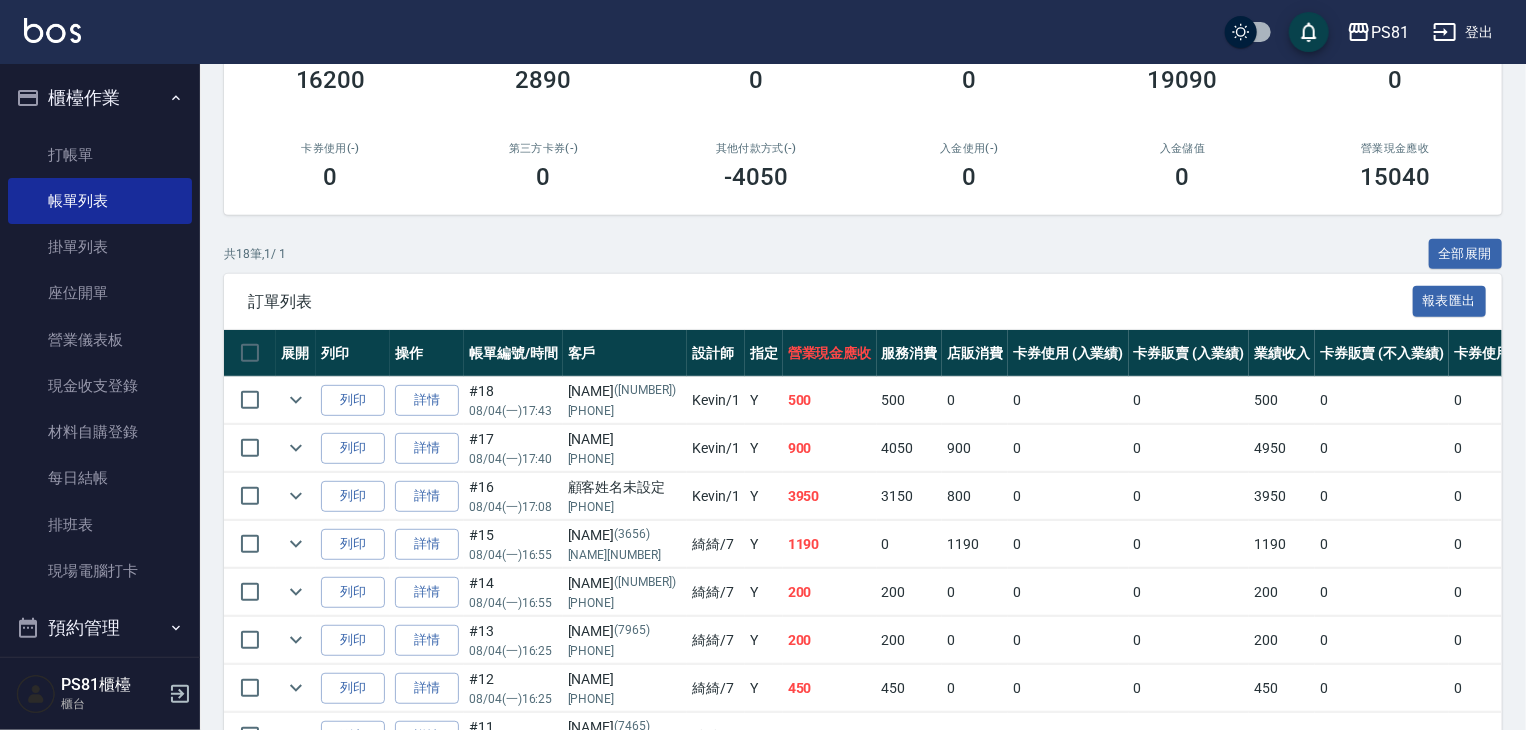 scroll, scrollTop: 300, scrollLeft: 0, axis: vertical 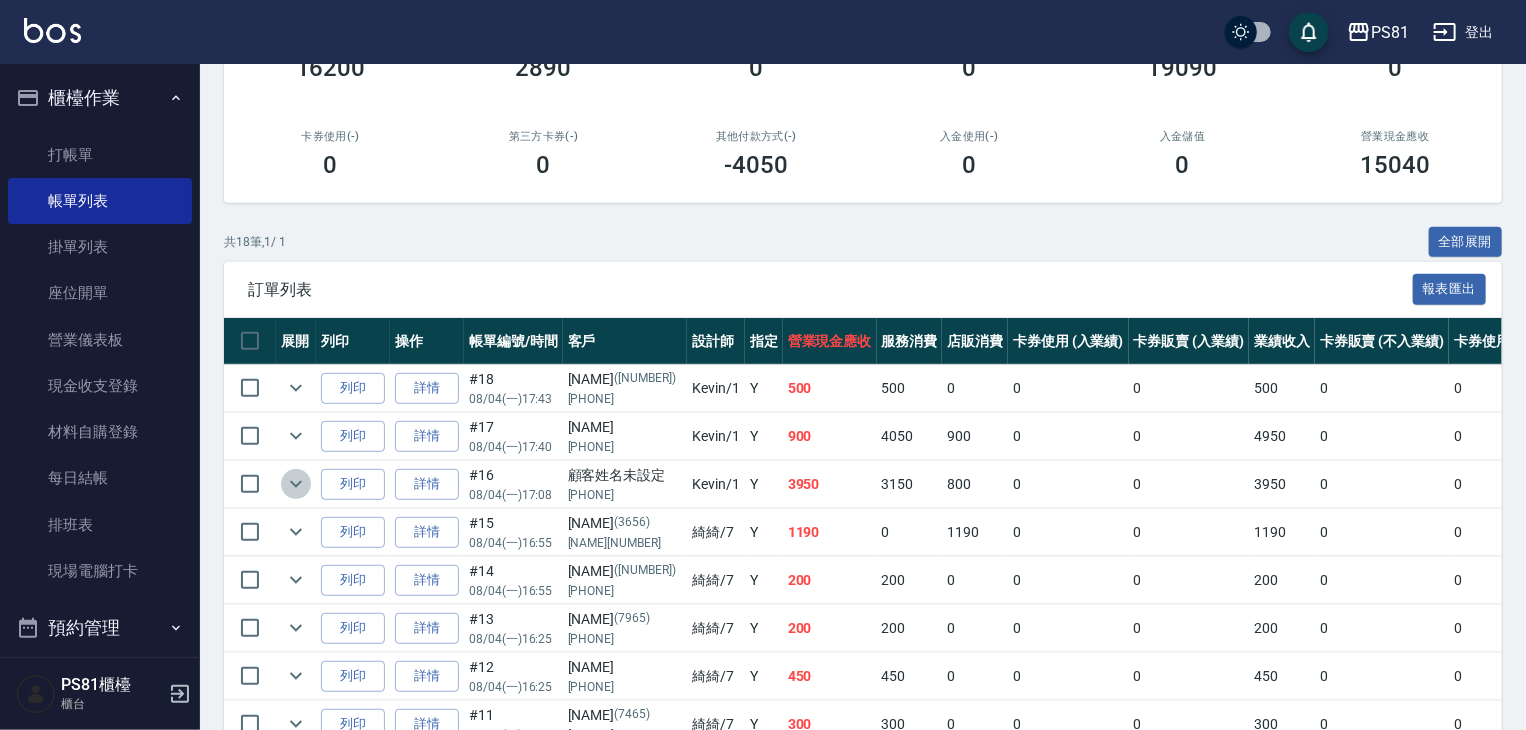 click 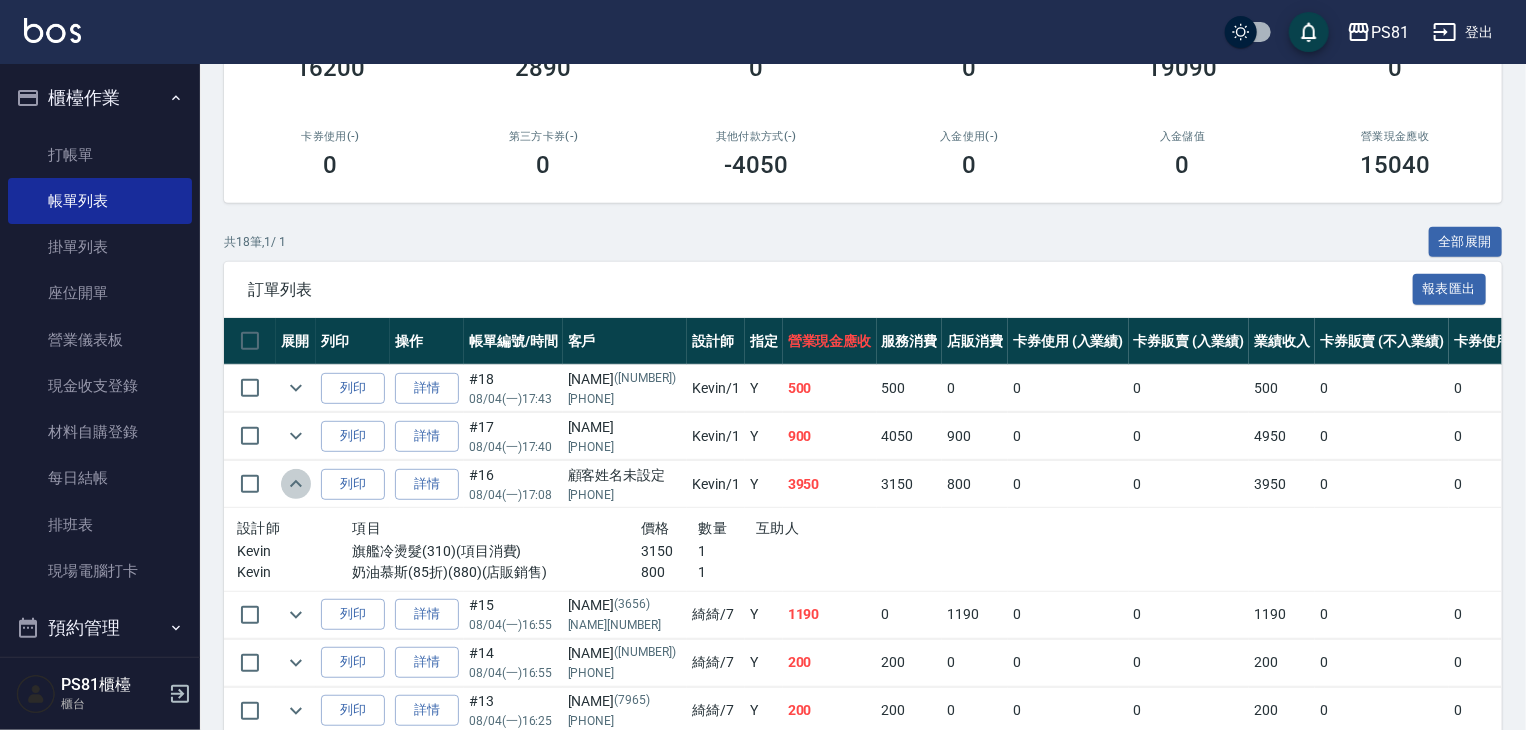 click 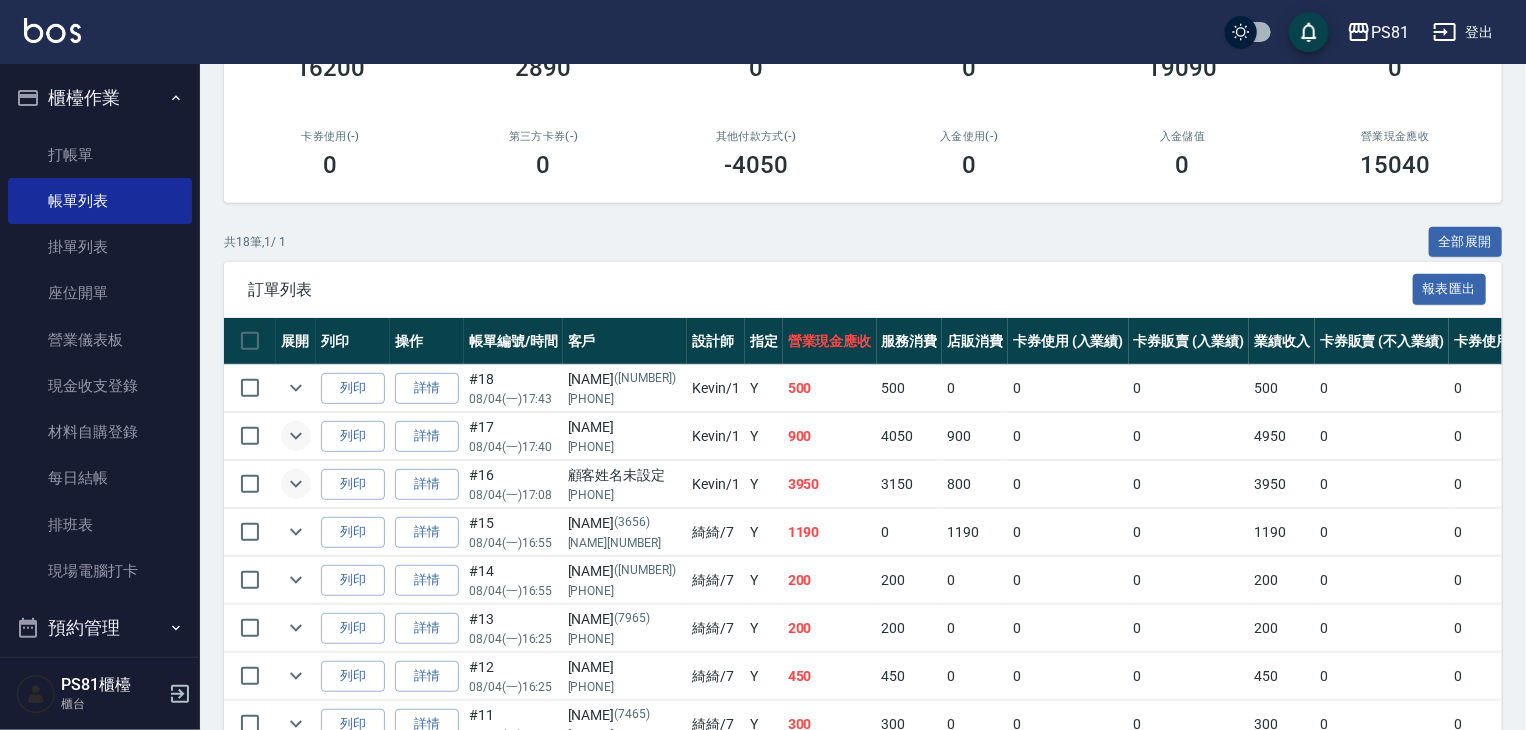 click 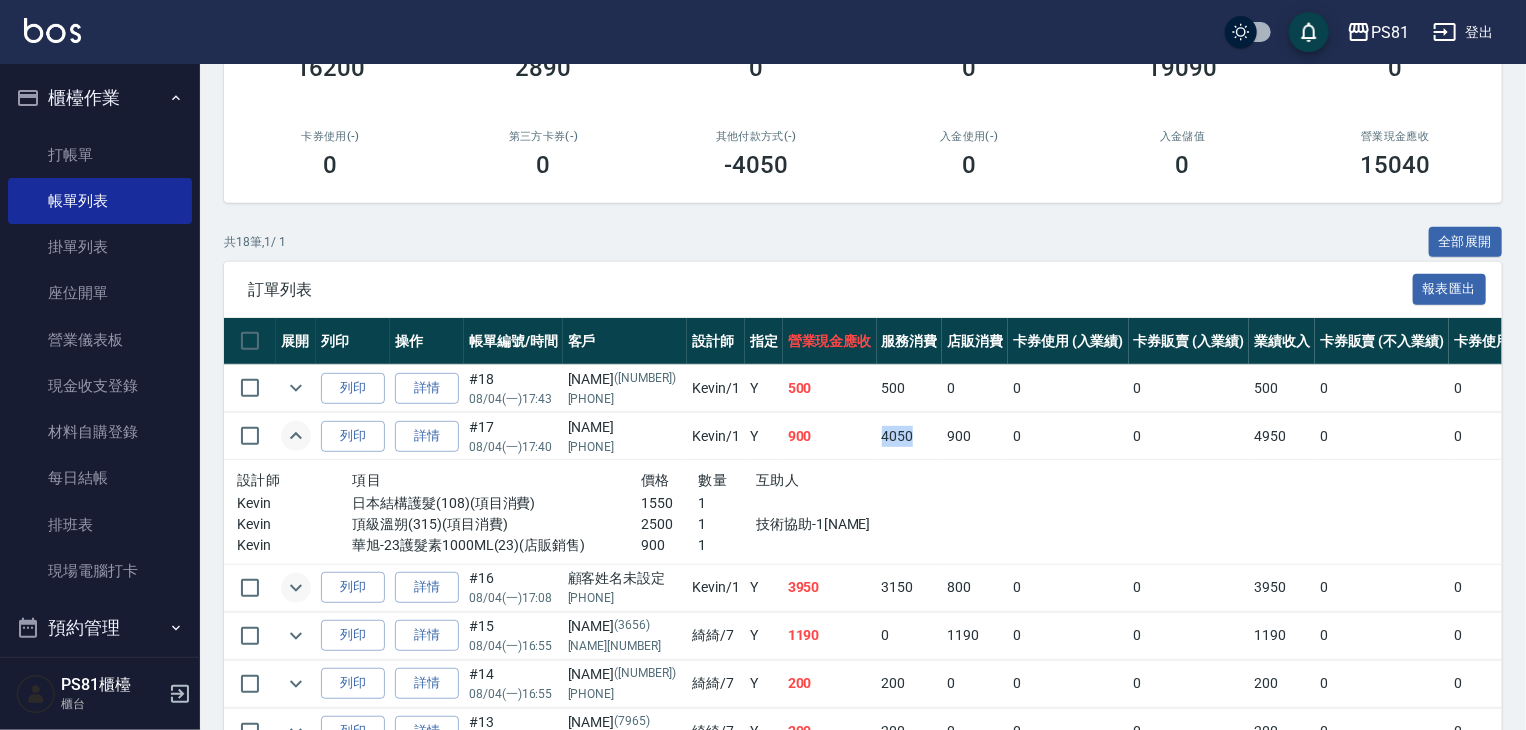 drag, startPoint x: 883, startPoint y: 434, endPoint x: 928, endPoint y: 437, distance: 45.099888 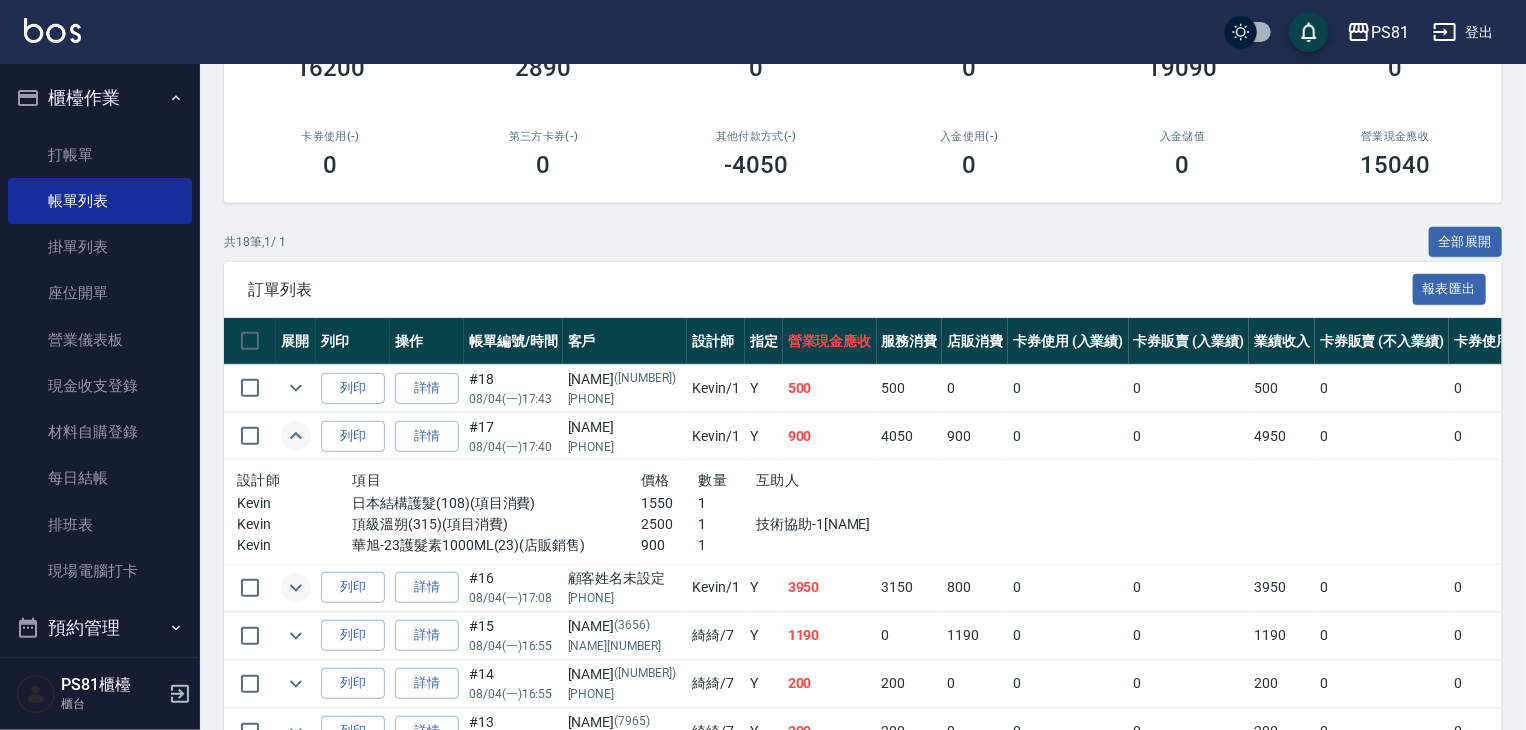 click on "華旭-23護髮素1000ML(23)(店販銷售)" at bounding box center (496, 545) 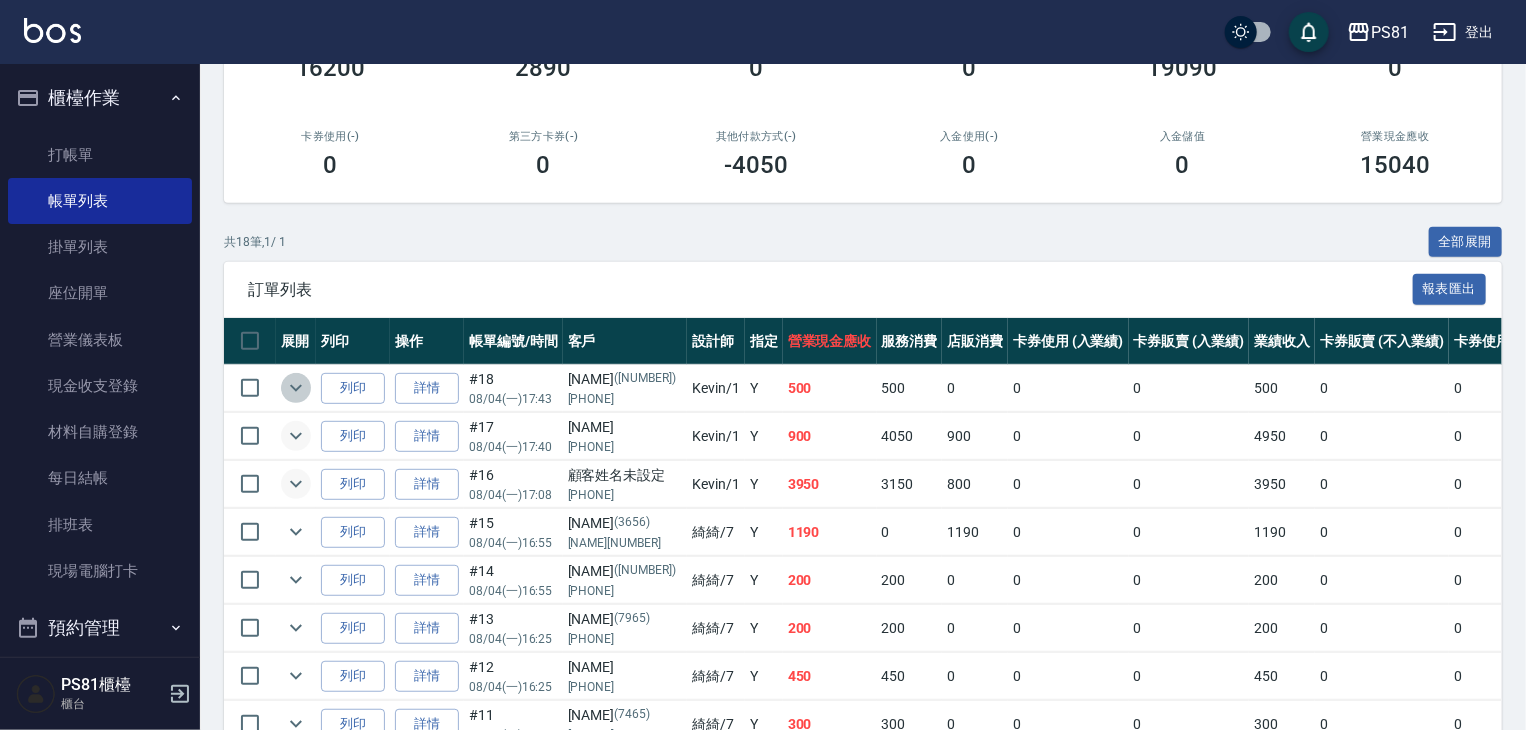 click 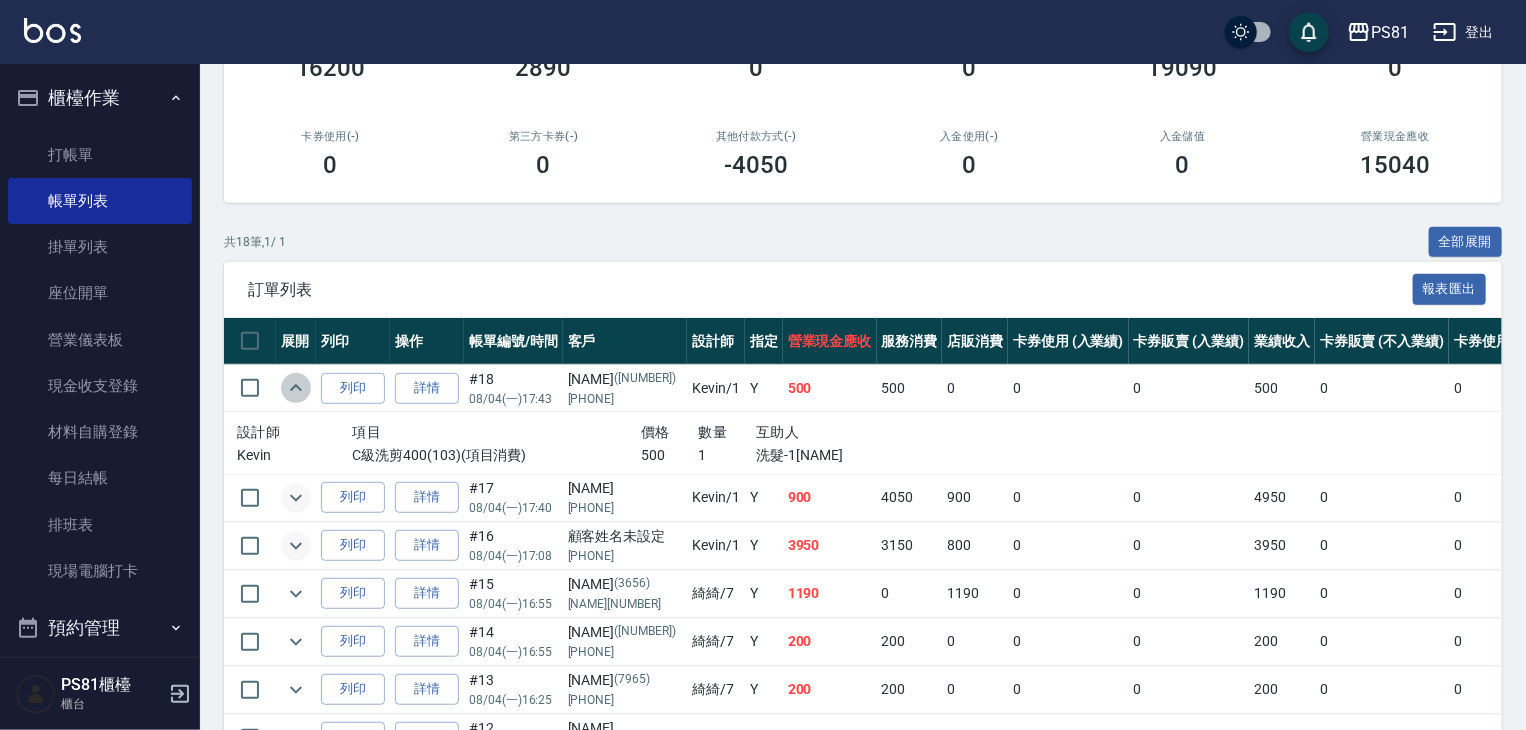 click 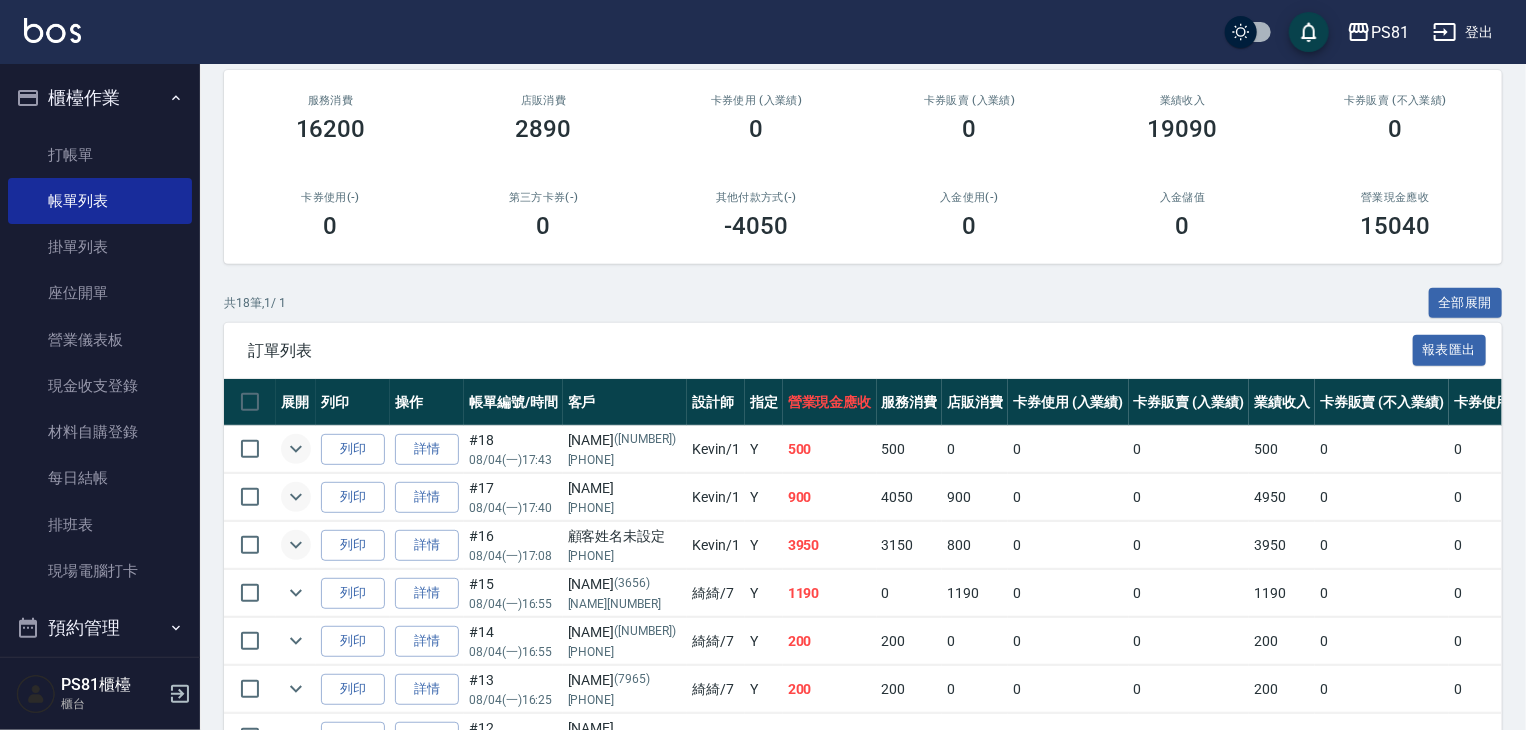 scroll, scrollTop: 0, scrollLeft: 0, axis: both 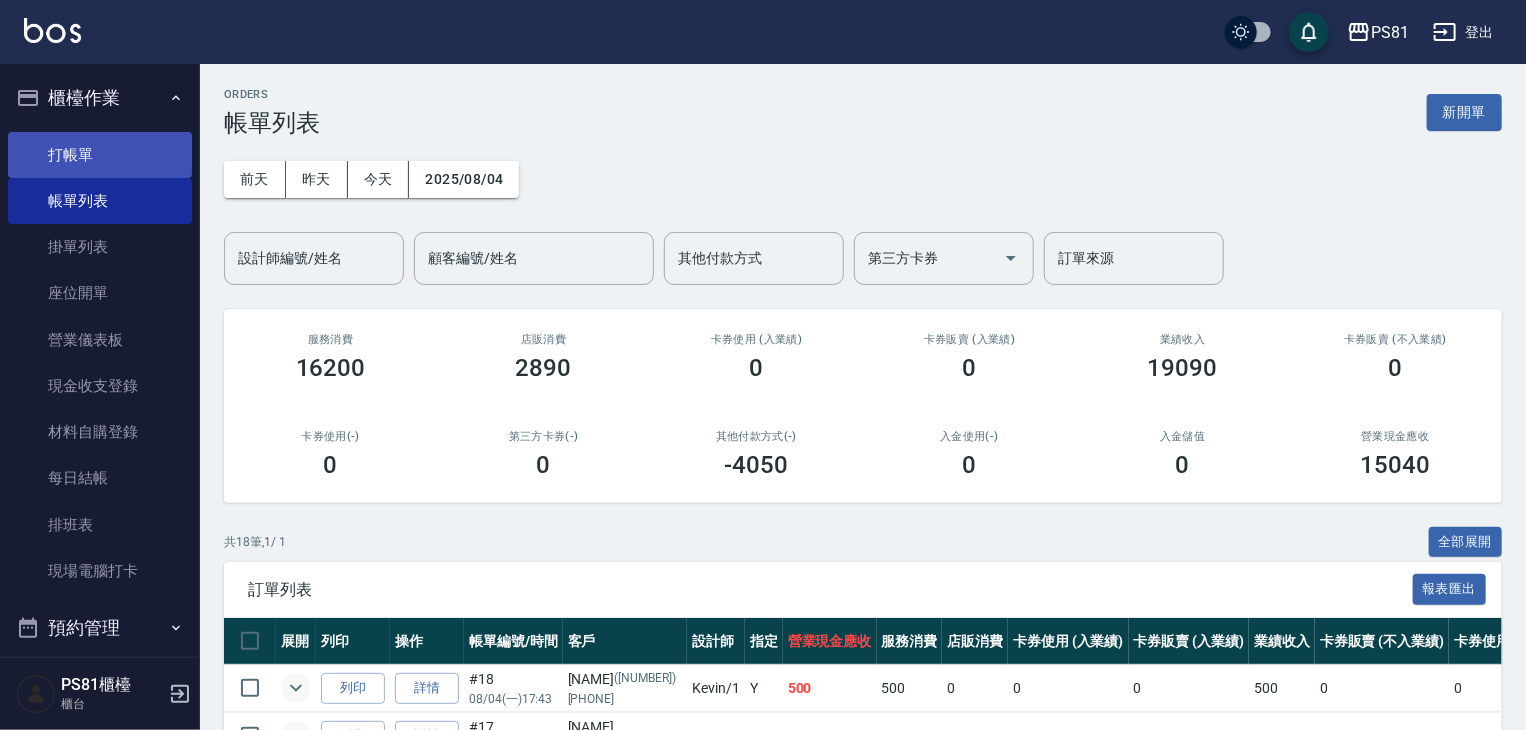 click on "打帳單" at bounding box center (100, 155) 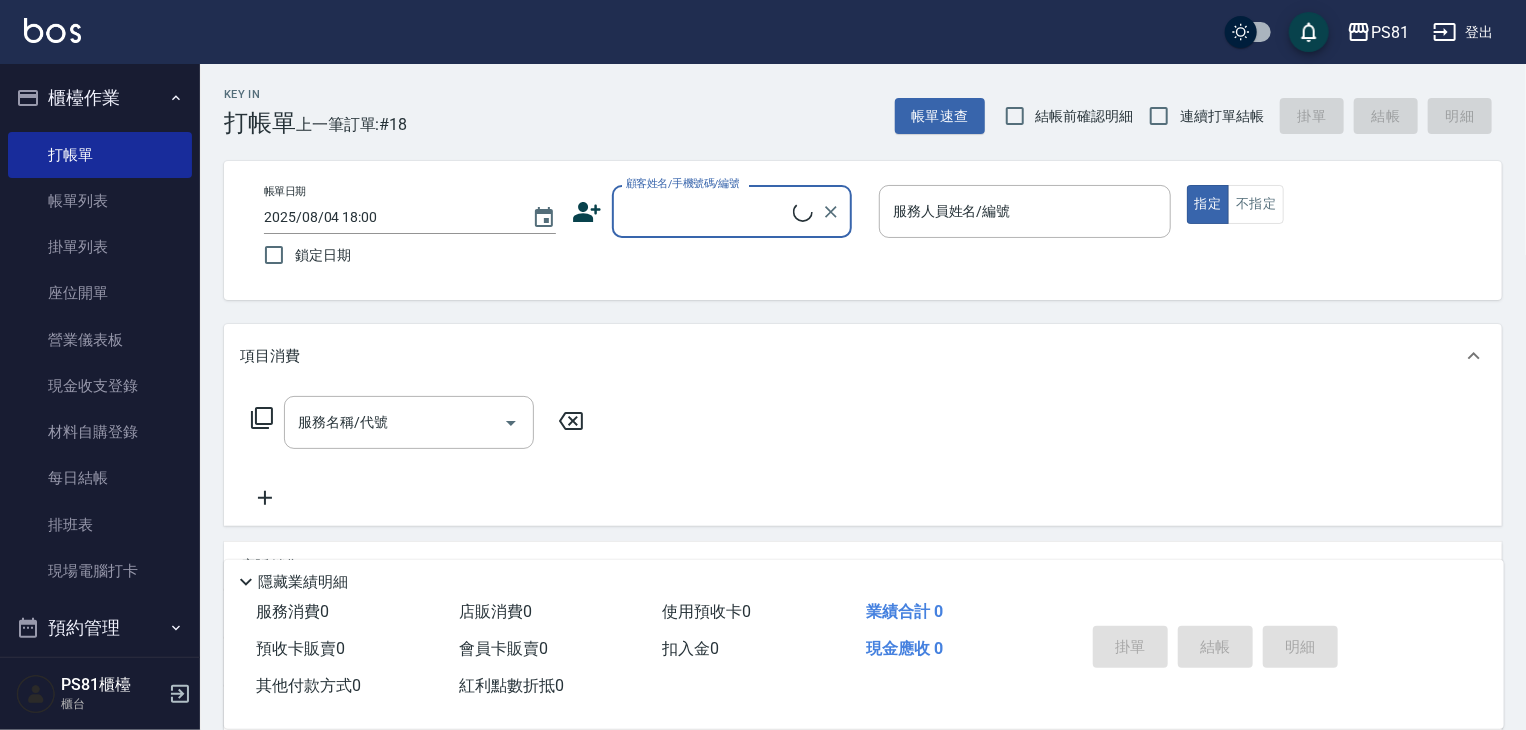 click on "Key In 打帳單 上一筆訂單:#18 帳單速查 結帳前確認明細 連續打單結帳 掛單 結帳 明細 帳單日期 [DATE] [TIME] 鎖定日期 顧客姓名/手機號碼/編號 顧客姓名/手機號碼/編號 服務人員姓名/編號 服務人員姓名/編號 指定 不指定 項目消費 服務名稱/代號 服務名稱/代號 店販銷售 服務人員姓名/編號 服務人員姓名/編號 商品代號/名稱 商品代號/名稱 預收卡販賣 卡券名稱/代號 卡券名稱/代號 使用預收卡 其他付款方式 其他付款方式 其他付款方式 備註及來源 備註 備註 訂單來源 ​ 訂單來源 隱藏業績明細 服務消費  0 店販消費  0 使用預收卡  0 業績合計   0 預收卡販賣  0 會員卡販賣  0 扣入金  0 現金應收   0 其他付款方式  0 紅利點數折抵  0 掛單 結帳 明細" at bounding box center (863, 518) 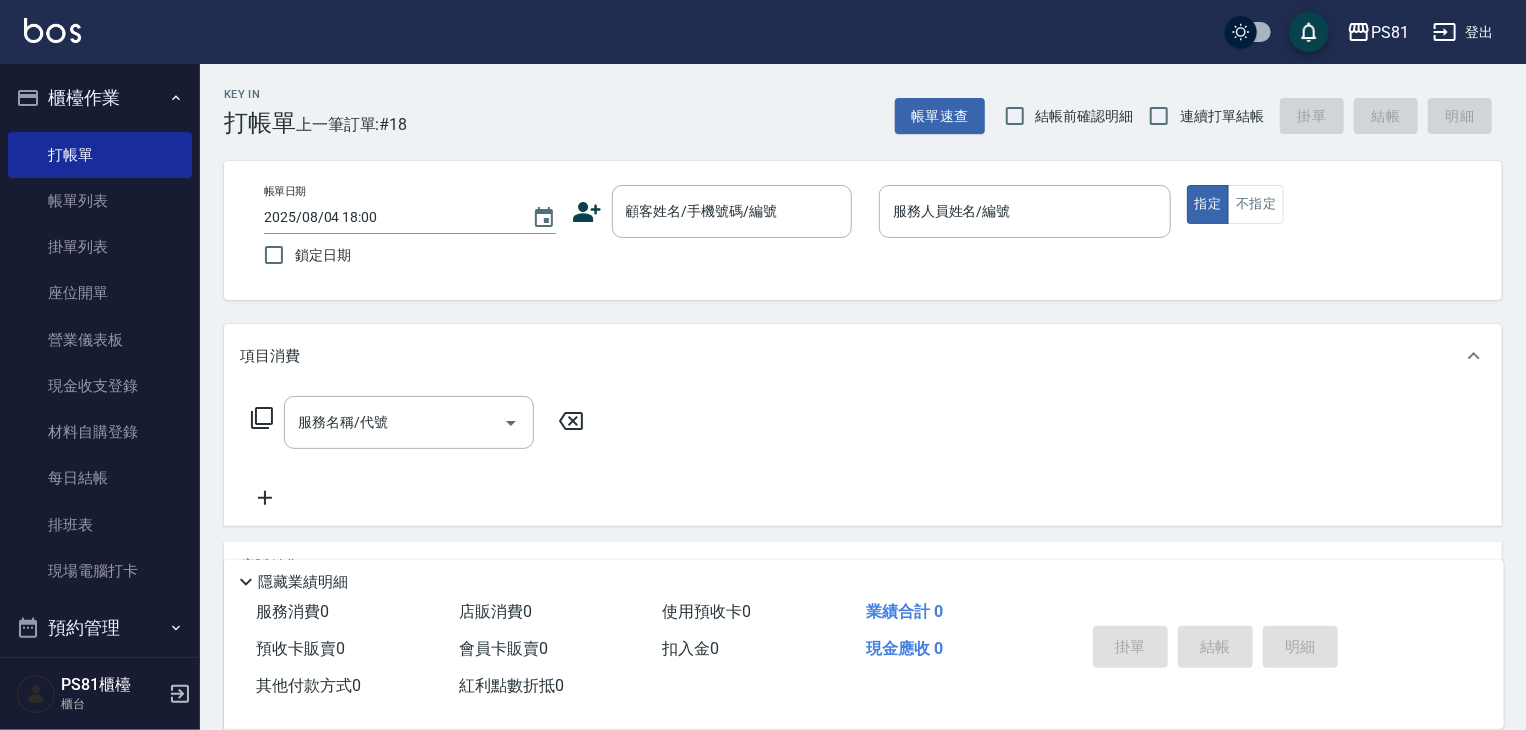 click on "Key In 打帳單 上一筆訂單:#18 帳單速查 結帳前確認明細 連續打單結帳 掛單 結帳 明細" at bounding box center [851, 100] 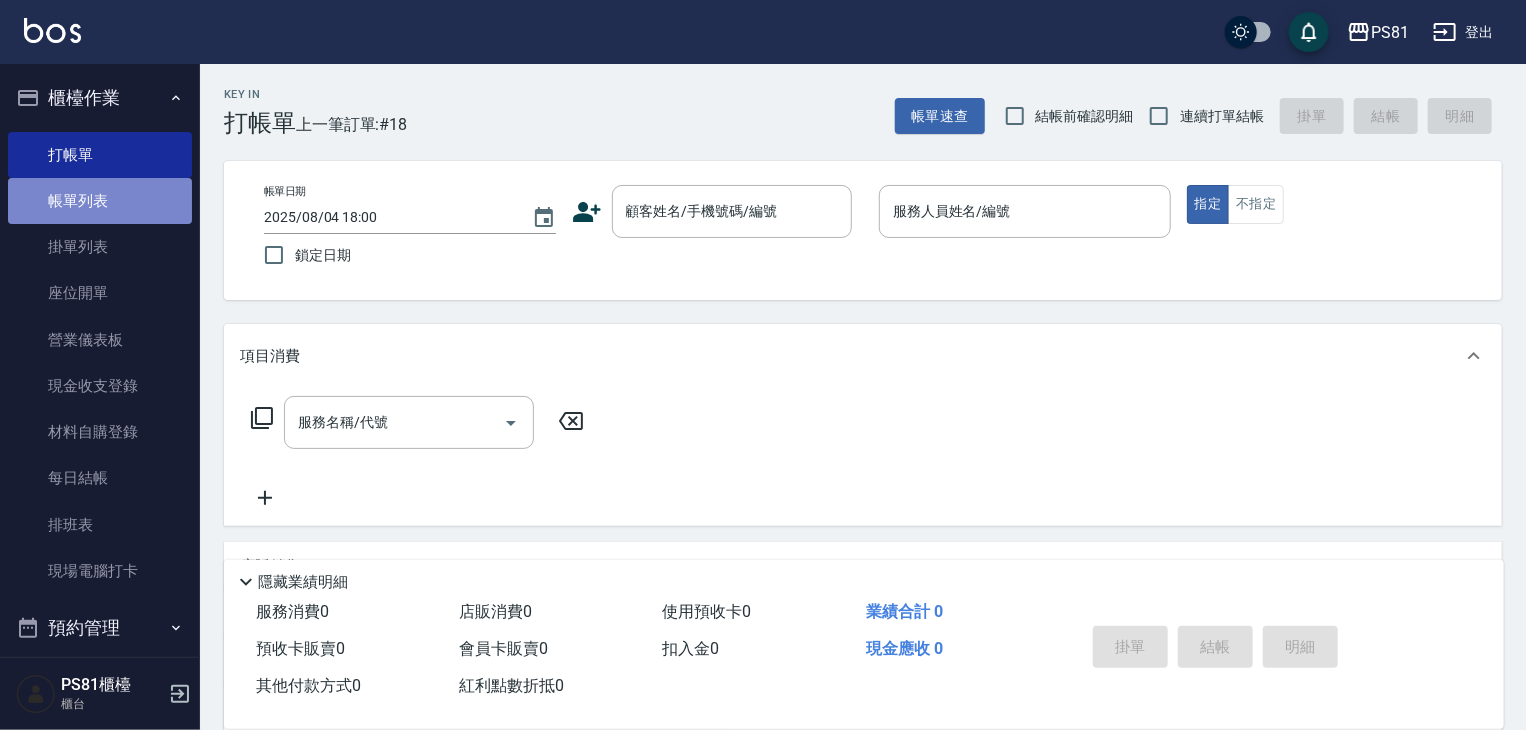 click on "帳單列表" at bounding box center [100, 201] 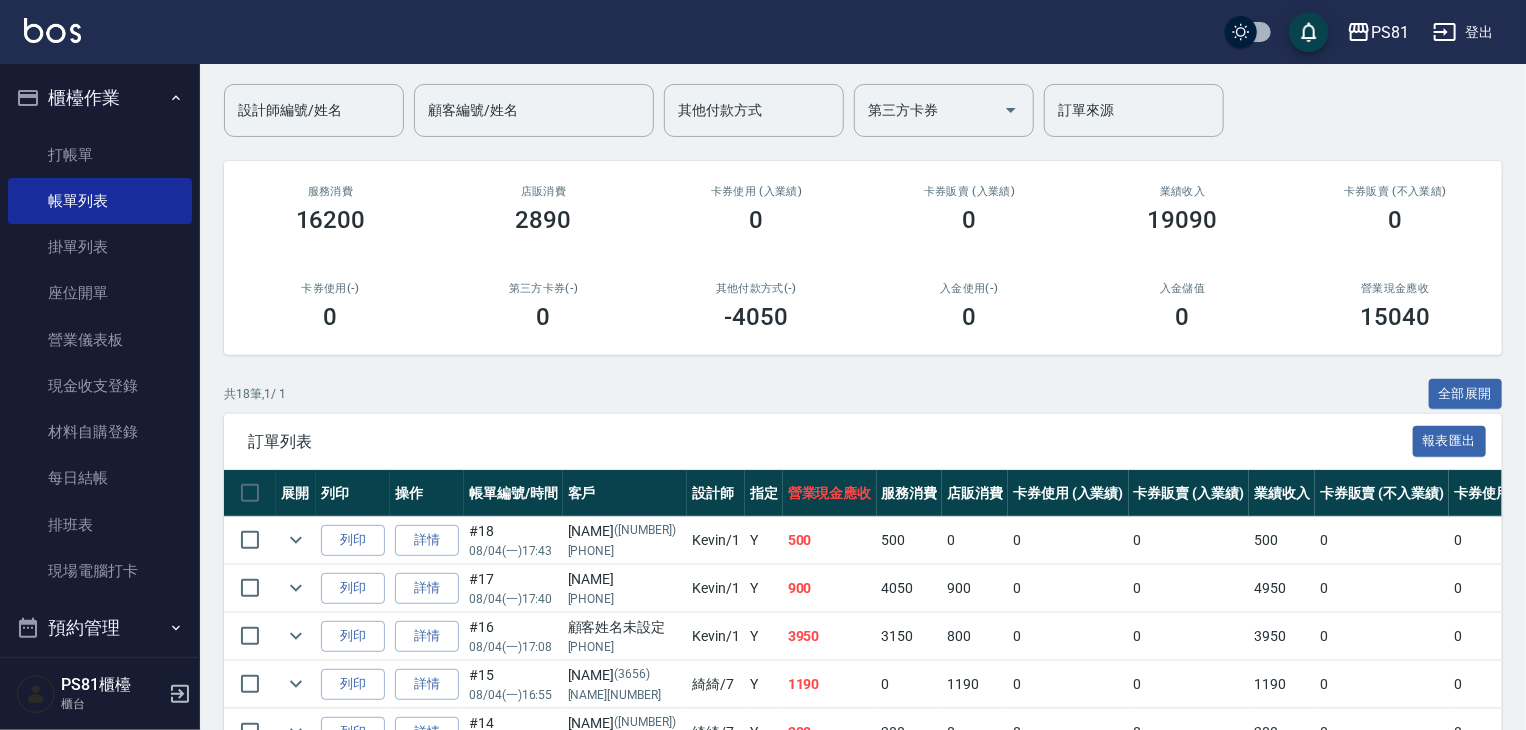 scroll, scrollTop: 100, scrollLeft: 0, axis: vertical 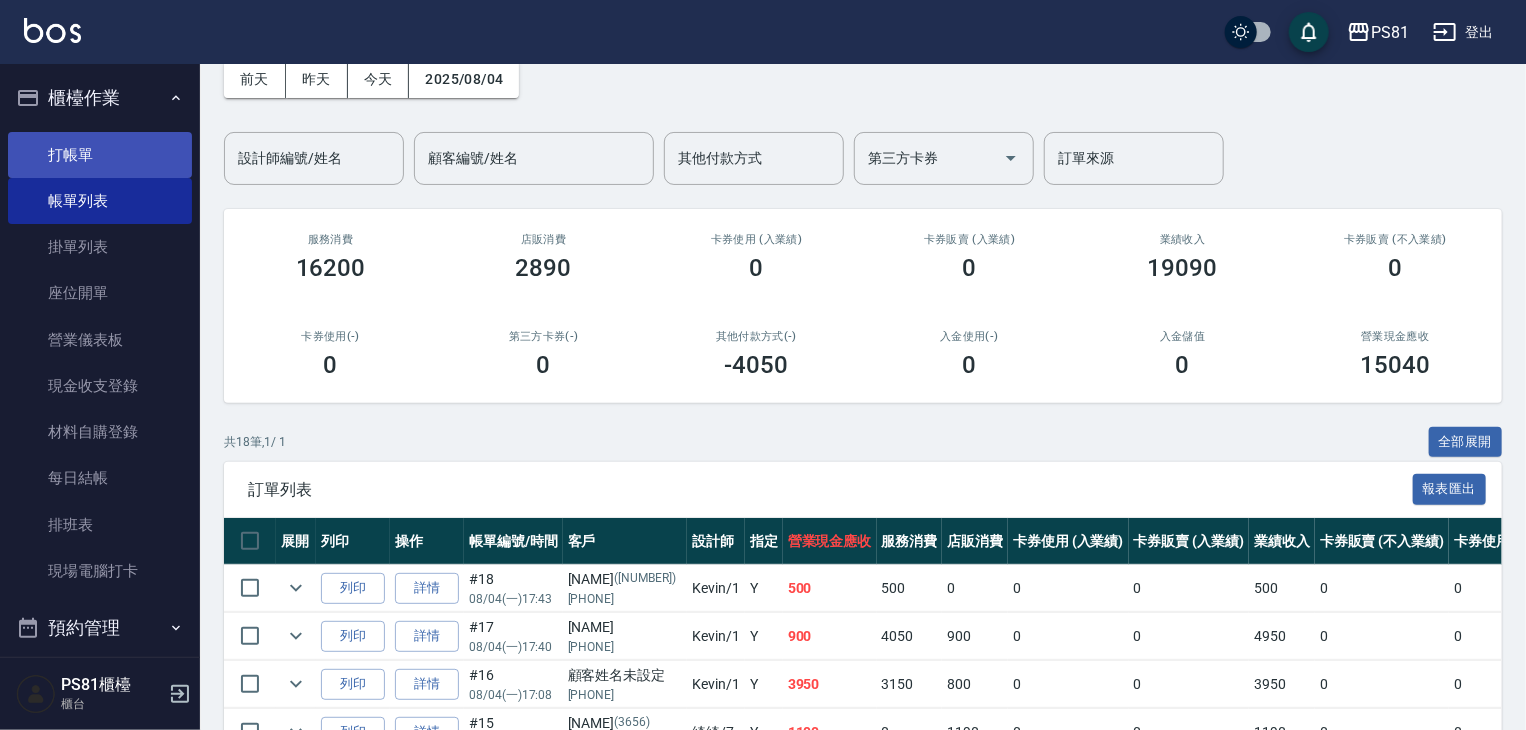 click on "打帳單" at bounding box center (100, 155) 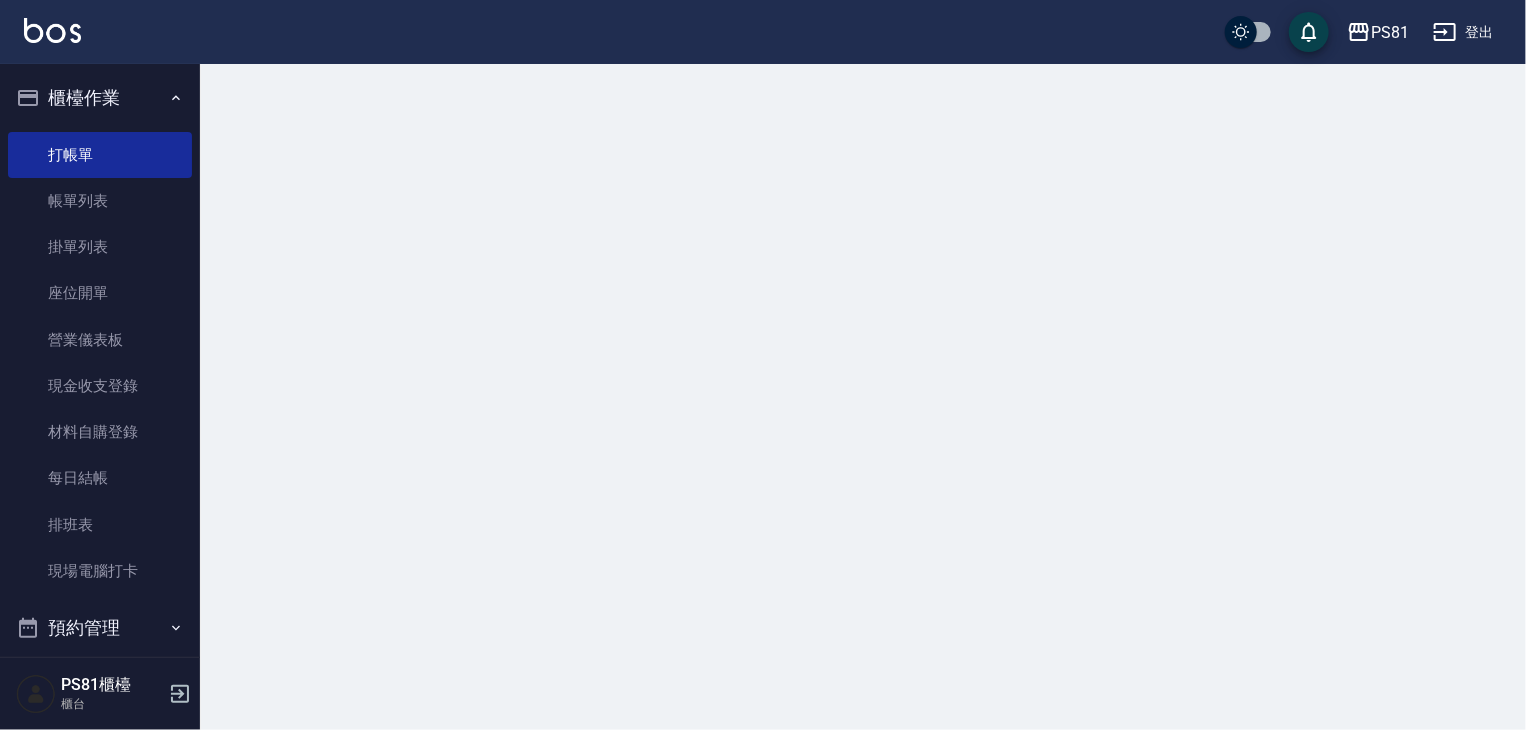 scroll, scrollTop: 0, scrollLeft: 0, axis: both 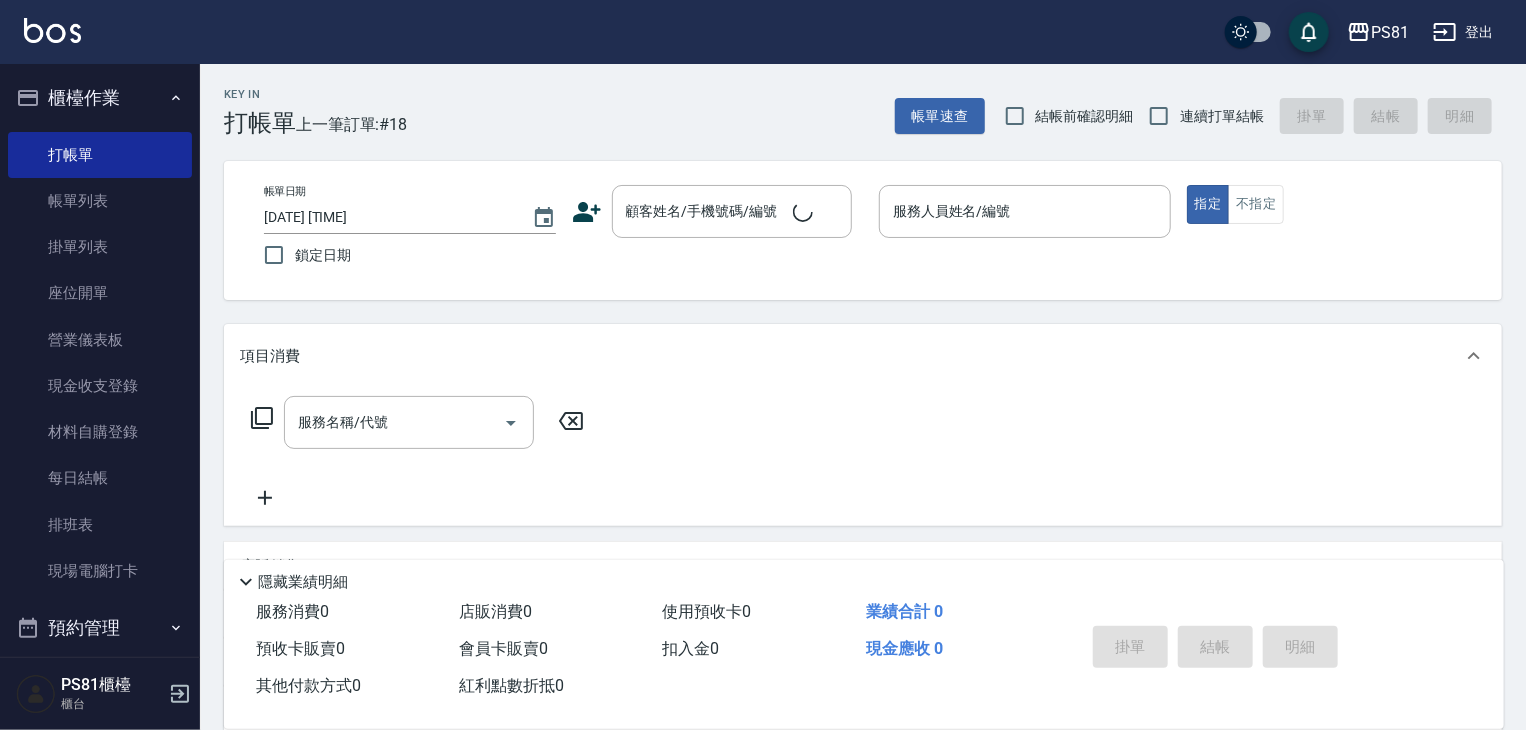 click on "Key In 打帳單 上一筆訂單:#18 帳單速查 結帳前確認明細 連續打單結帳 掛單 結帳 明細" at bounding box center [851, 100] 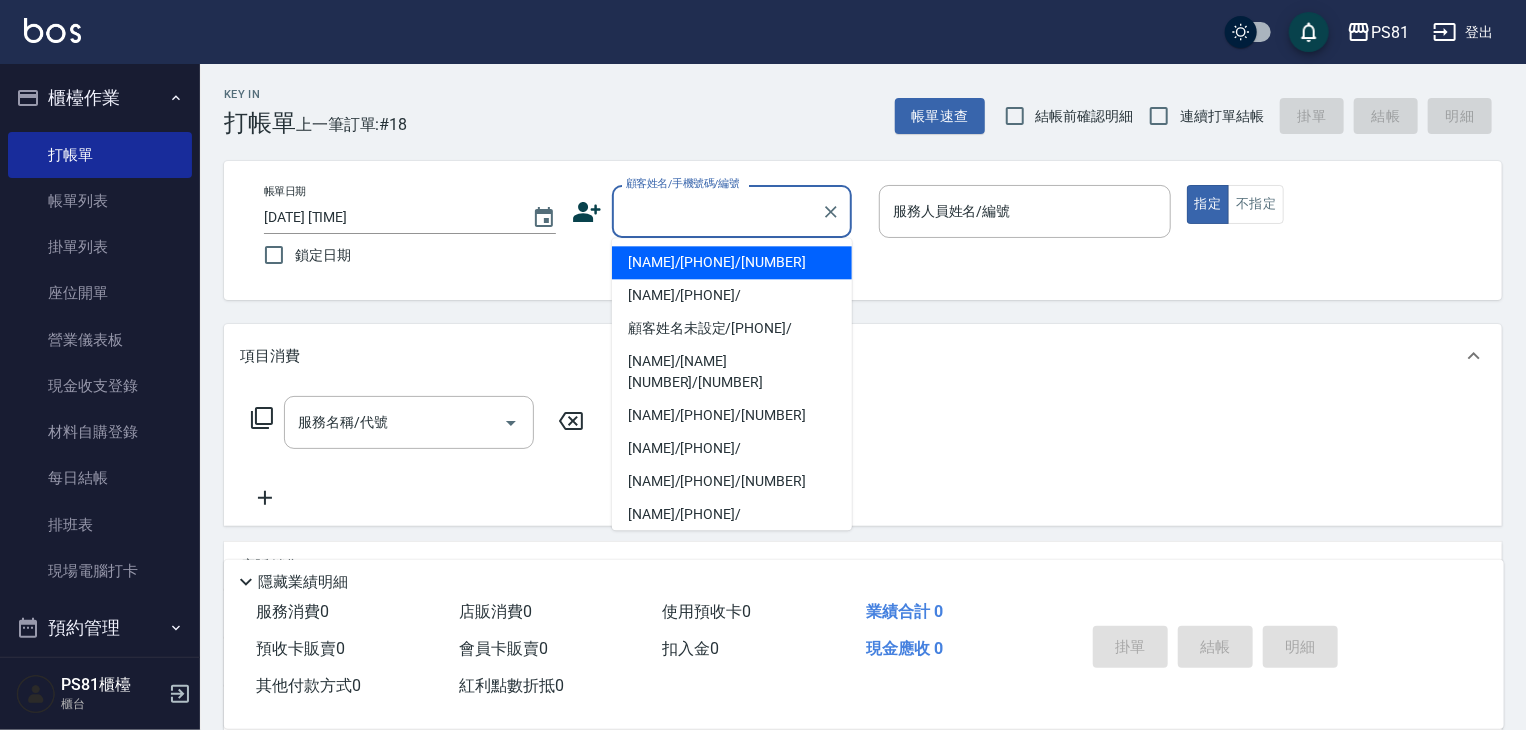 click on "顧客姓名/手機號碼/編號" at bounding box center (717, 211) 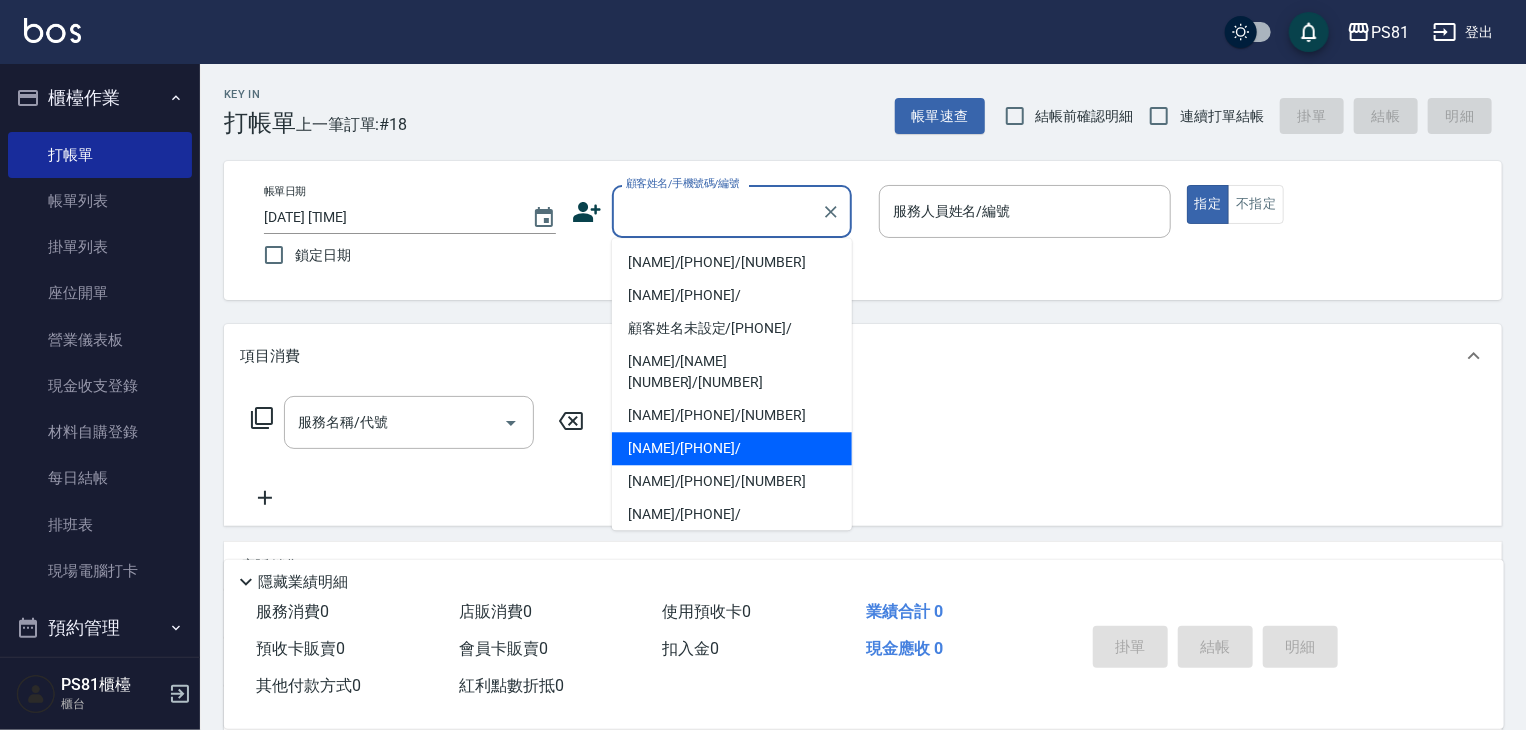 click on "[NAME]/[PHONE]/" at bounding box center (732, 448) 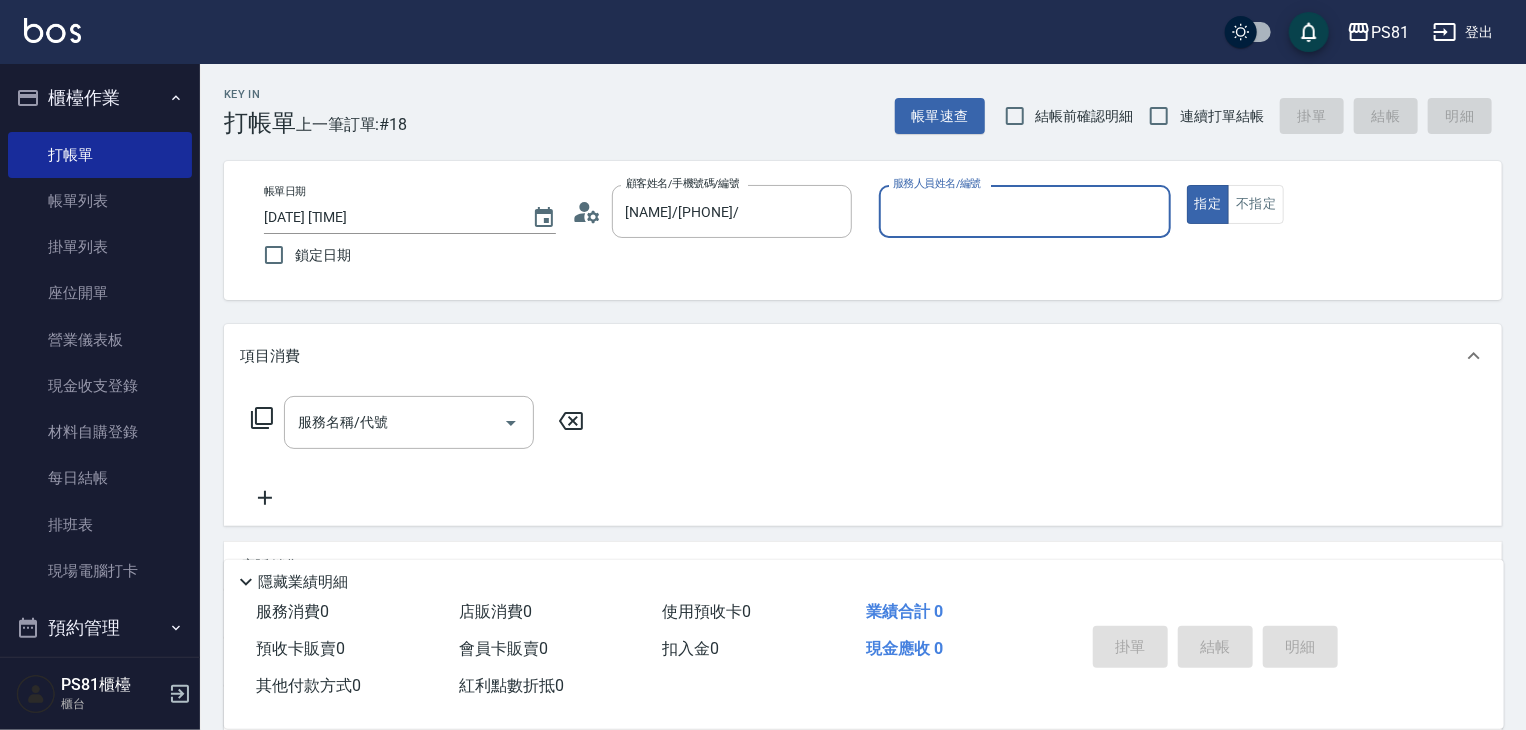 type on "小芸-8" 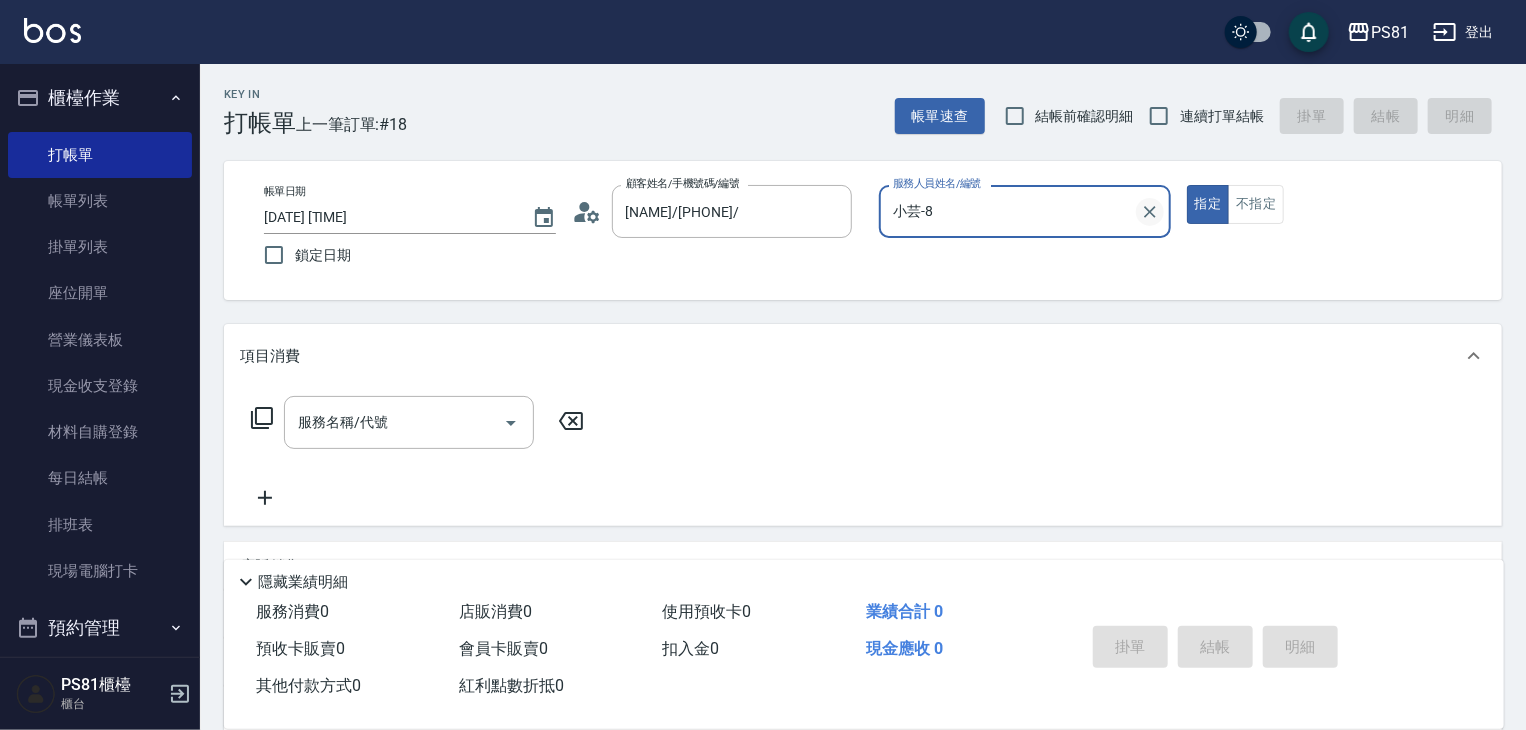 click 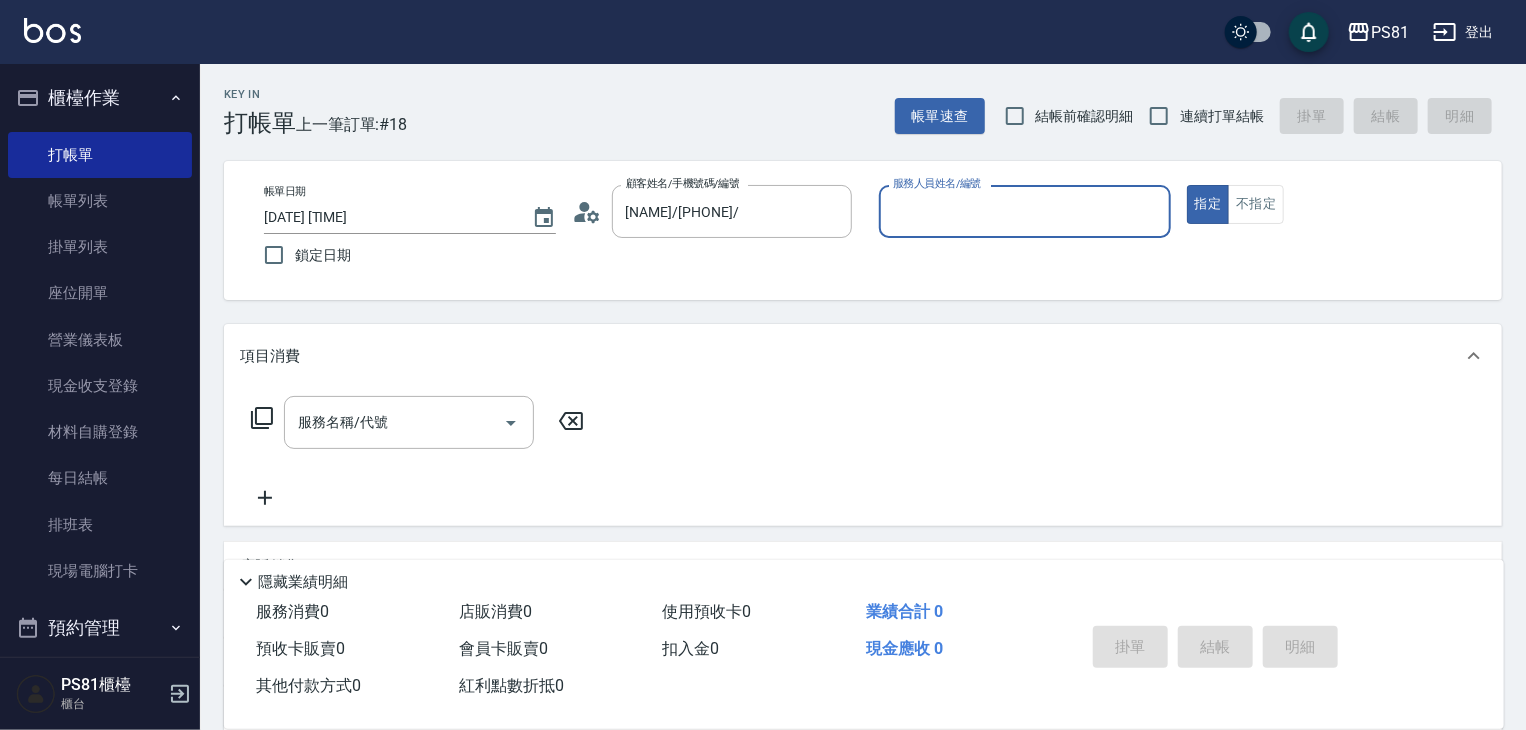 click on "服務人員姓名/編號" at bounding box center (1025, 211) 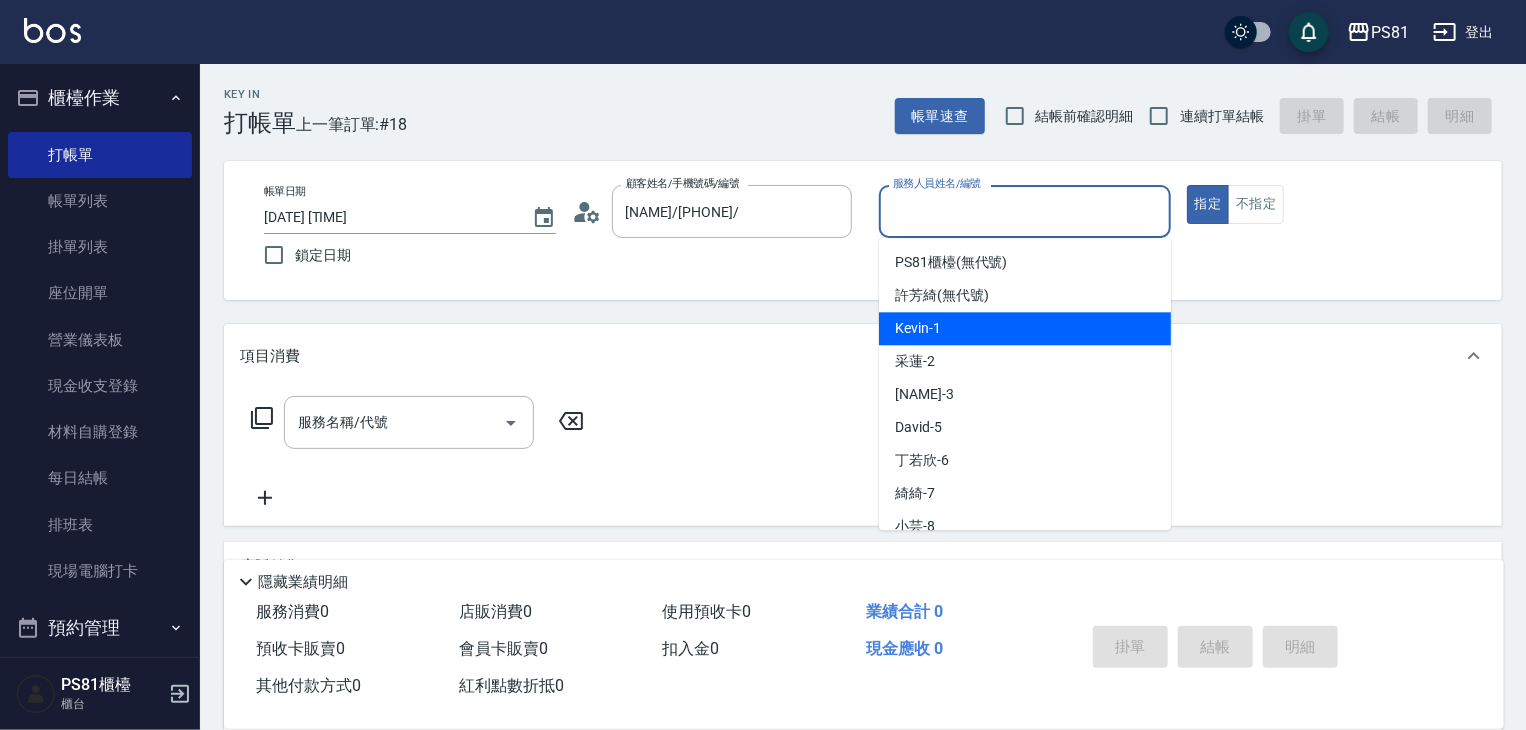 click on "Kevin -1" at bounding box center [1025, 328] 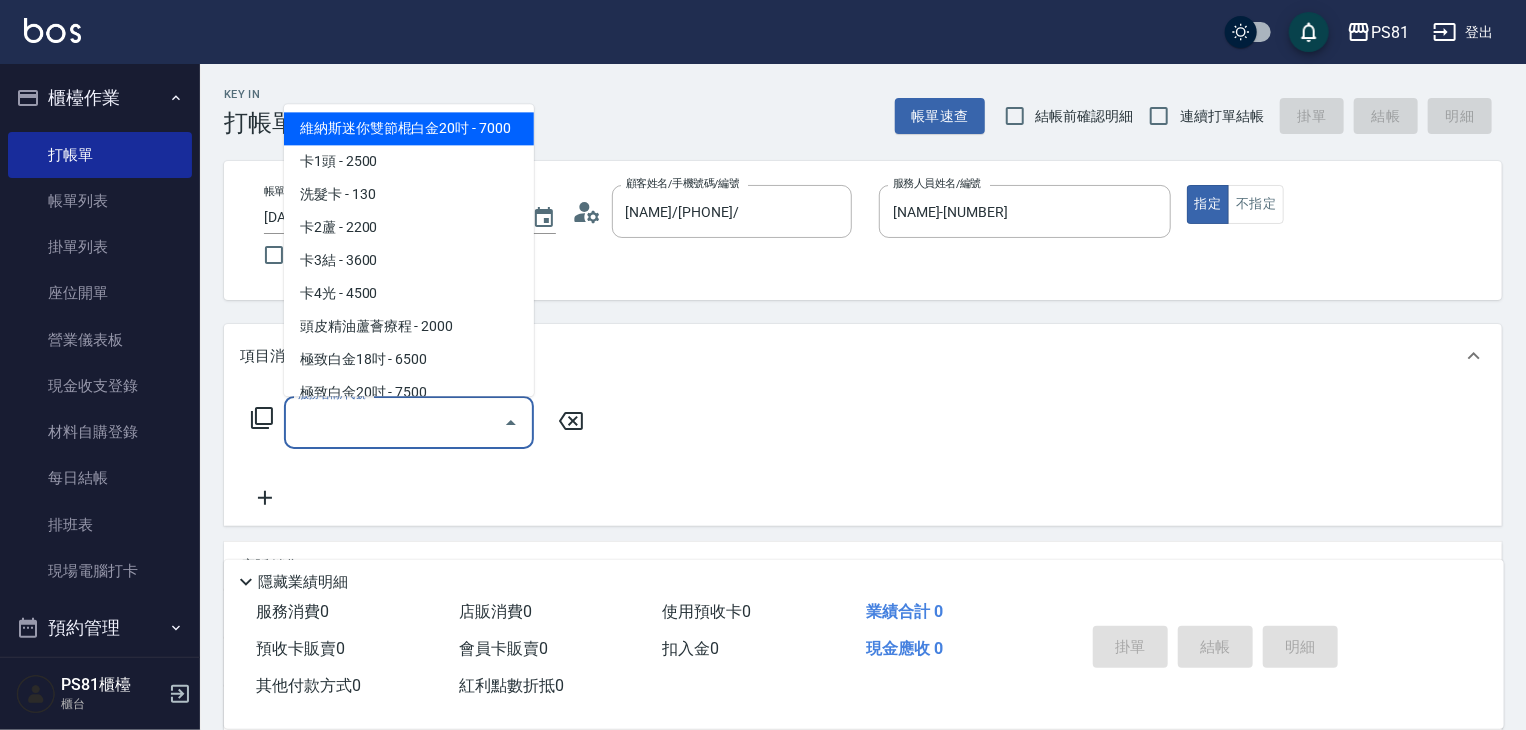 click on "服務名稱/代號" at bounding box center [394, 422] 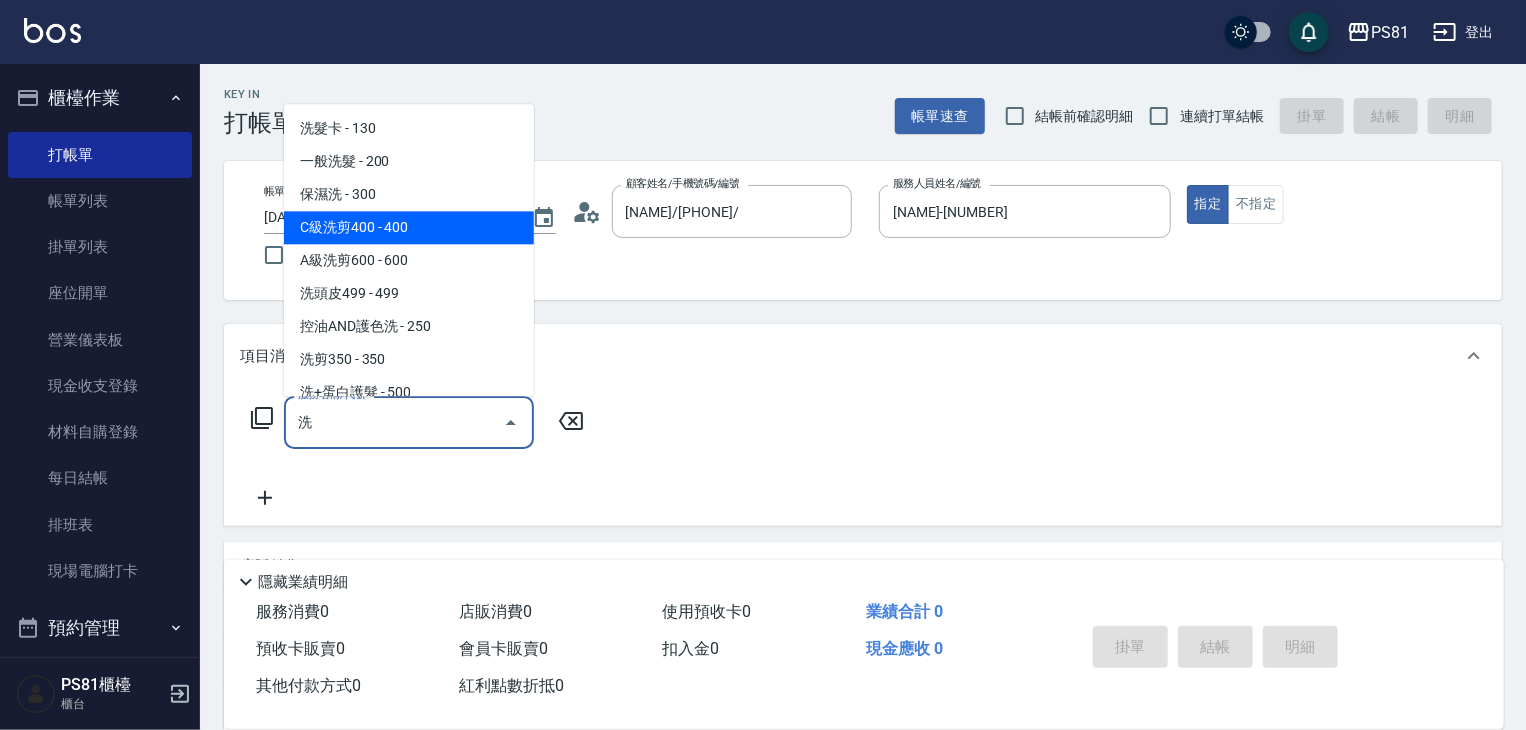 click on "C級洗剪400 - 400" at bounding box center (409, 227) 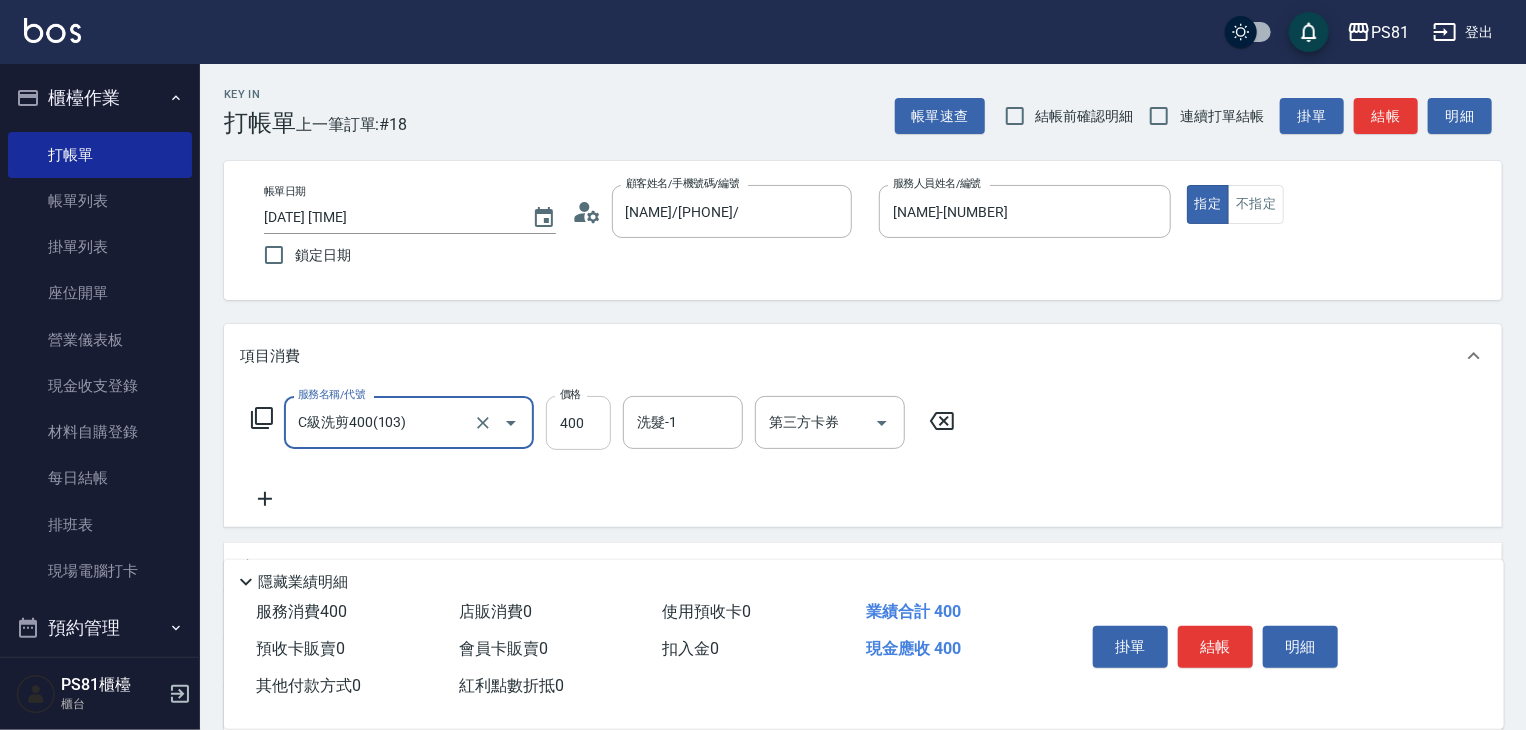 type on "C級洗剪400(103)" 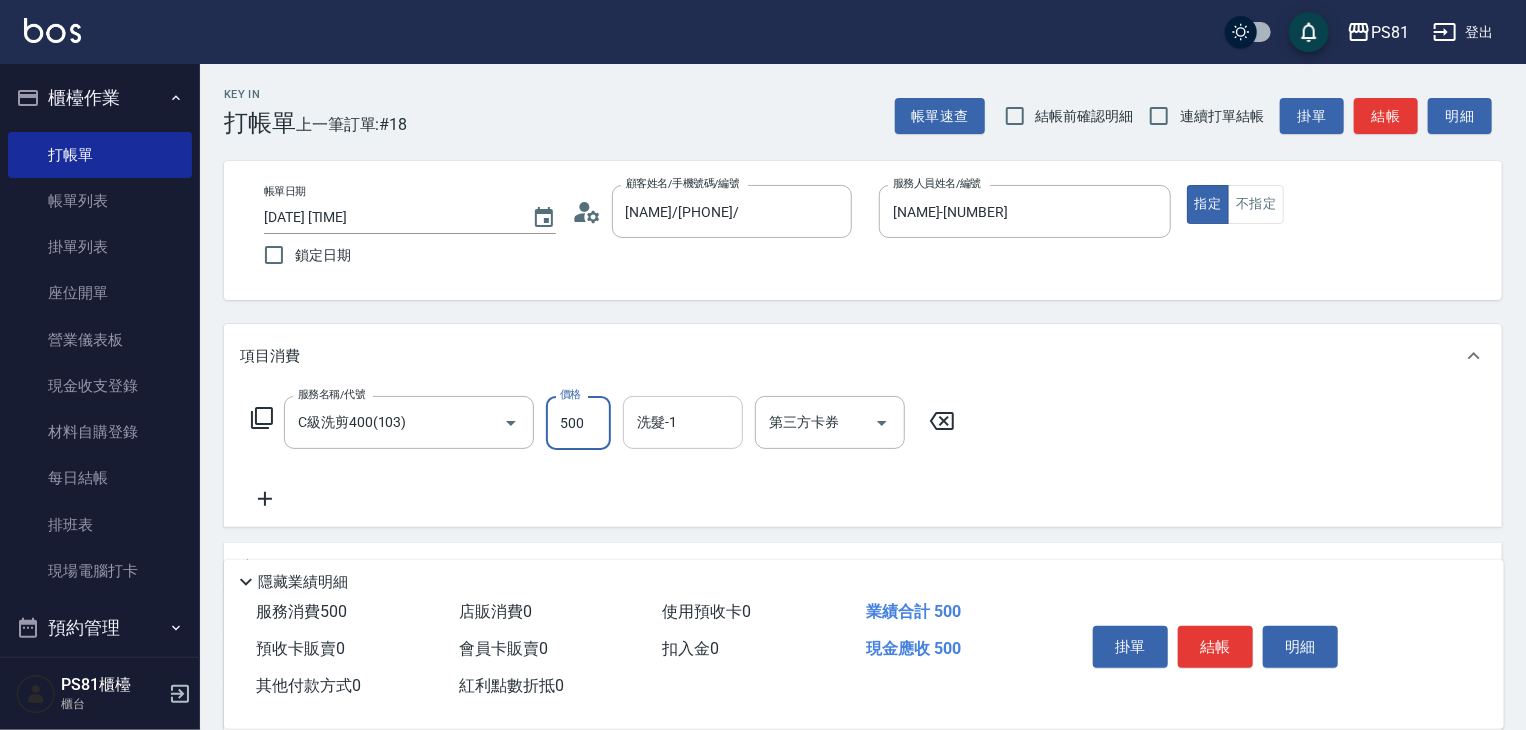 type on "500" 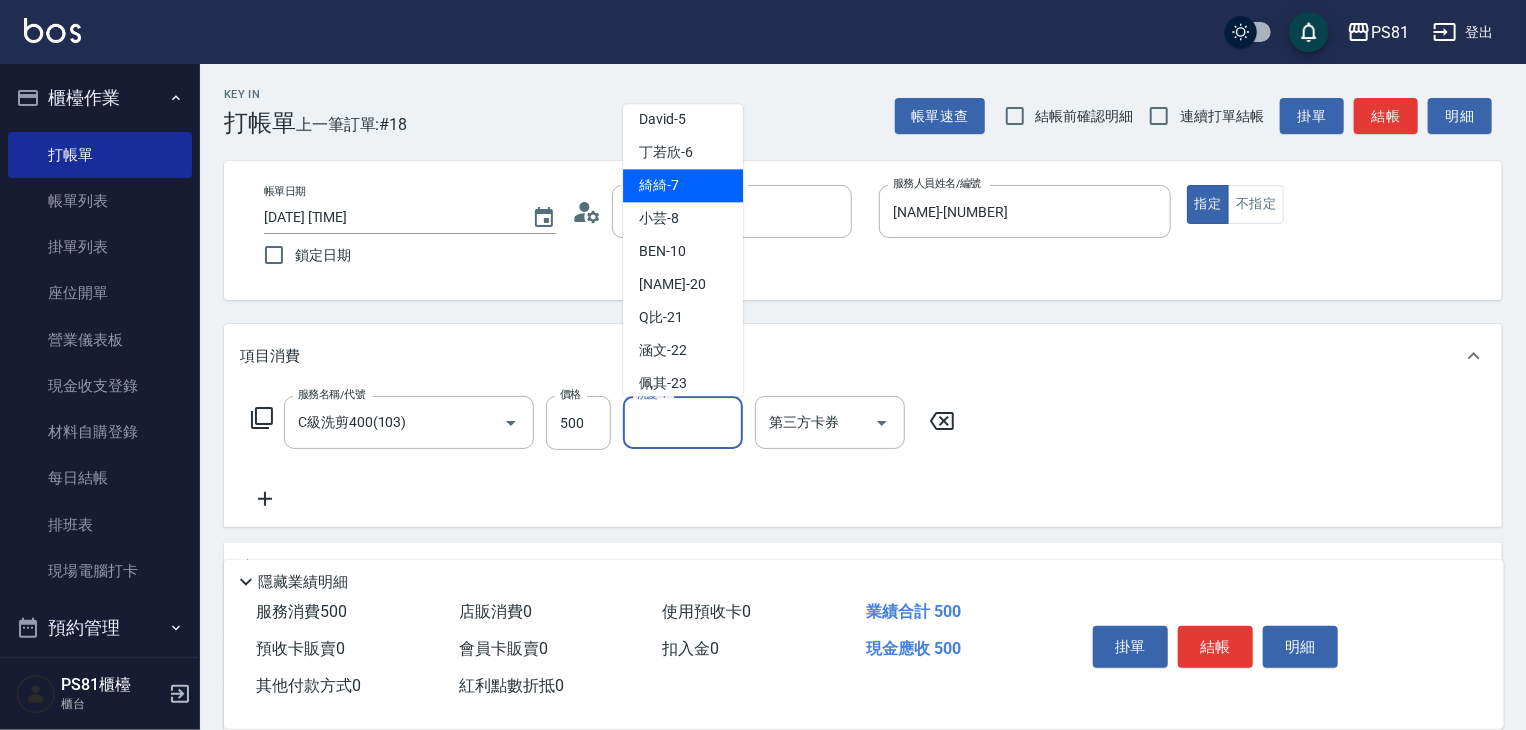 scroll, scrollTop: 327, scrollLeft: 0, axis: vertical 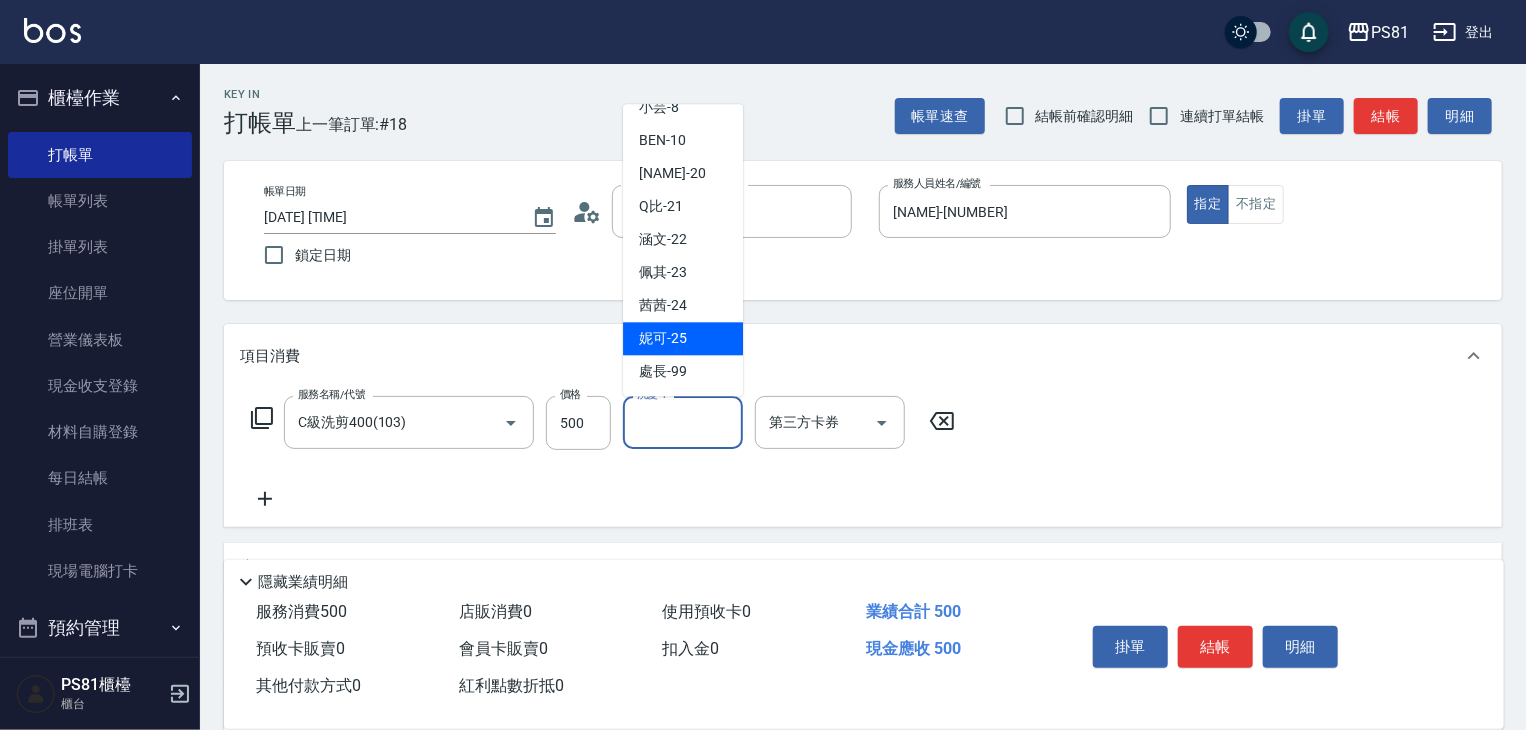 click on "[NAME] -[NUMBER]" at bounding box center (663, 338) 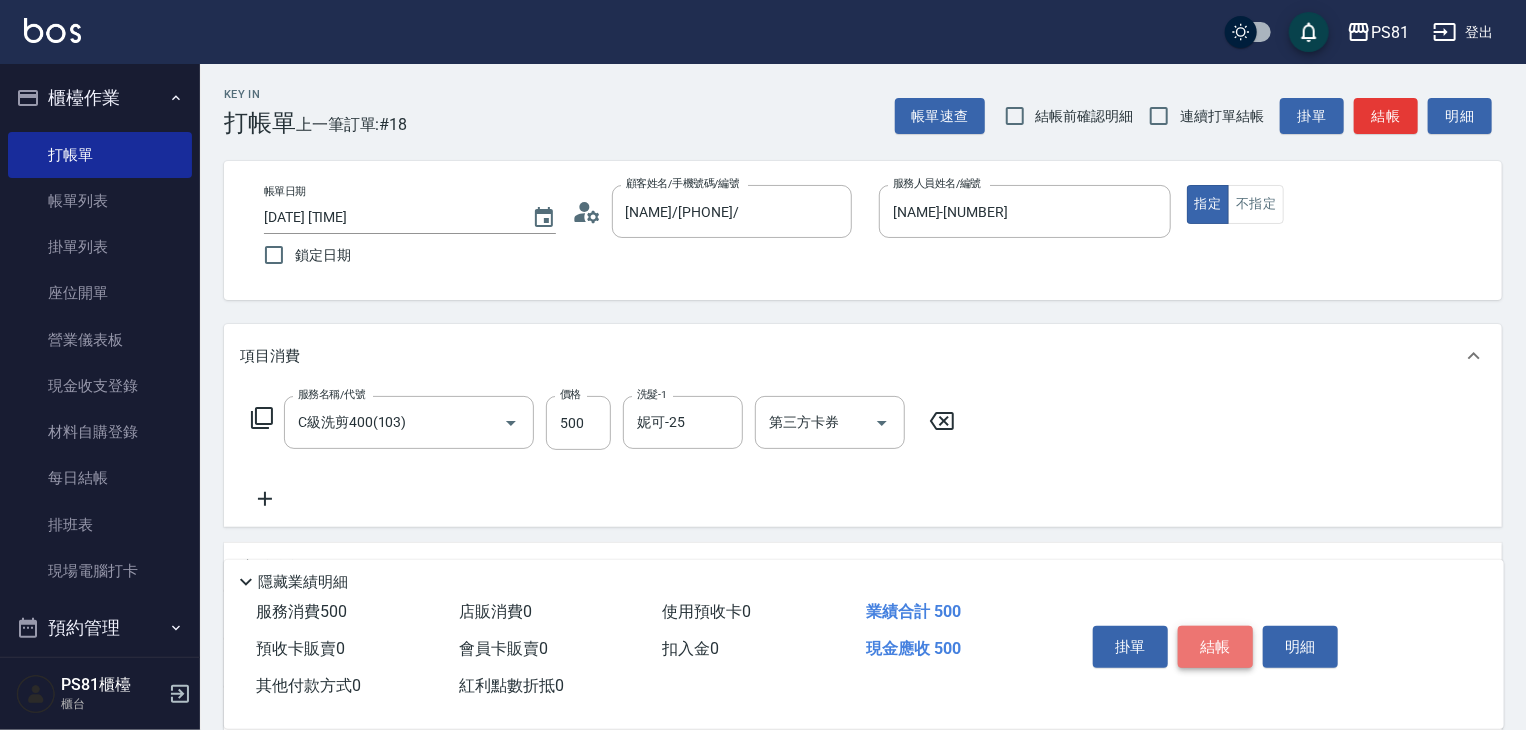 click on "結帳" at bounding box center [1215, 647] 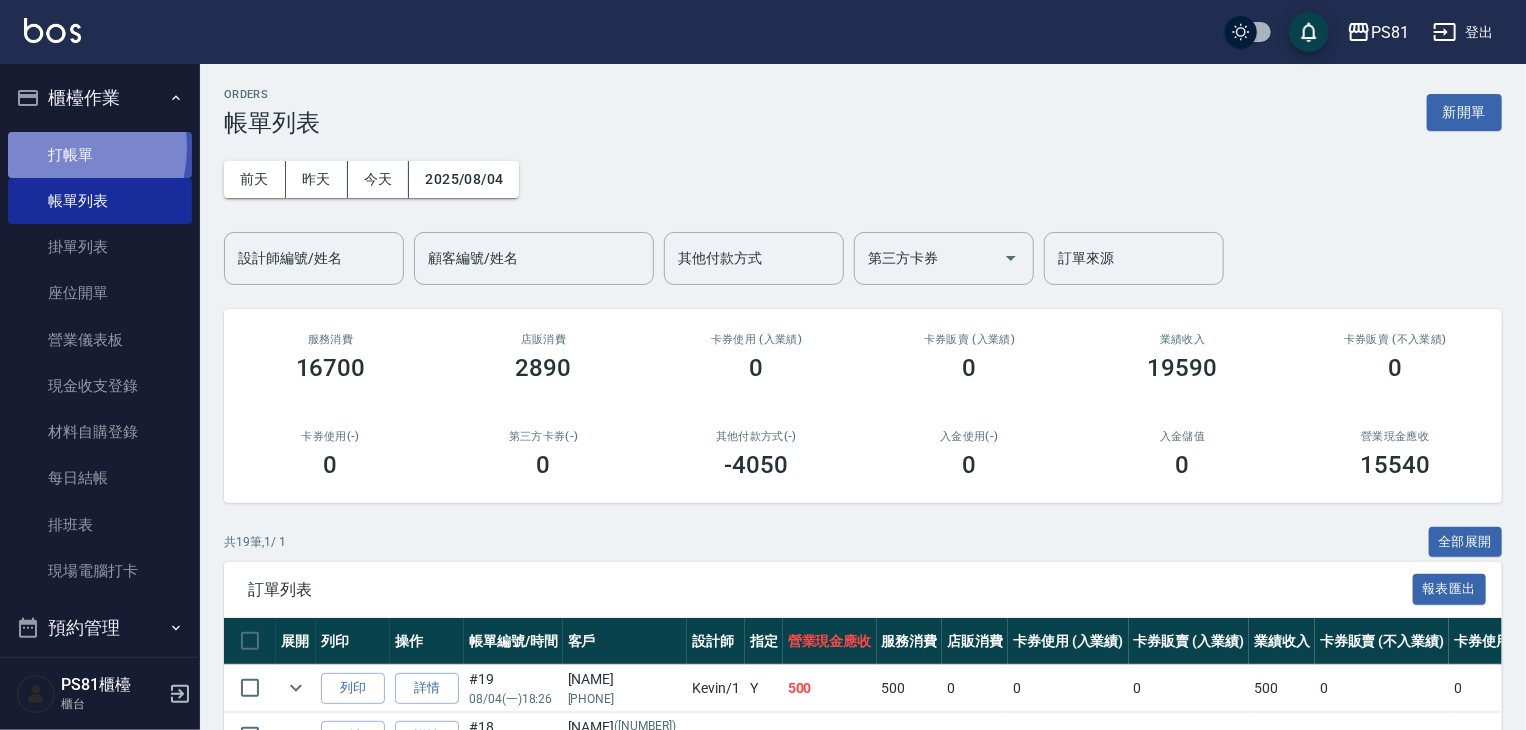 click on "打帳單" at bounding box center (100, 155) 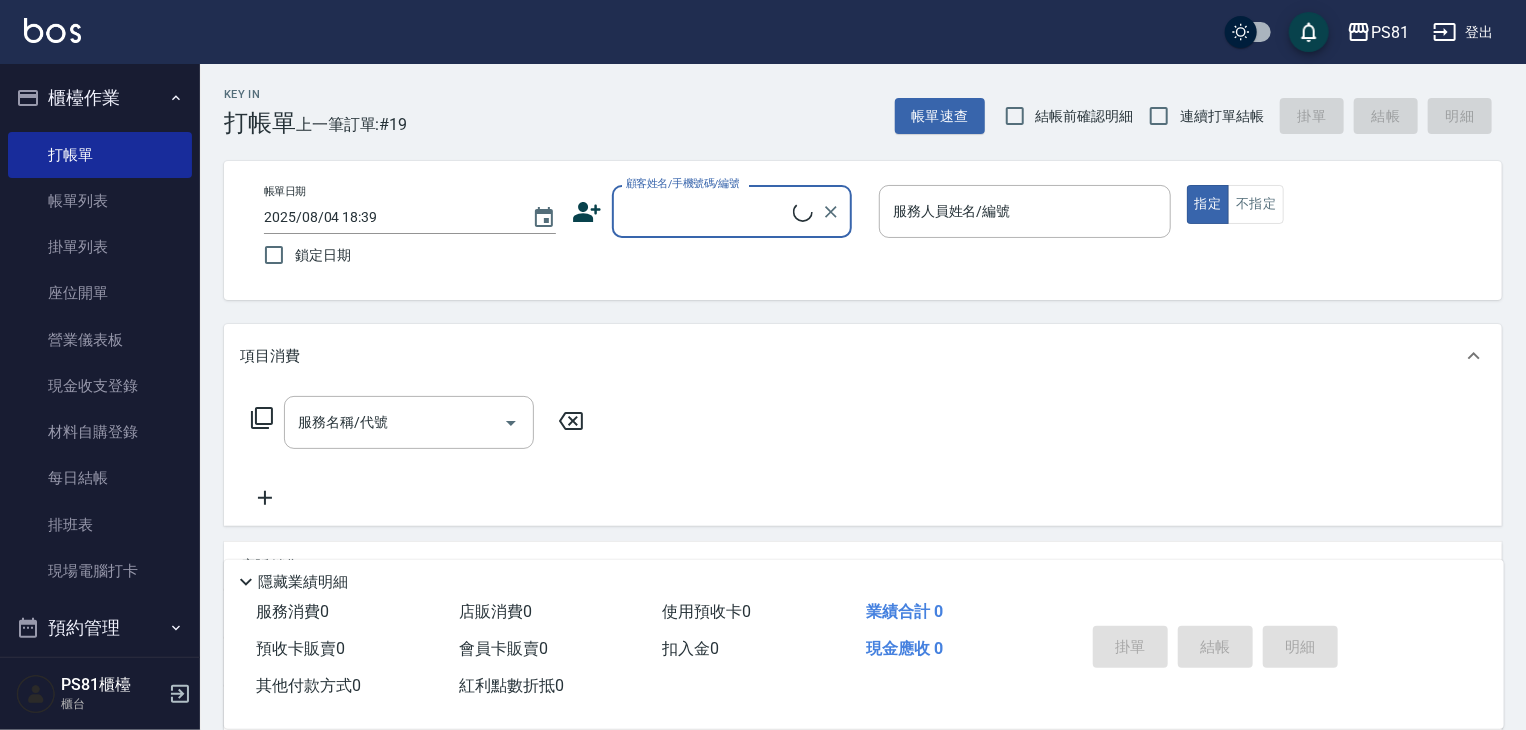 click on "顧客姓名/手機號碼/編號" at bounding box center (707, 211) 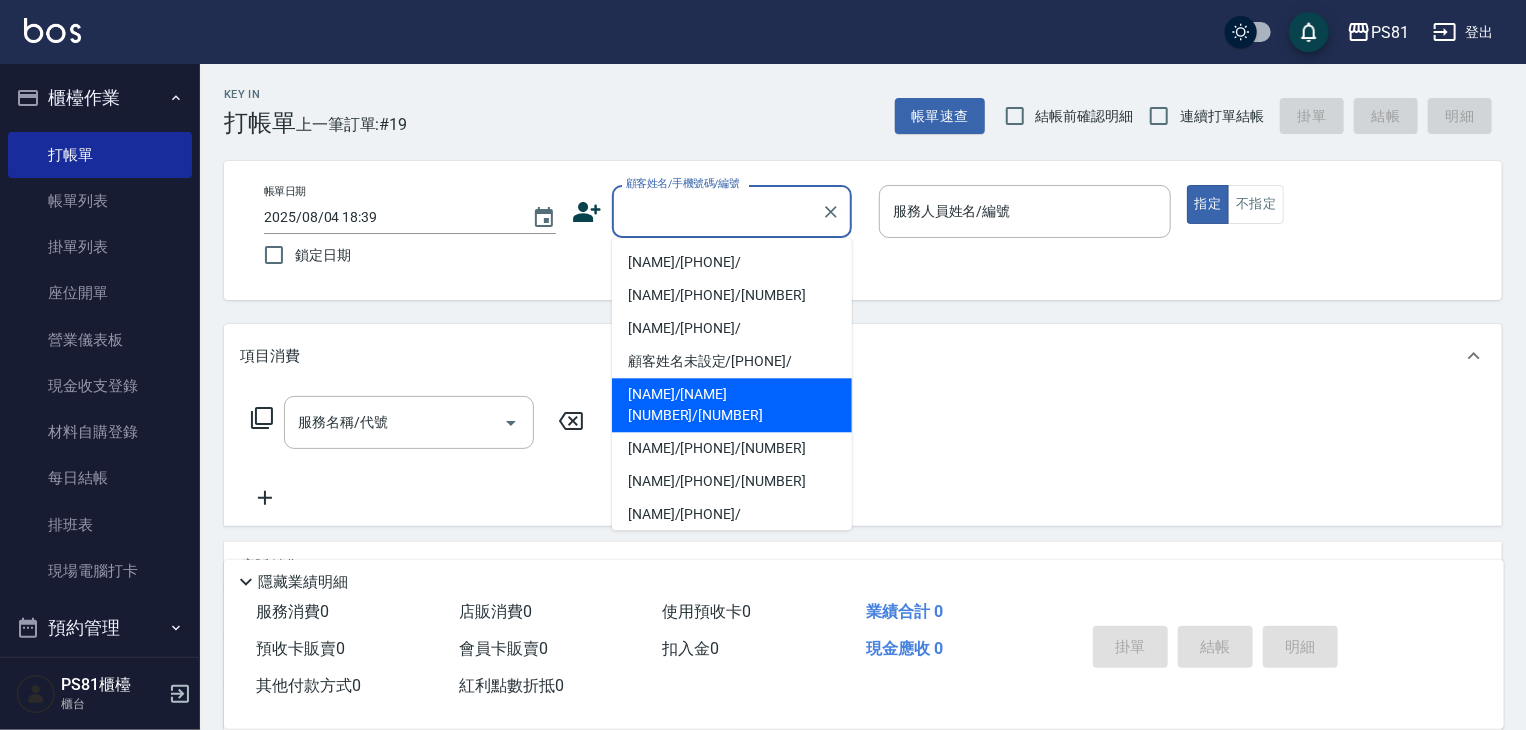 click on "[NAME]/[NAME][NUMBER]/[NUMBER]" at bounding box center [732, 405] 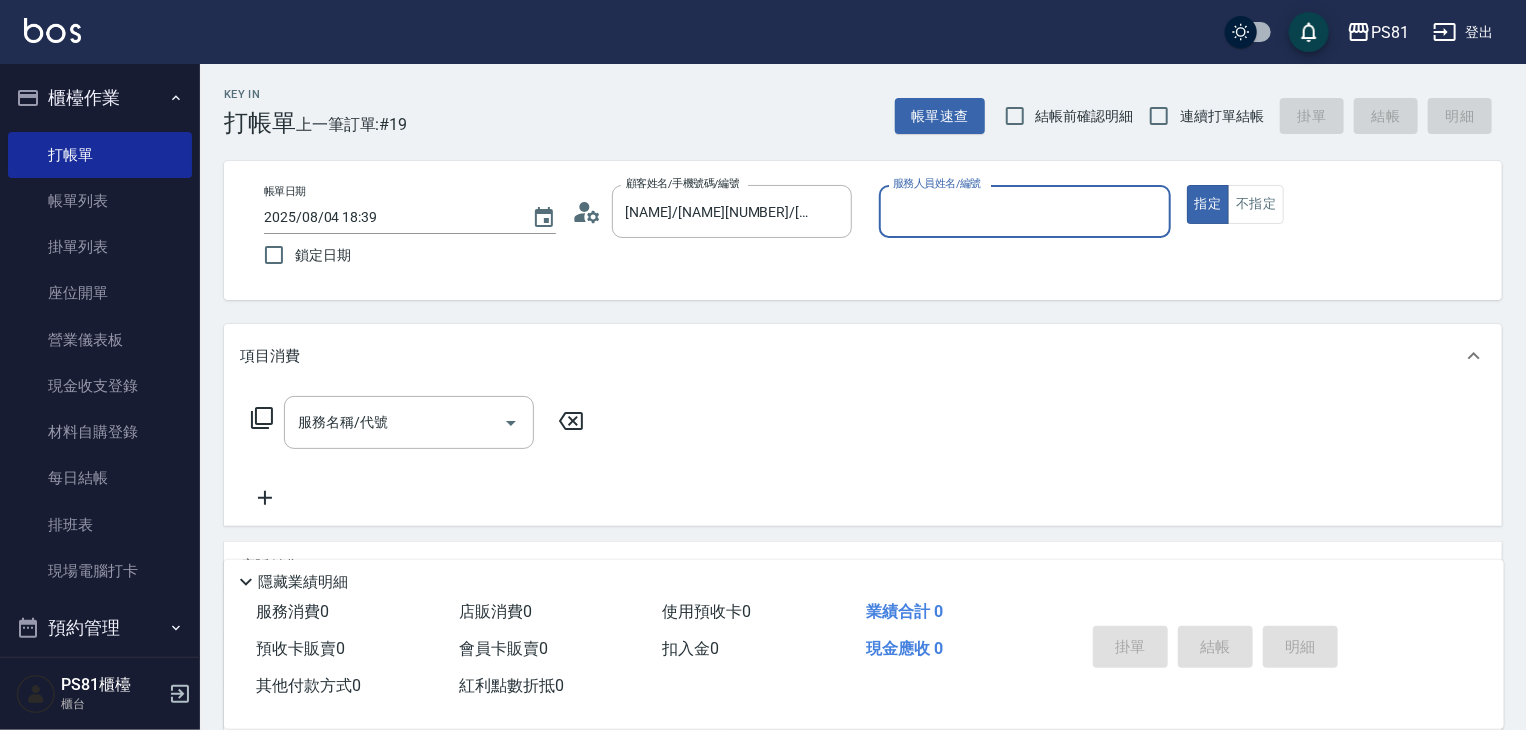 type on "采蓮-2" 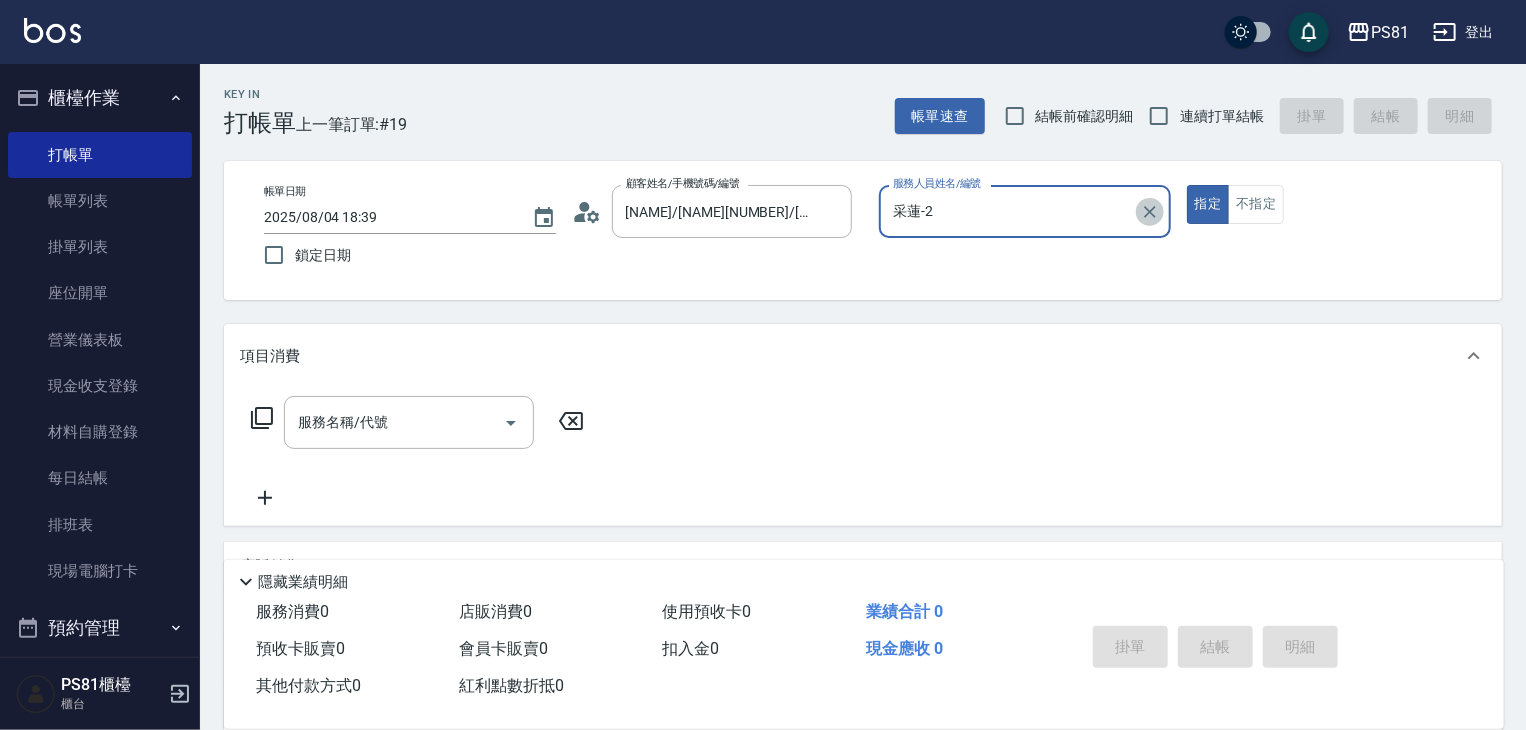 click 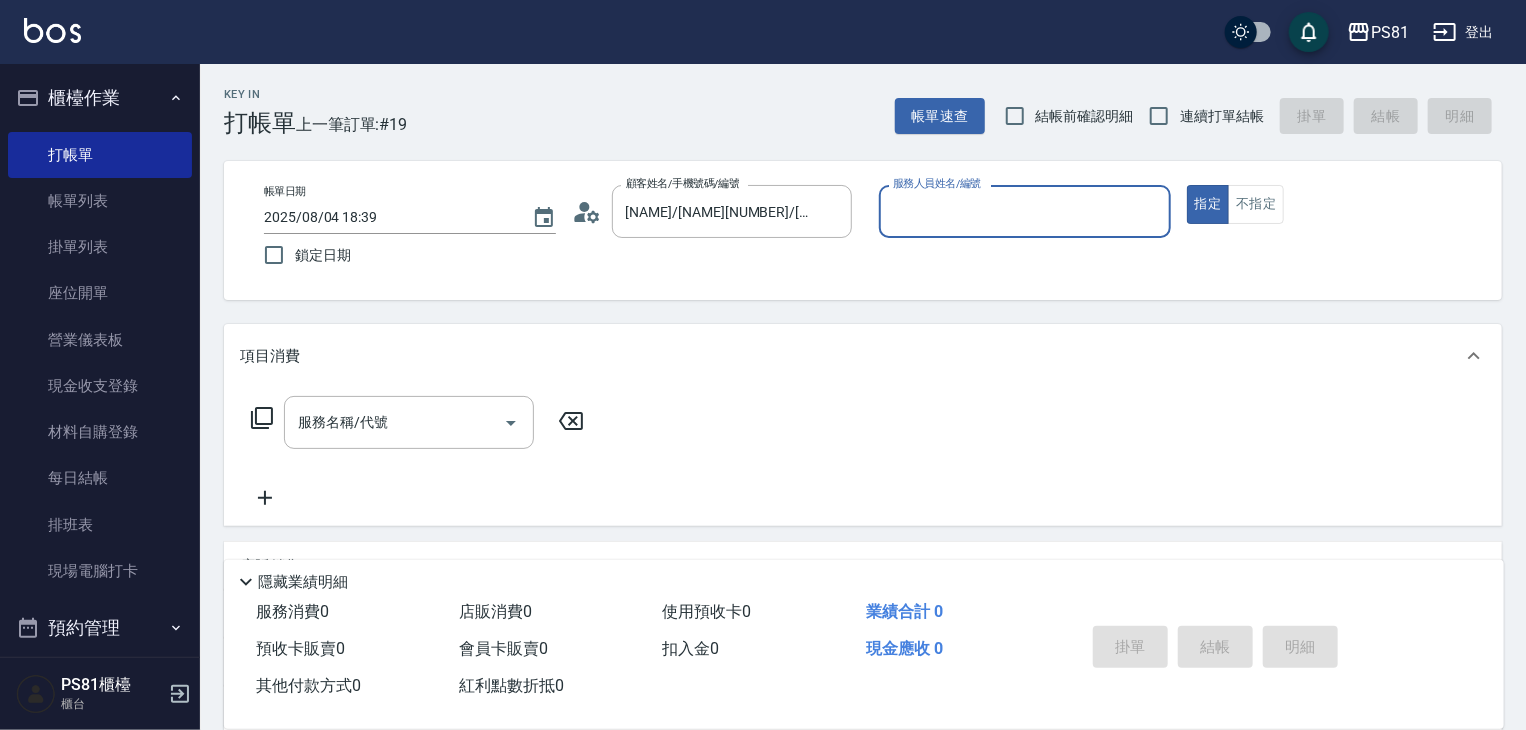 click on "服務人員姓名/編號" at bounding box center [1025, 211] 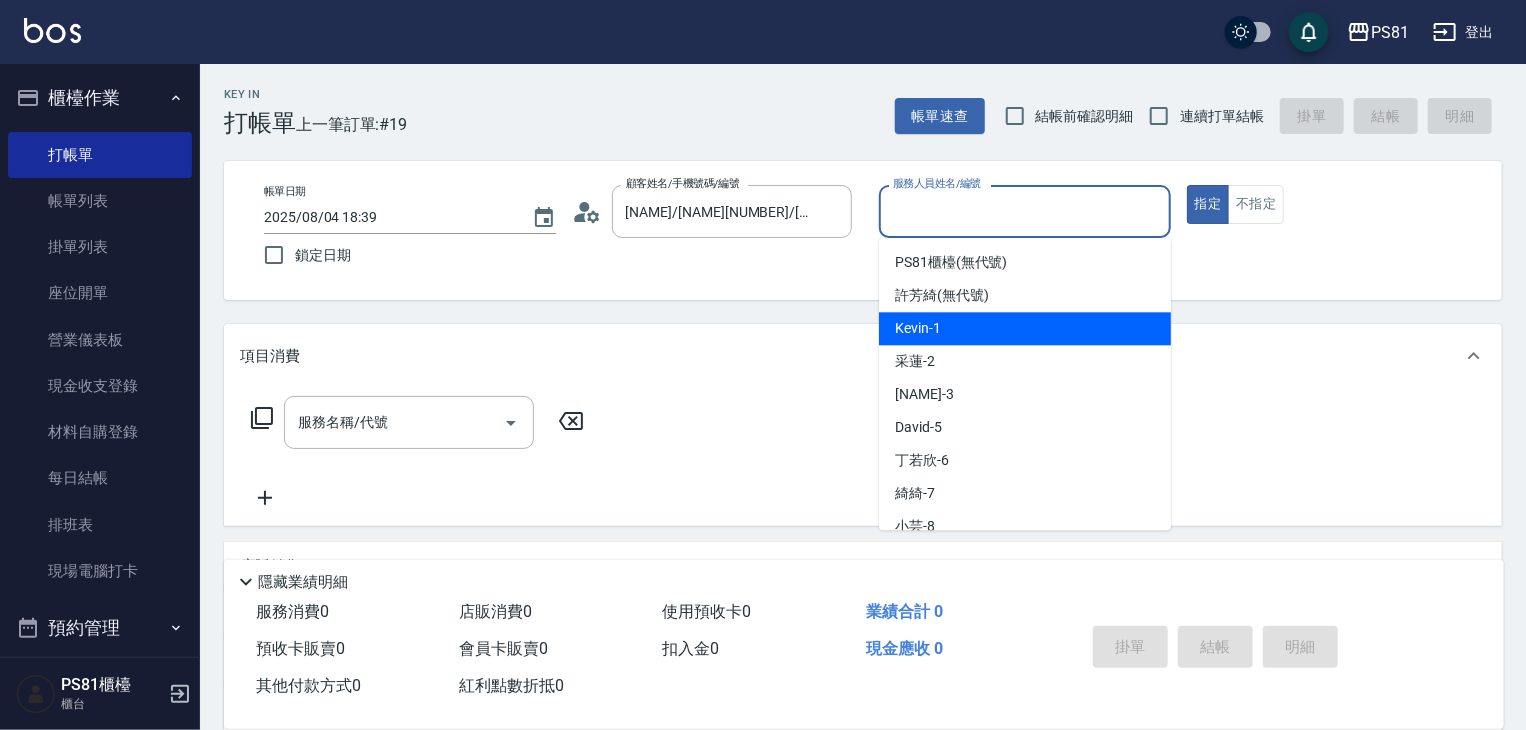 click on "Kevin -1" at bounding box center [1025, 328] 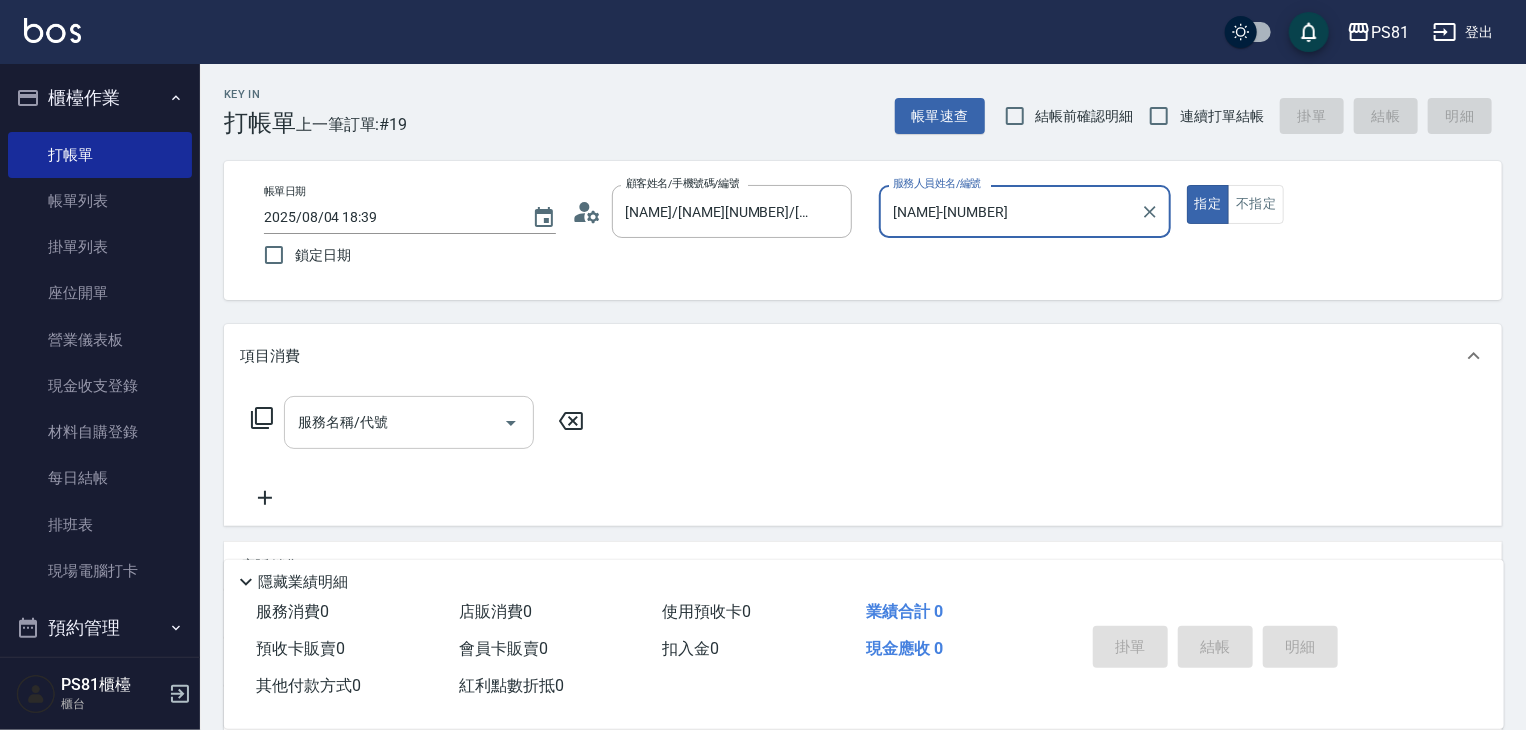 click on "服務名稱/代號" at bounding box center [394, 422] 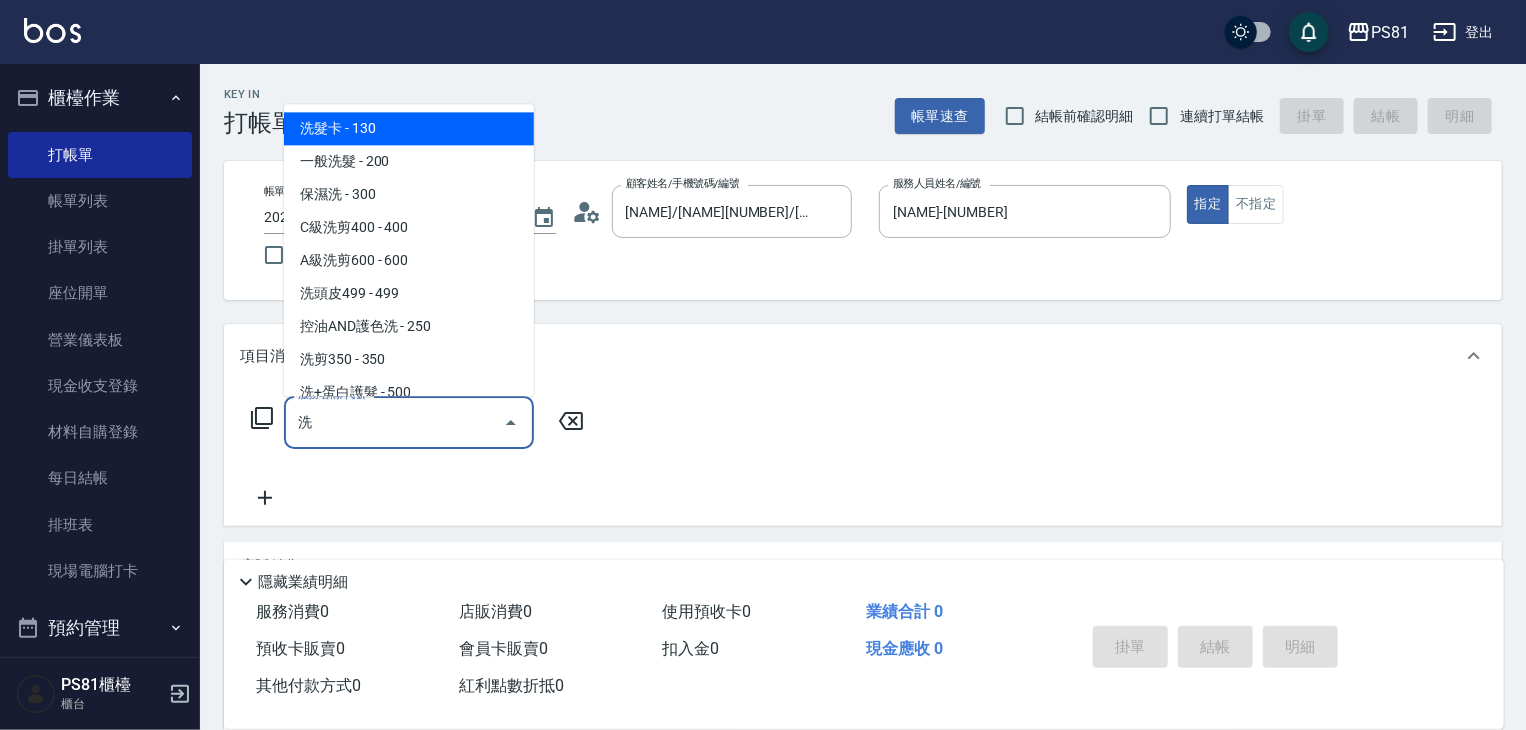 click on "C級洗剪400 - 400" at bounding box center [409, 227] 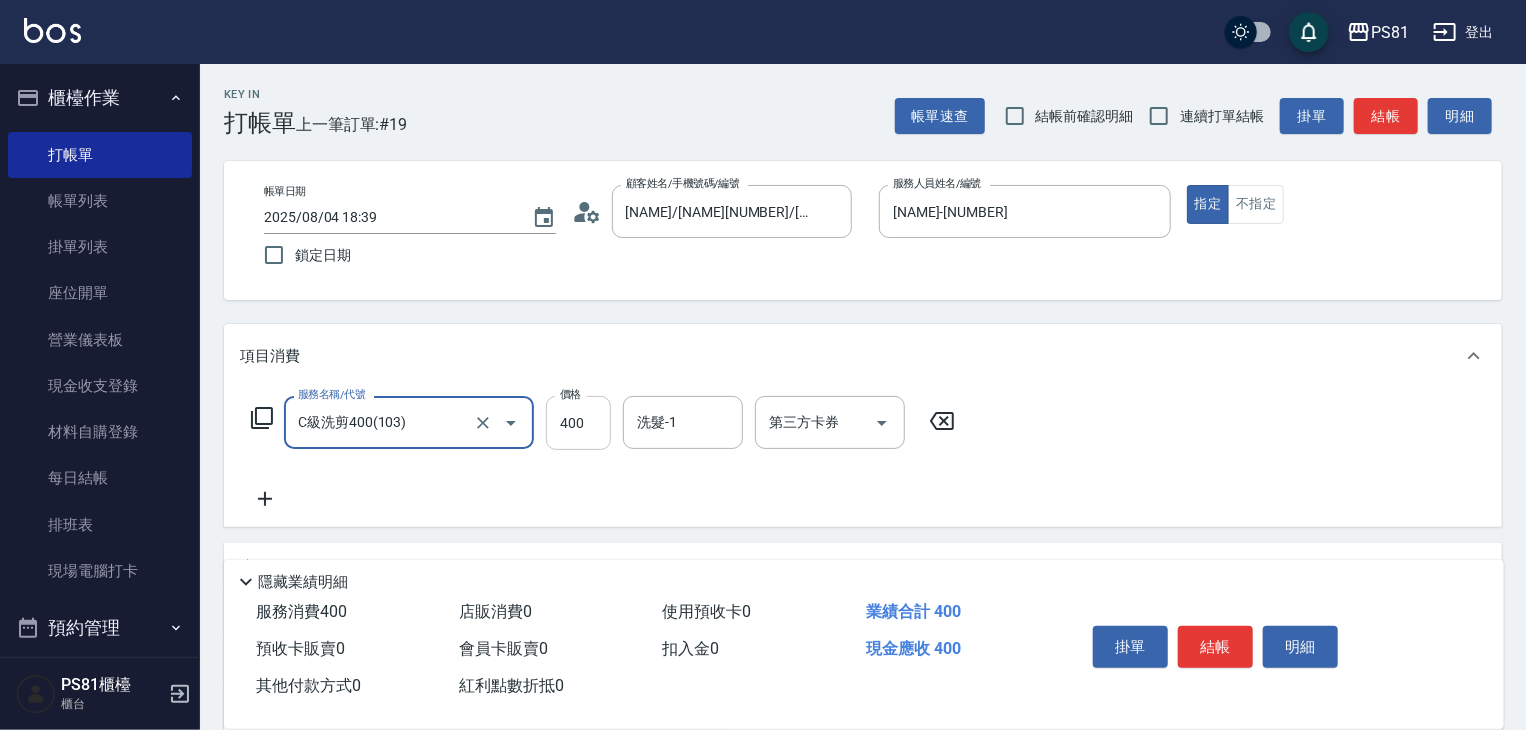 type on "C級洗剪400(103)" 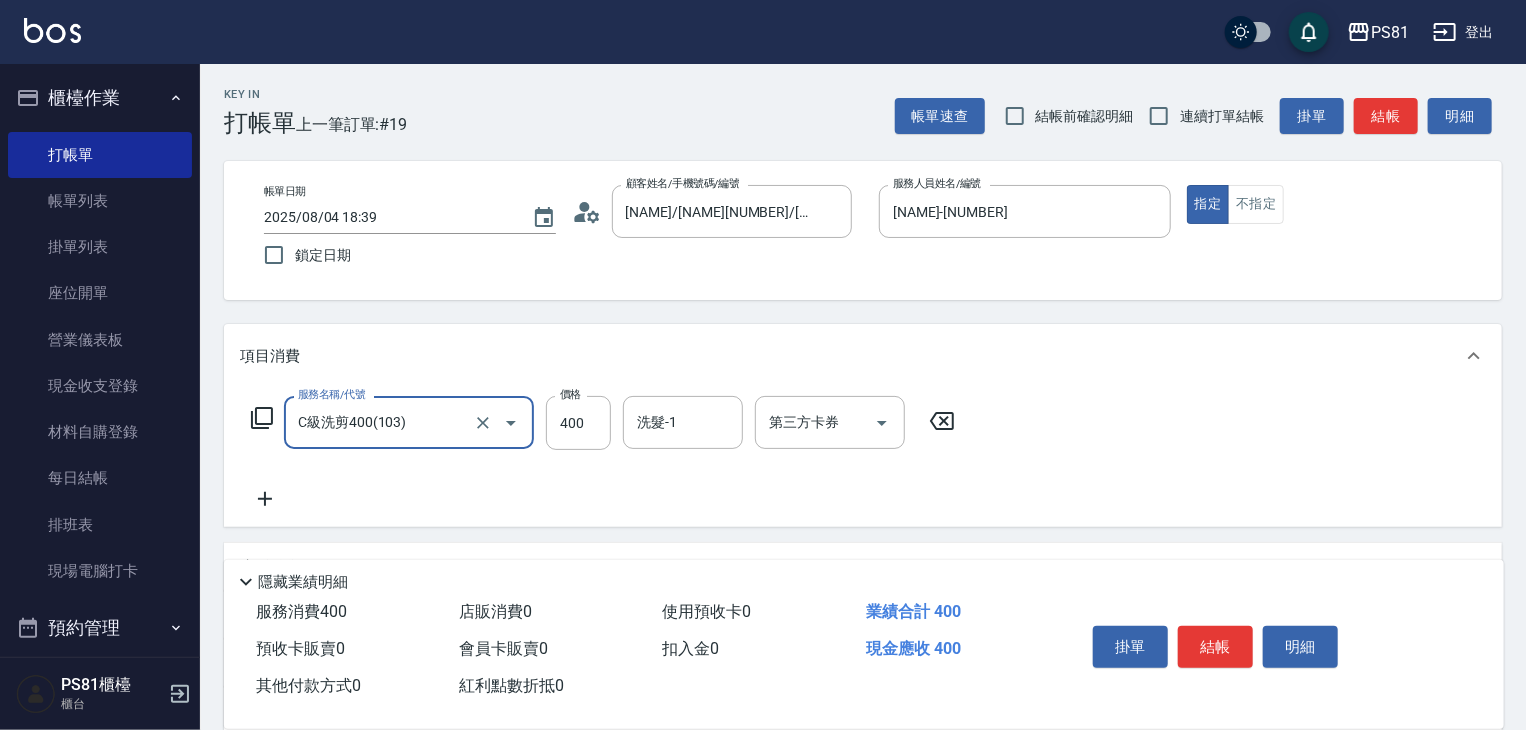 drag, startPoint x: 589, startPoint y: 409, endPoint x: 739, endPoint y: 509, distance: 180.27756 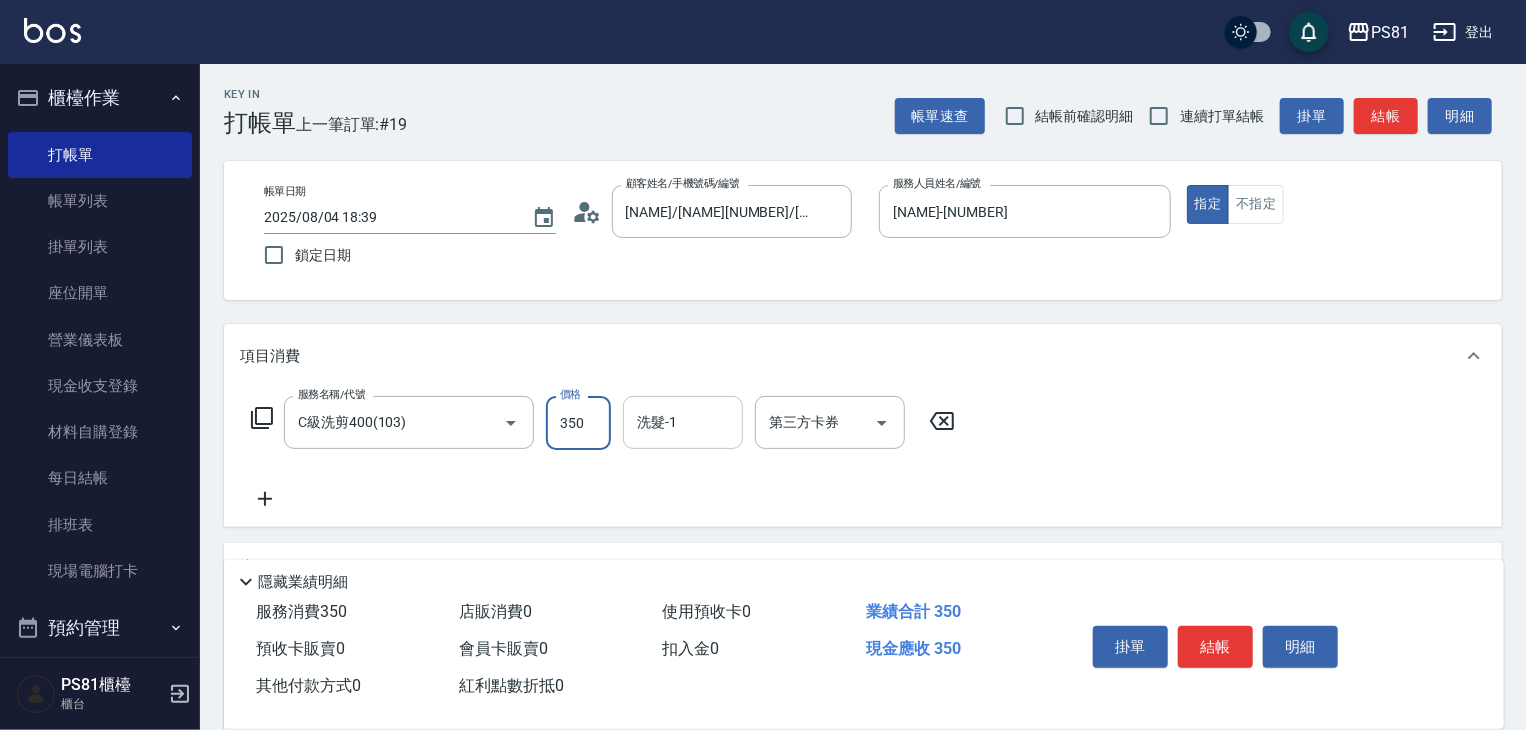 click on "洗髮-1" at bounding box center (683, 422) 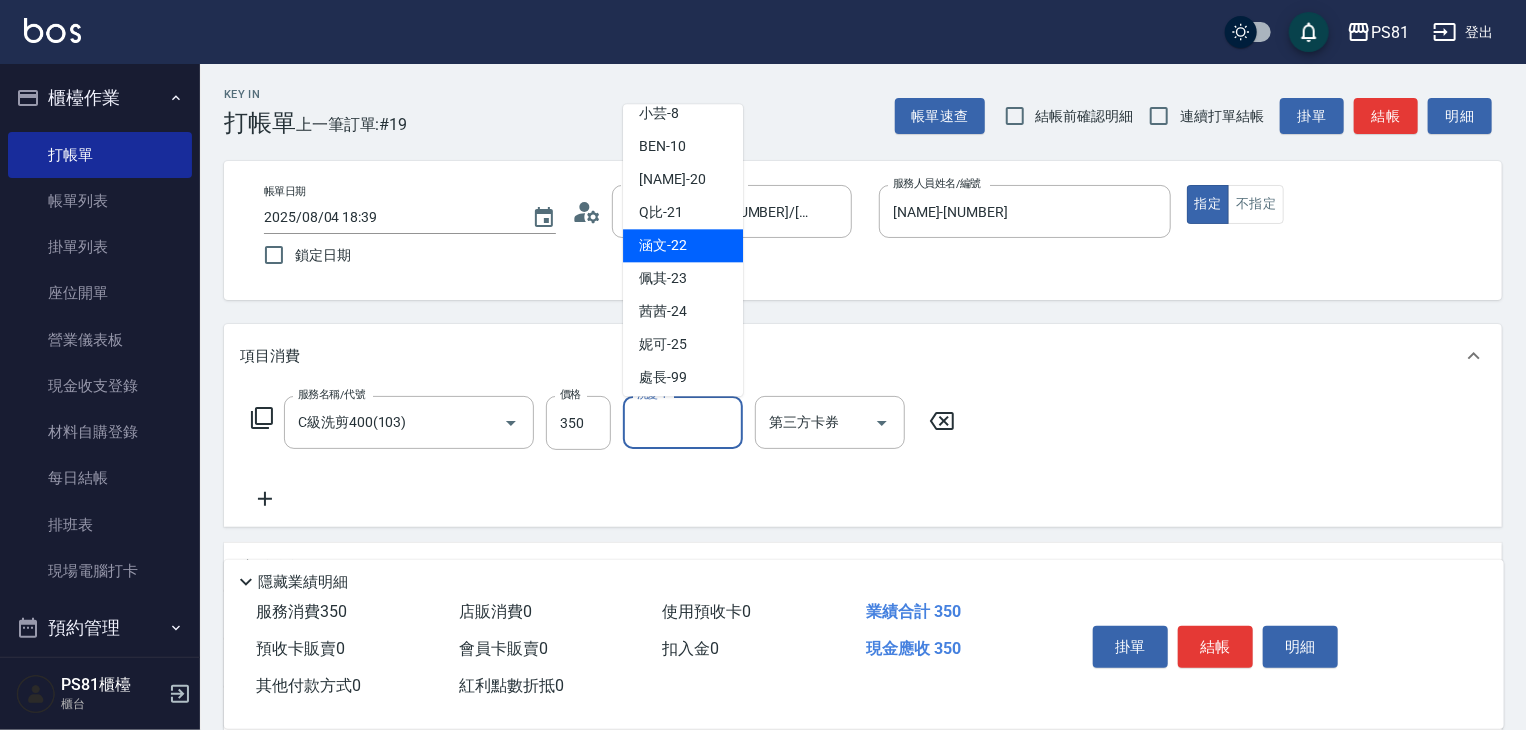 scroll, scrollTop: 327, scrollLeft: 0, axis: vertical 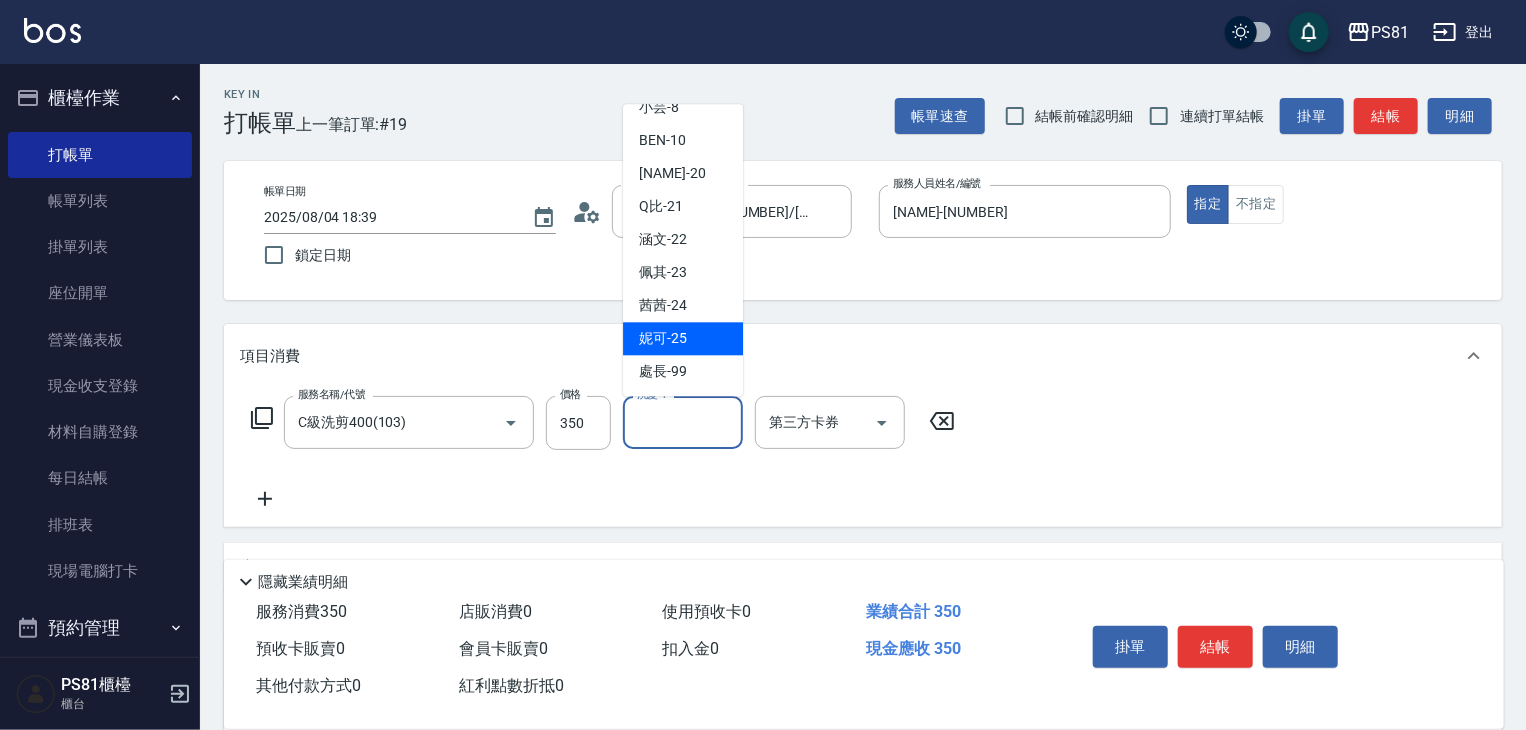 click on "[NAME] -[NUMBER]" at bounding box center (663, 338) 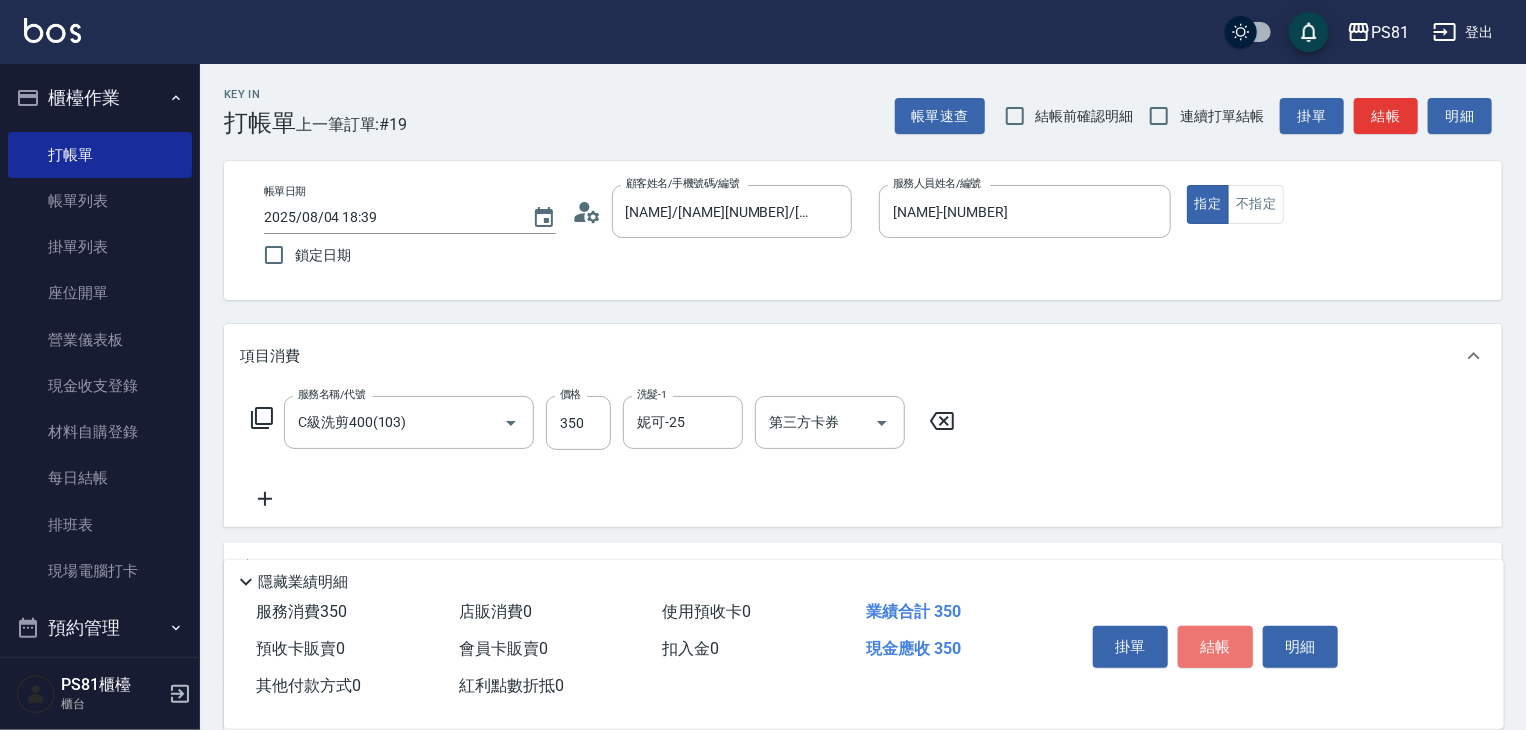 click on "結帳" at bounding box center (1215, 647) 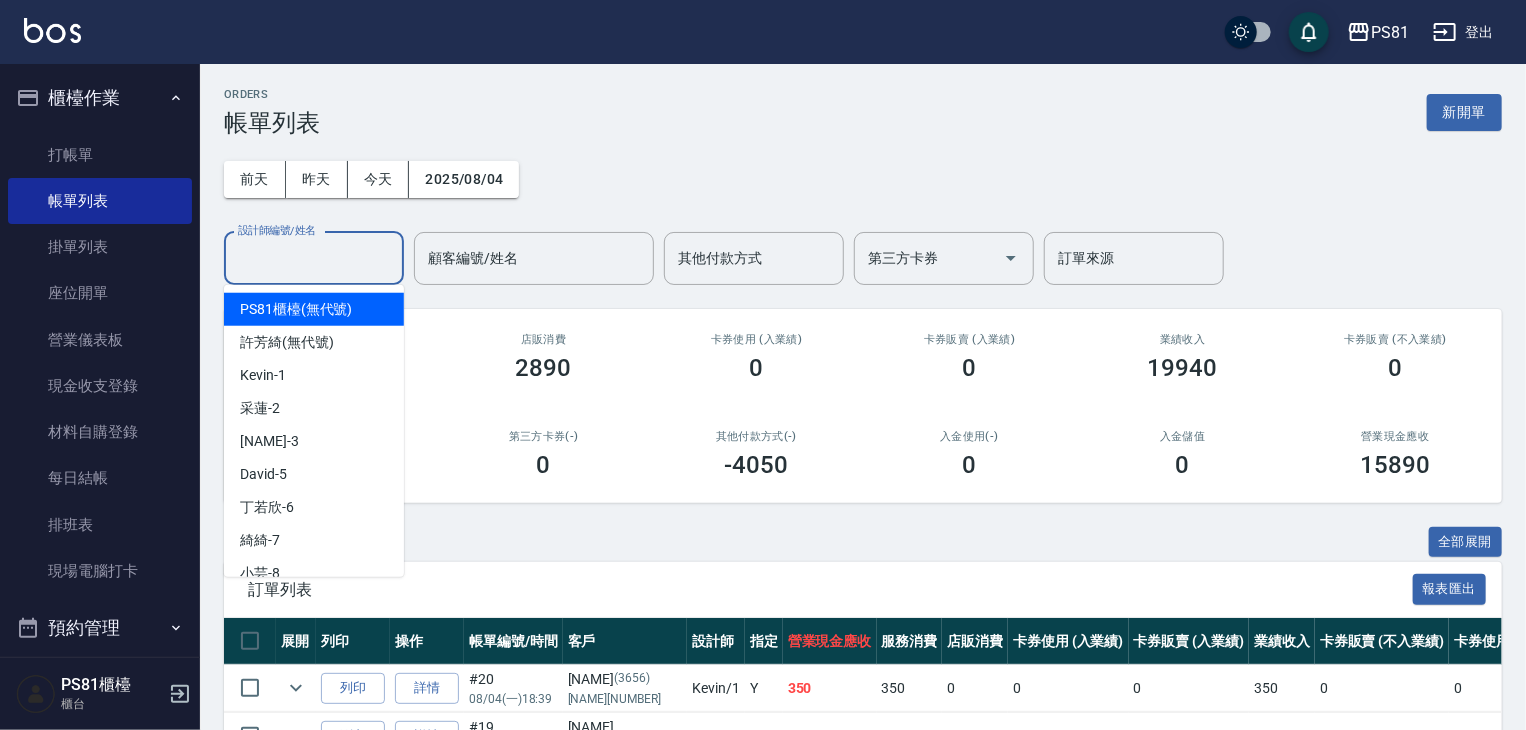 click on "設計師編號/姓名" at bounding box center [314, 258] 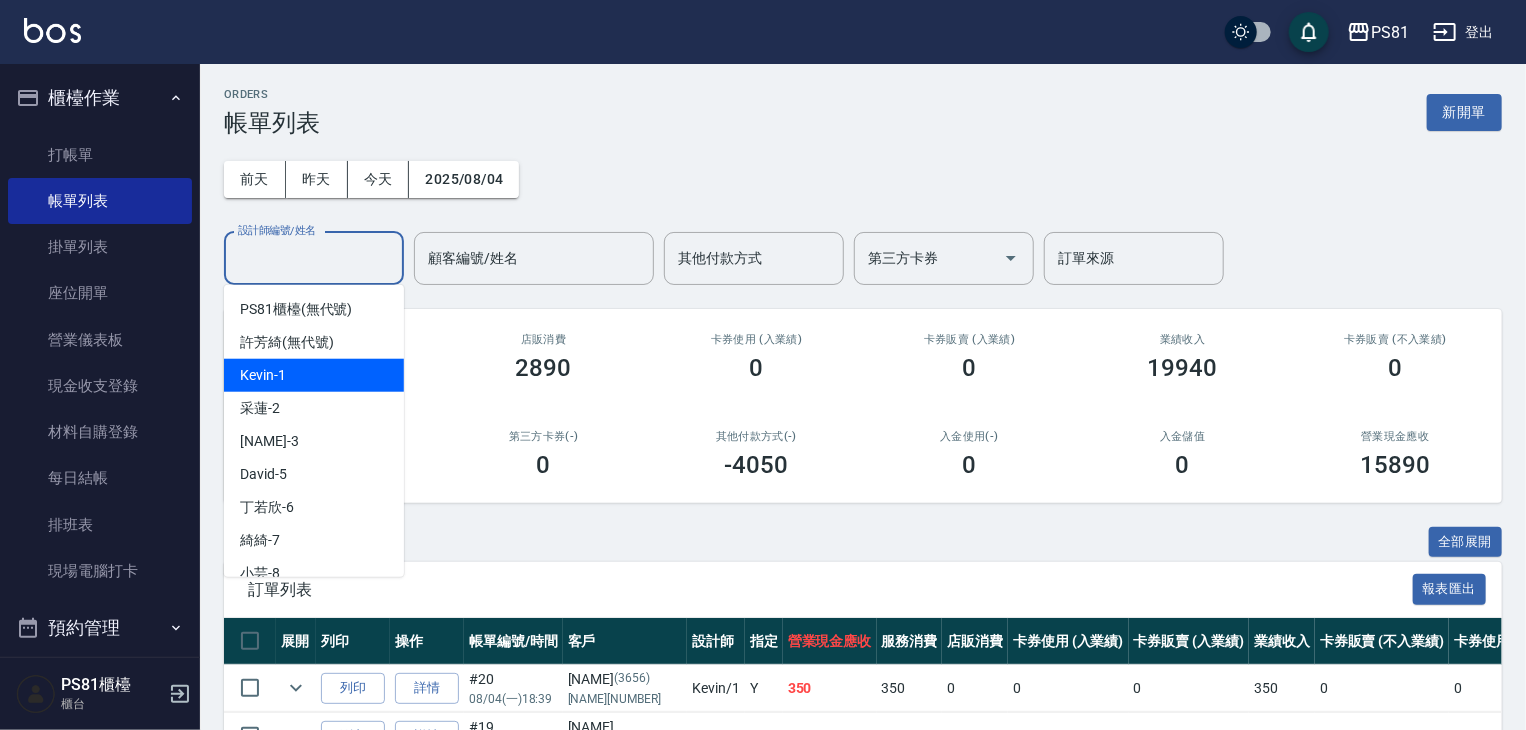 click on "Kevin -1" at bounding box center [314, 375] 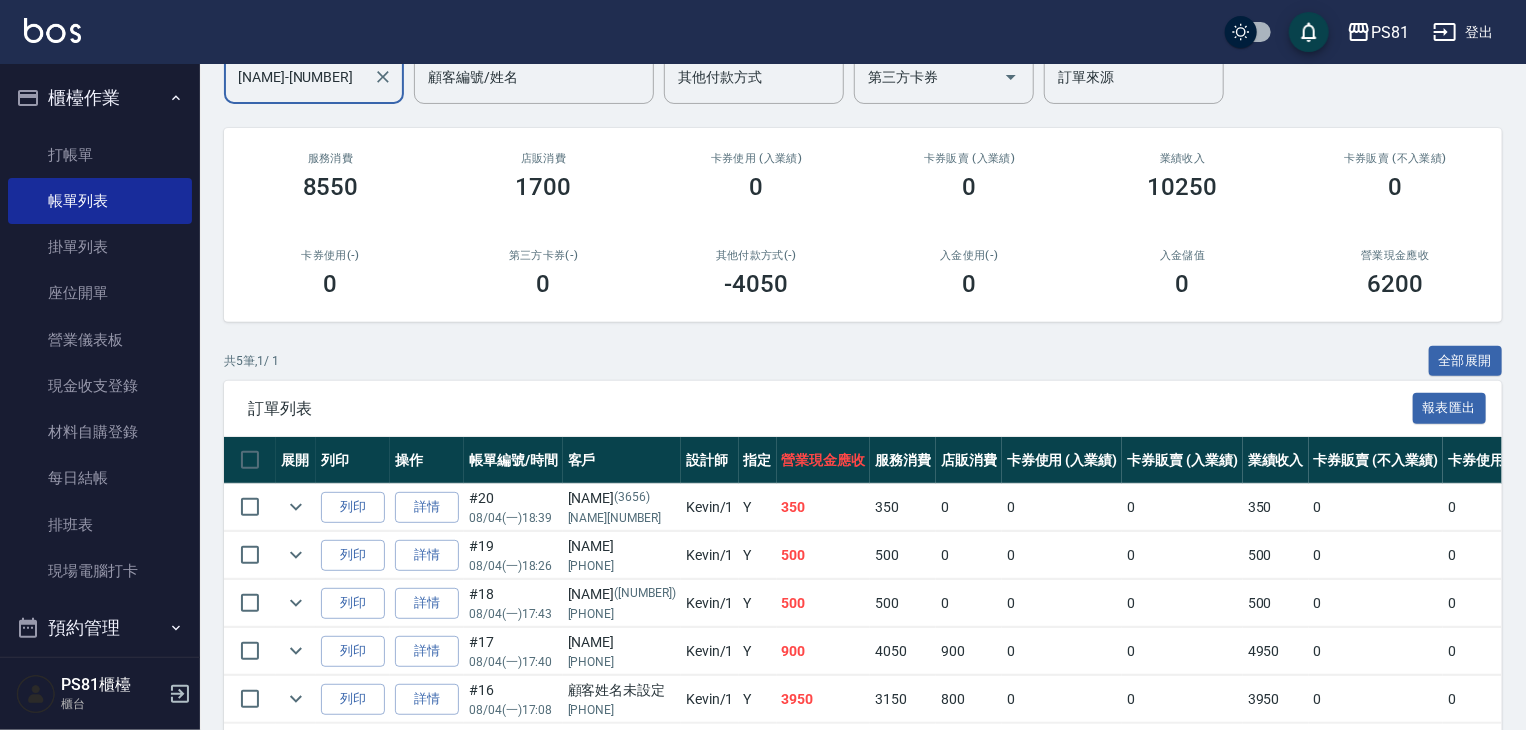 scroll, scrollTop: 66, scrollLeft: 0, axis: vertical 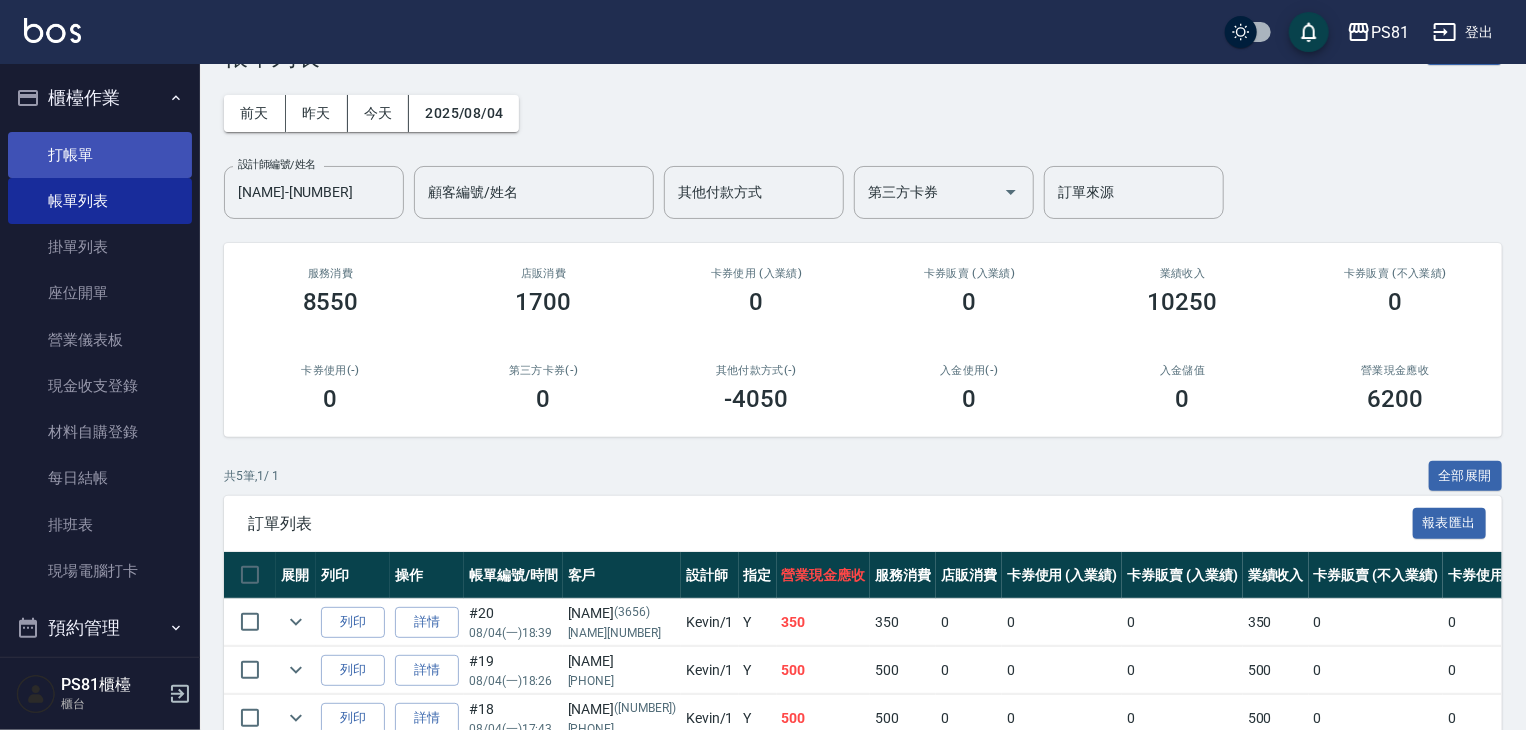click on "打帳單" at bounding box center [100, 155] 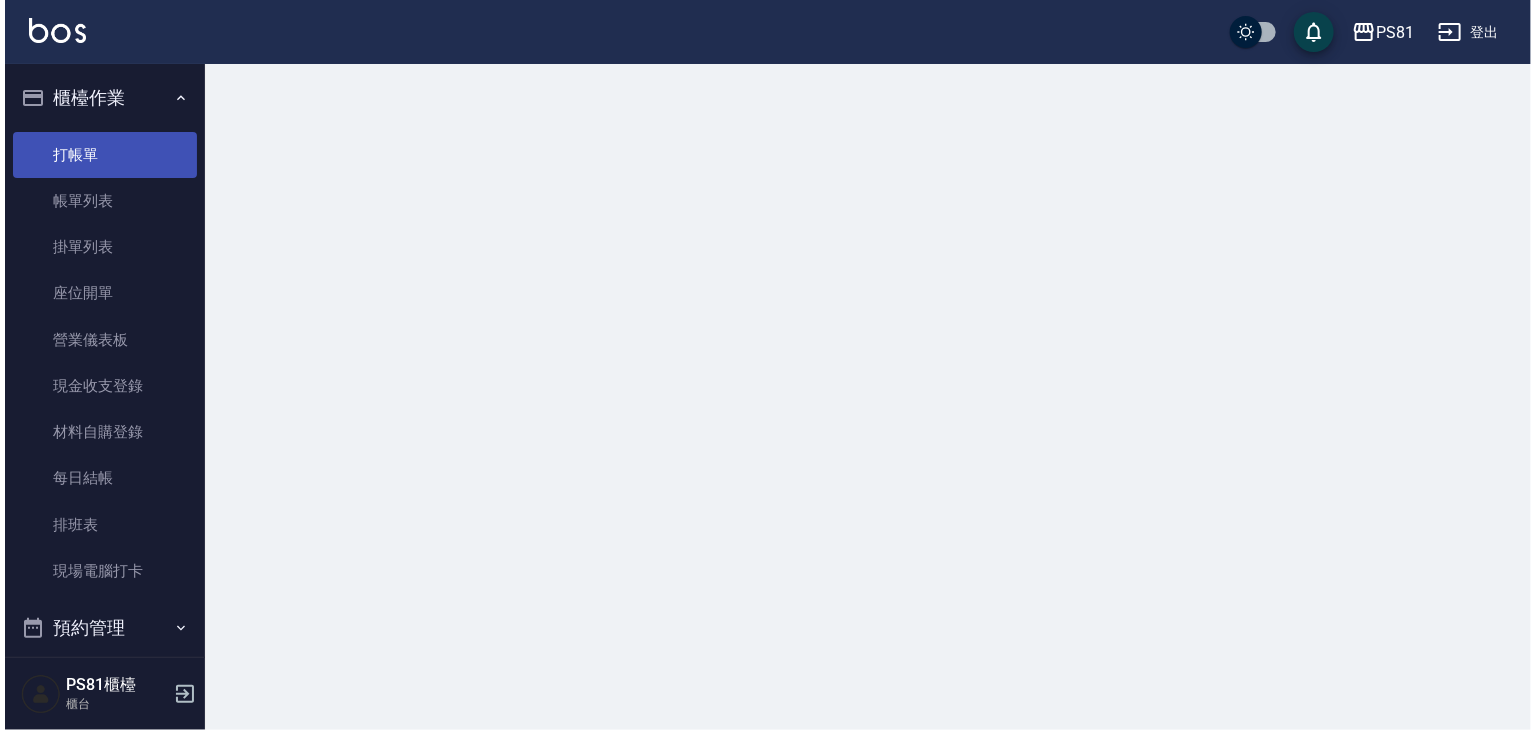 scroll, scrollTop: 0, scrollLeft: 0, axis: both 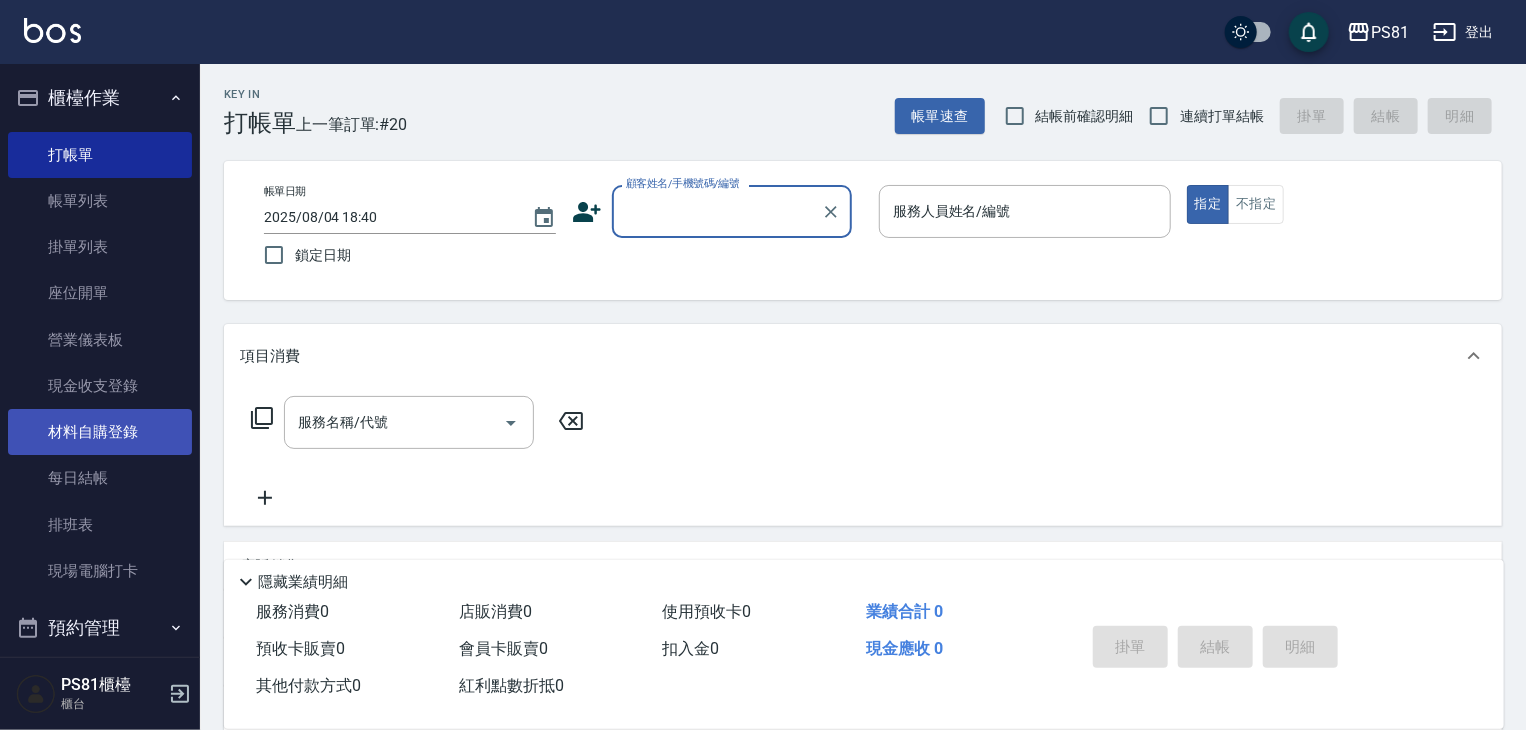 click on "材料自購登錄" at bounding box center [100, 432] 